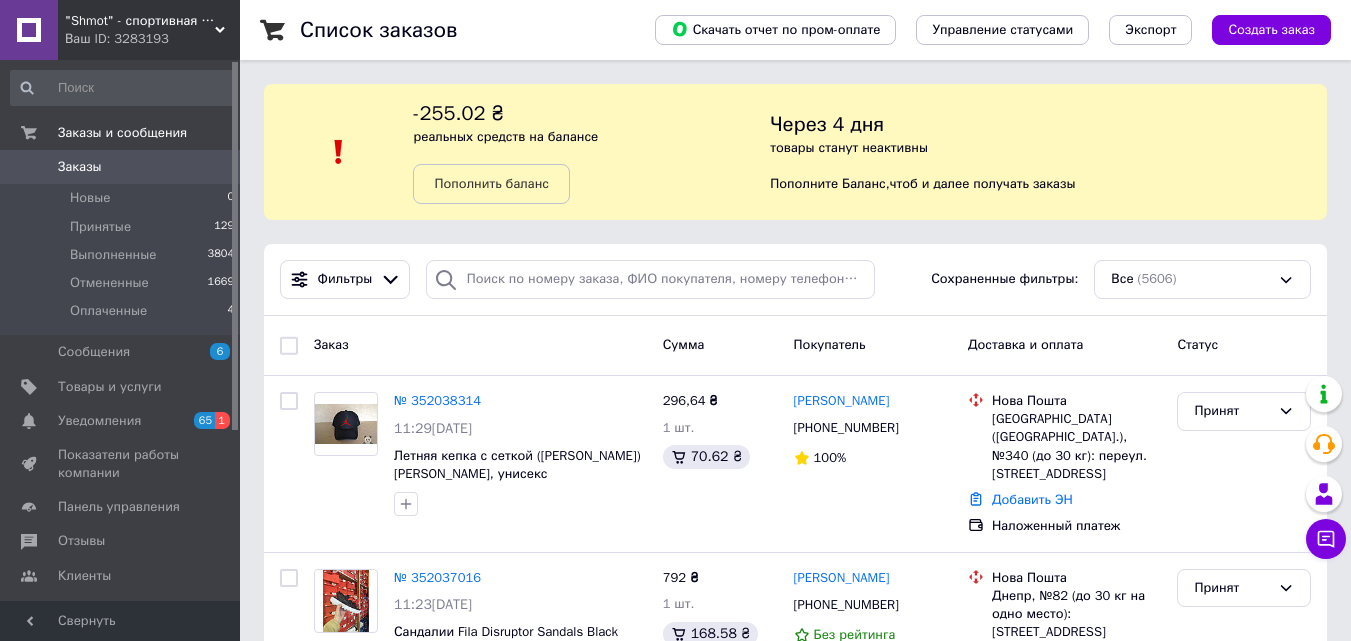 click on ""Shmot" - спортивная одежда и обувь с доставкой по [GEOGRAPHIC_DATA]." at bounding box center (140, 21) 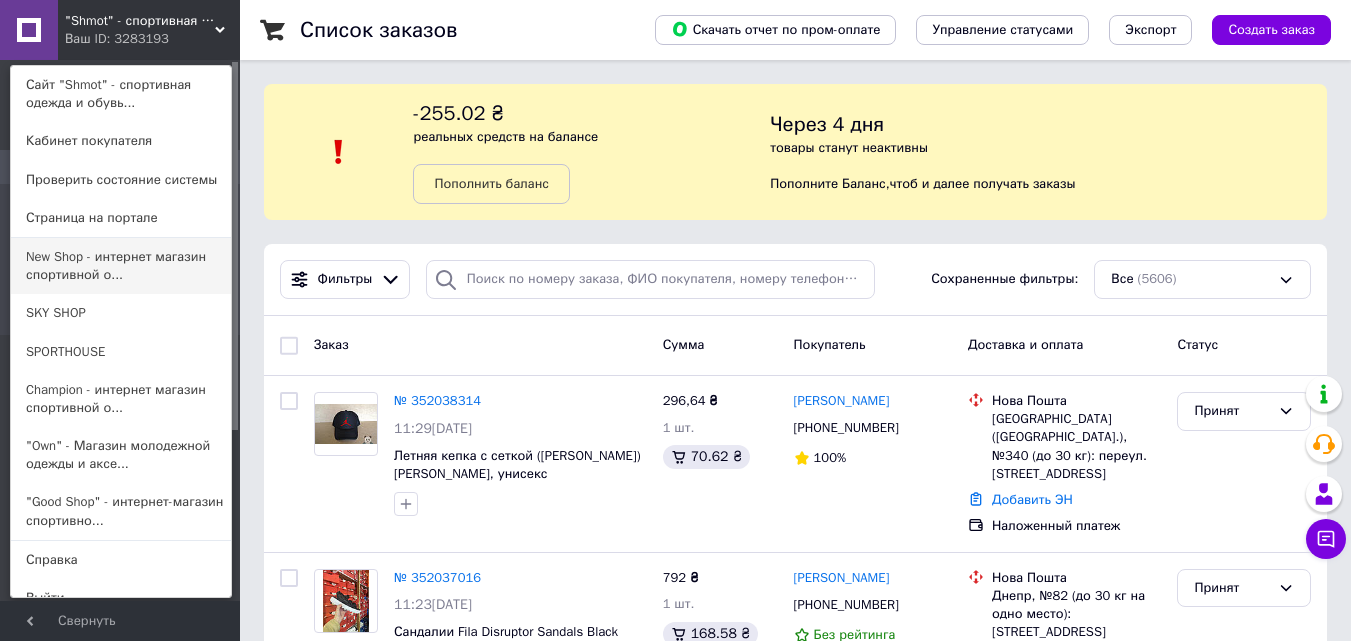 click on "New Shop - интернет магазин спортивной о..." at bounding box center [121, 266] 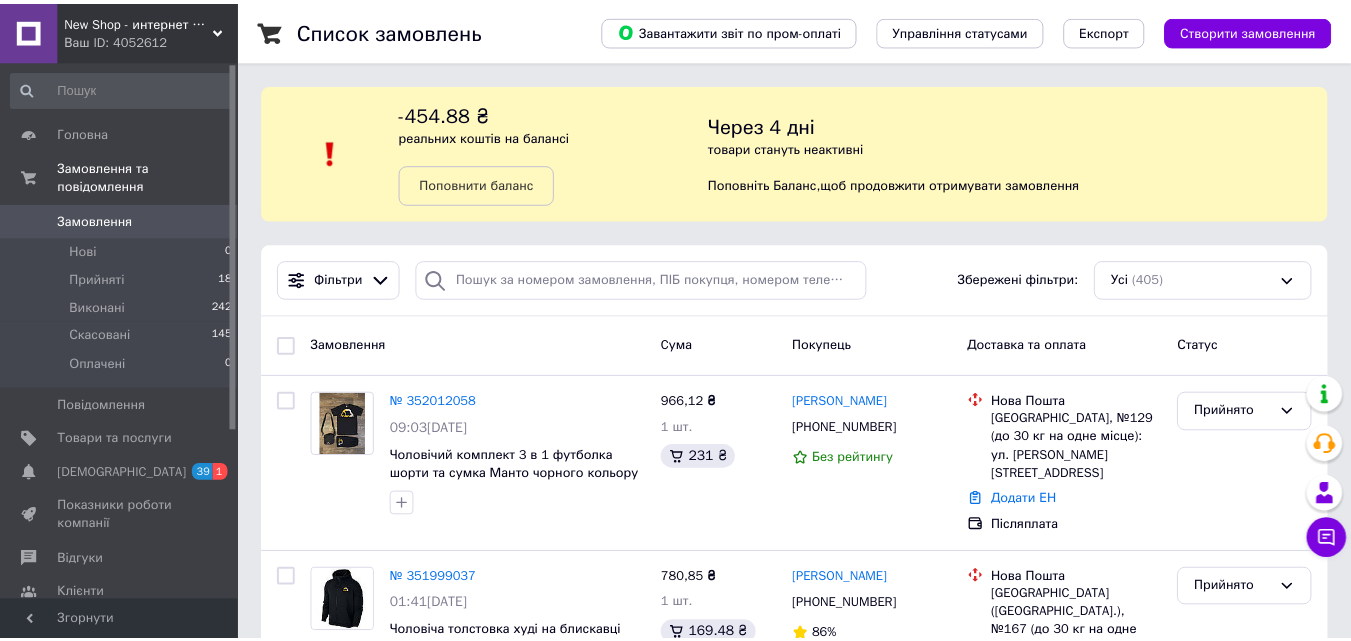 scroll, scrollTop: 0, scrollLeft: 0, axis: both 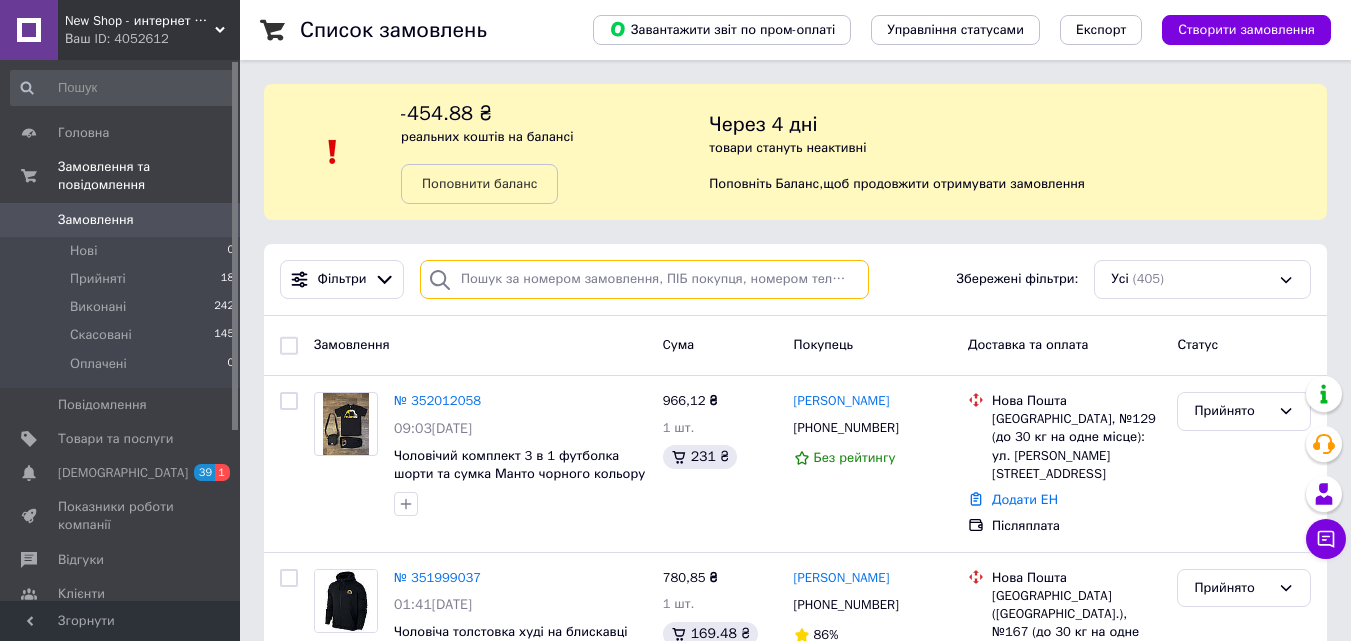 click at bounding box center (644, 279) 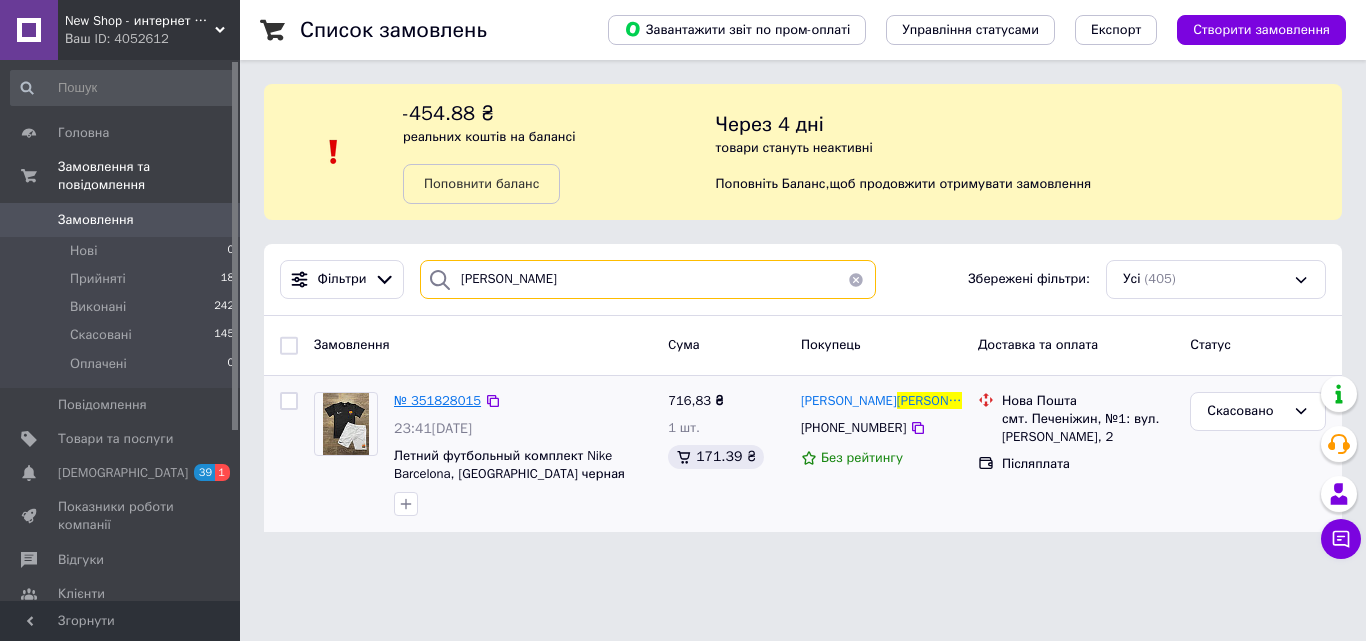 type on "Гаврищук" 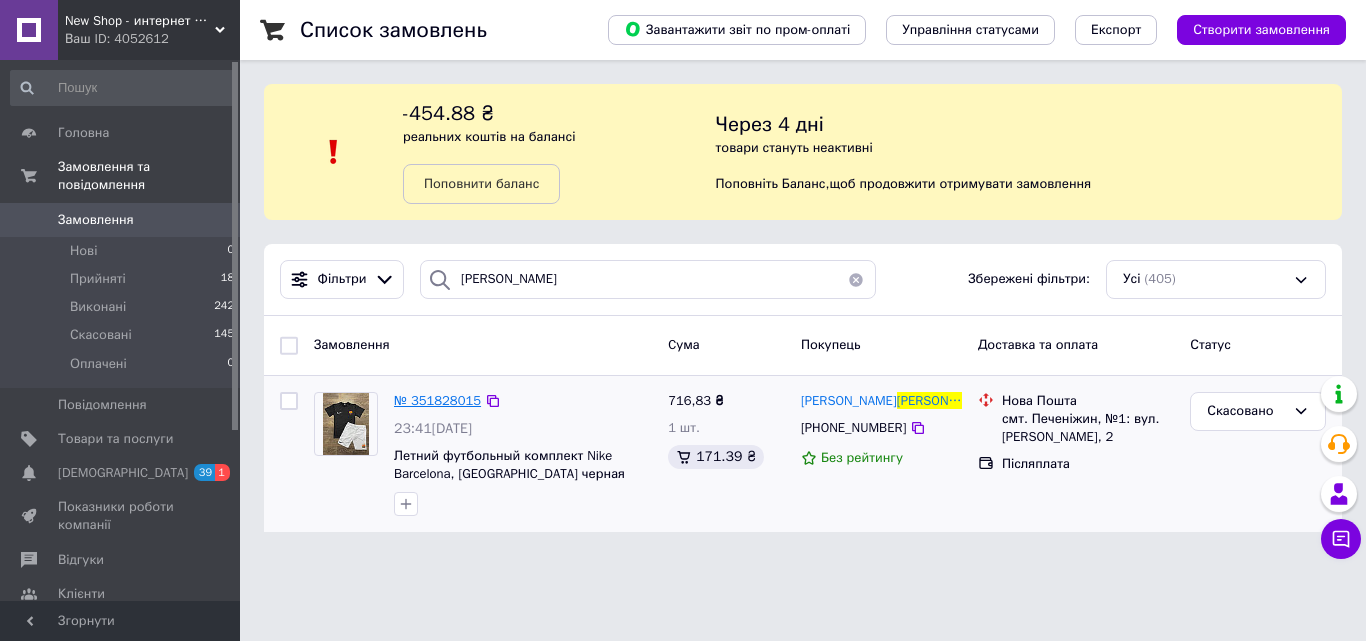 click on "№ 351828015" at bounding box center (437, 400) 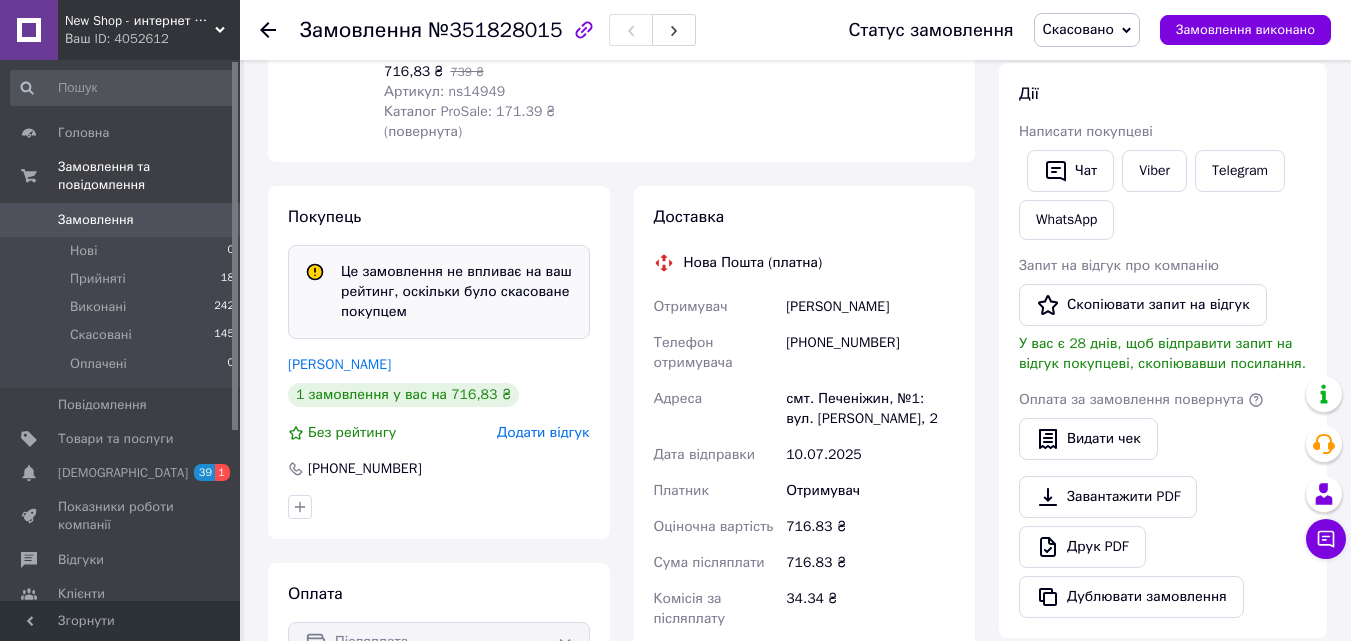 scroll, scrollTop: 400, scrollLeft: 0, axis: vertical 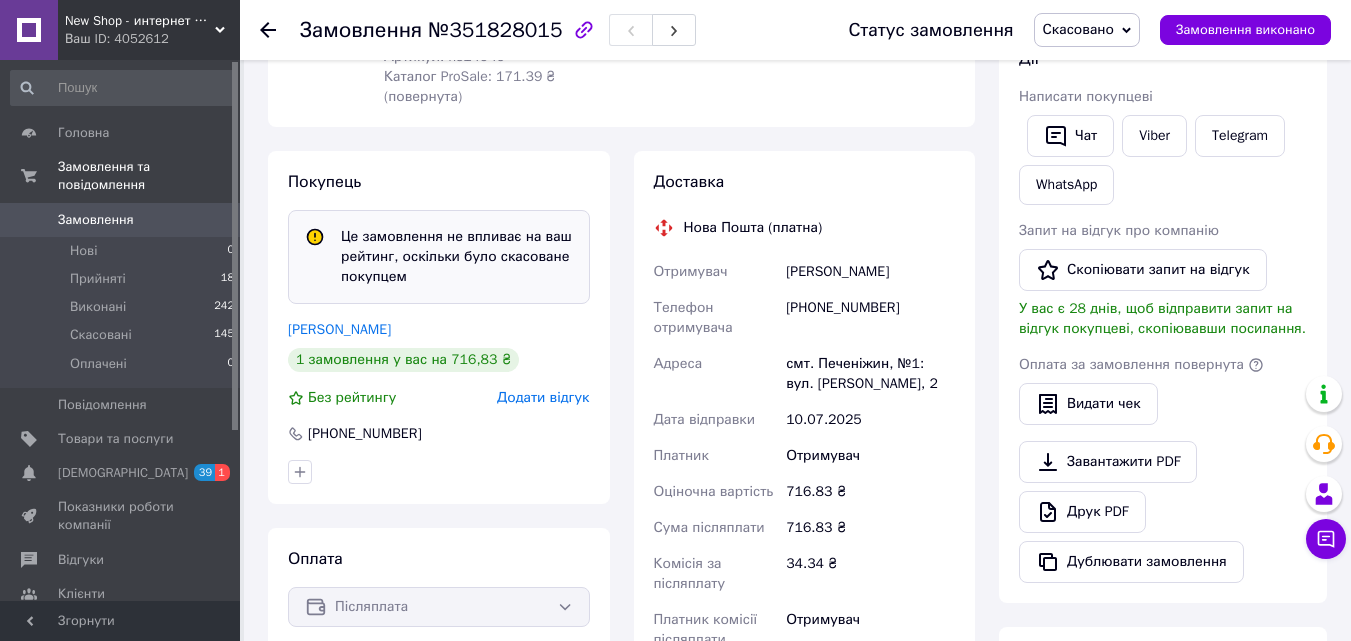 click on "New Shop - интернет магазин спортивной одежды и аксессуаров." at bounding box center [140, 21] 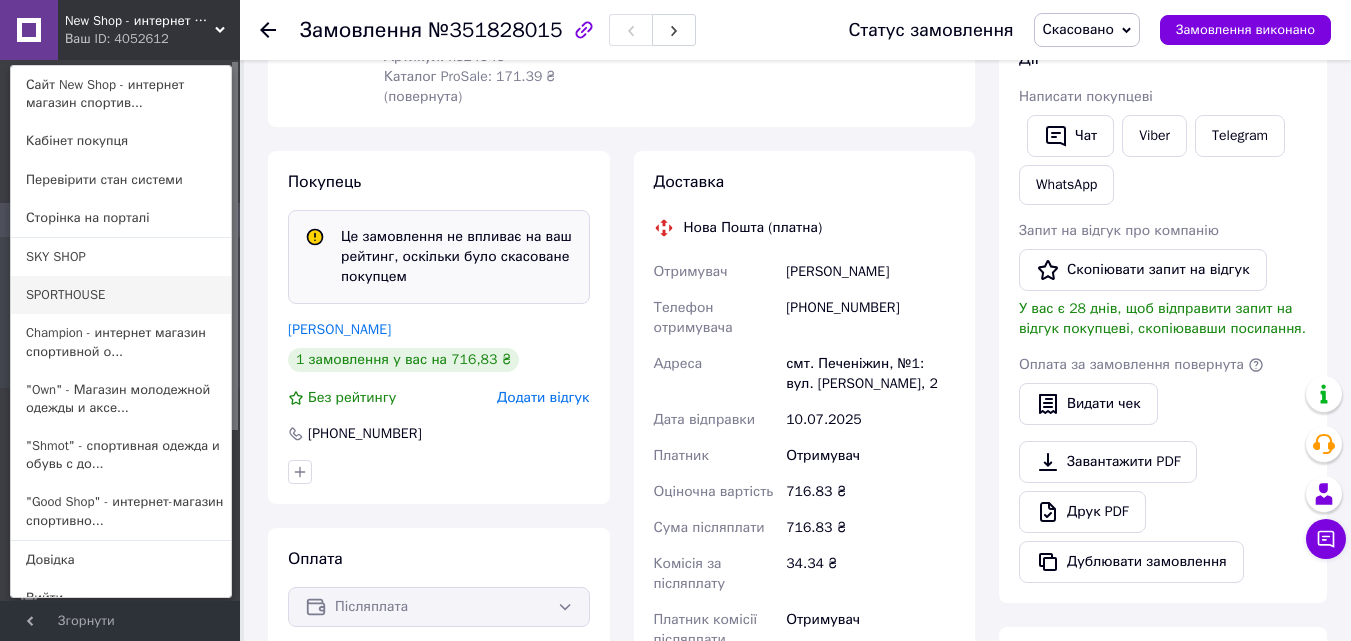 click on "SPORTHOUSE" at bounding box center (121, 295) 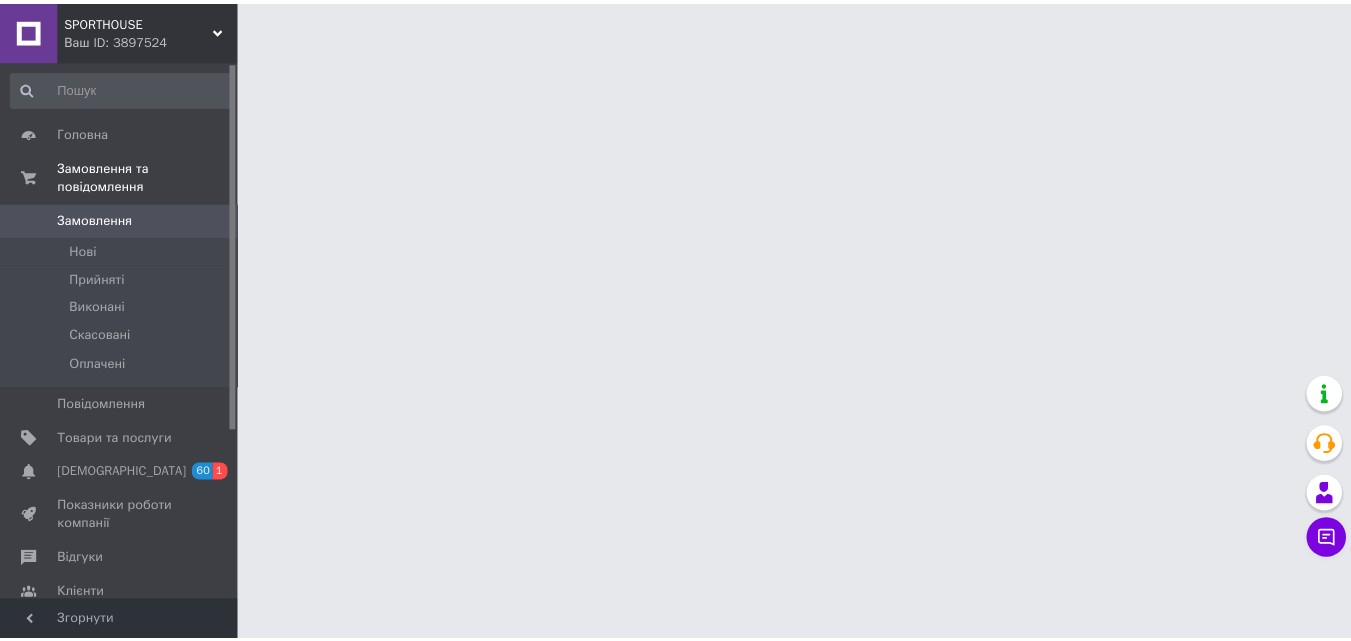 scroll, scrollTop: 0, scrollLeft: 0, axis: both 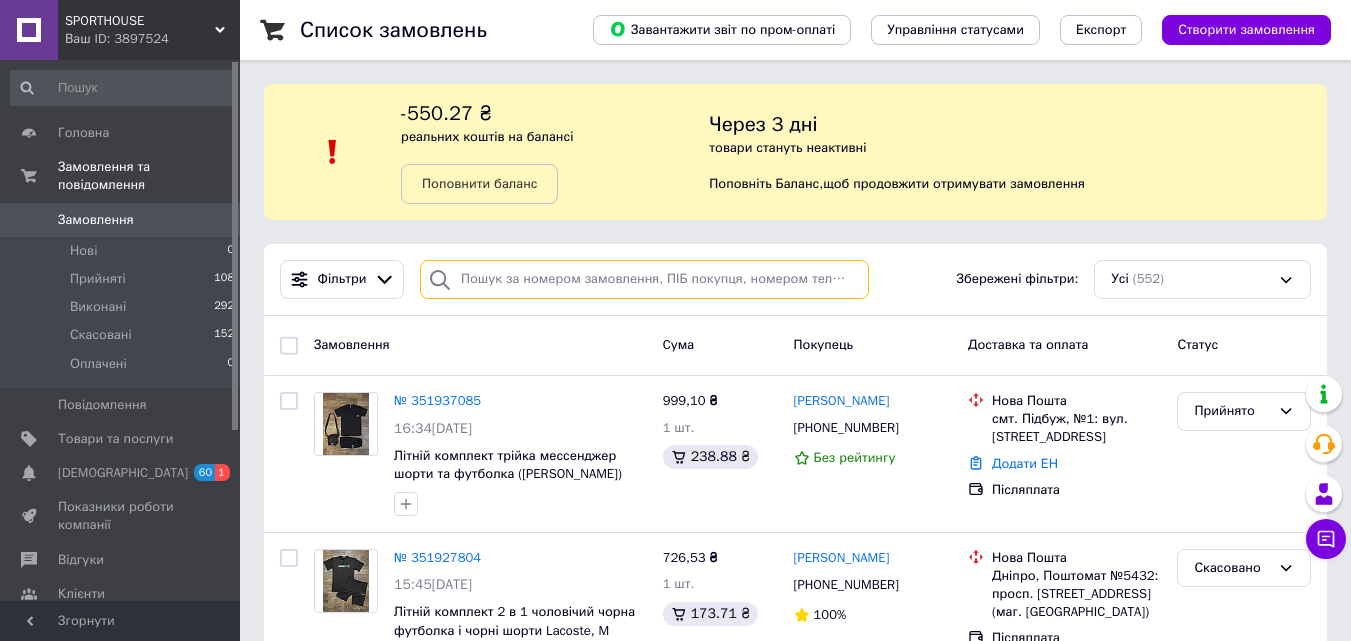 click at bounding box center [644, 279] 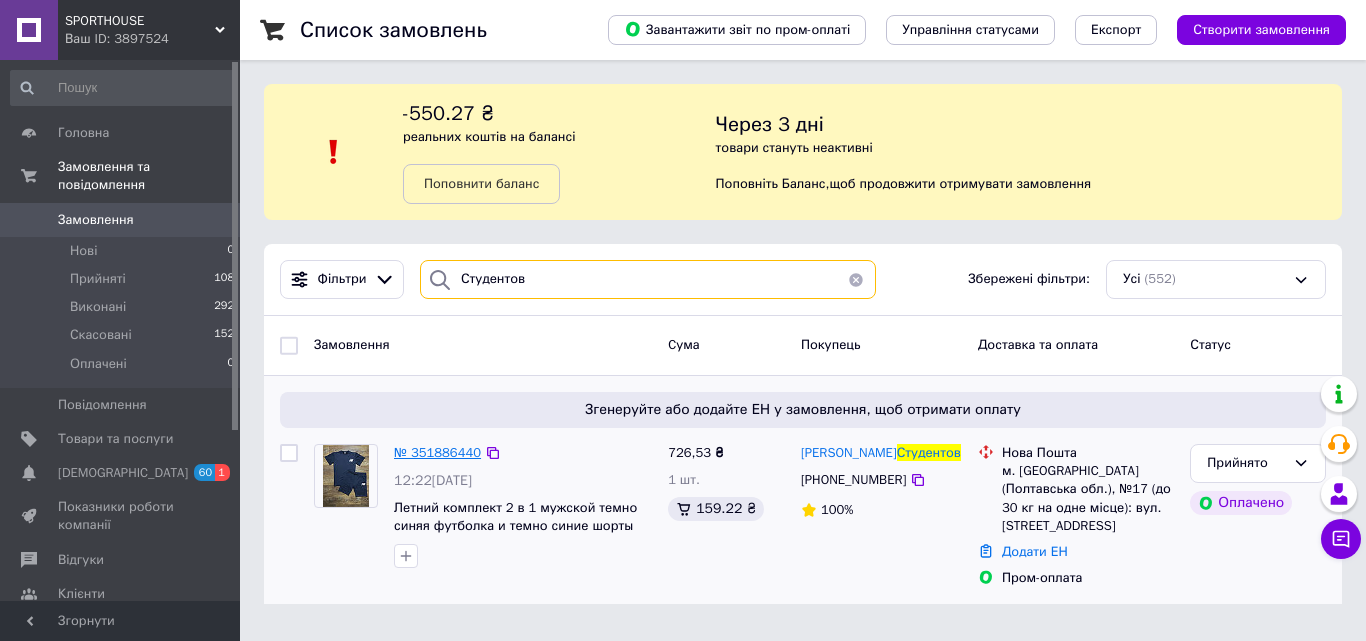 type on "Студентов" 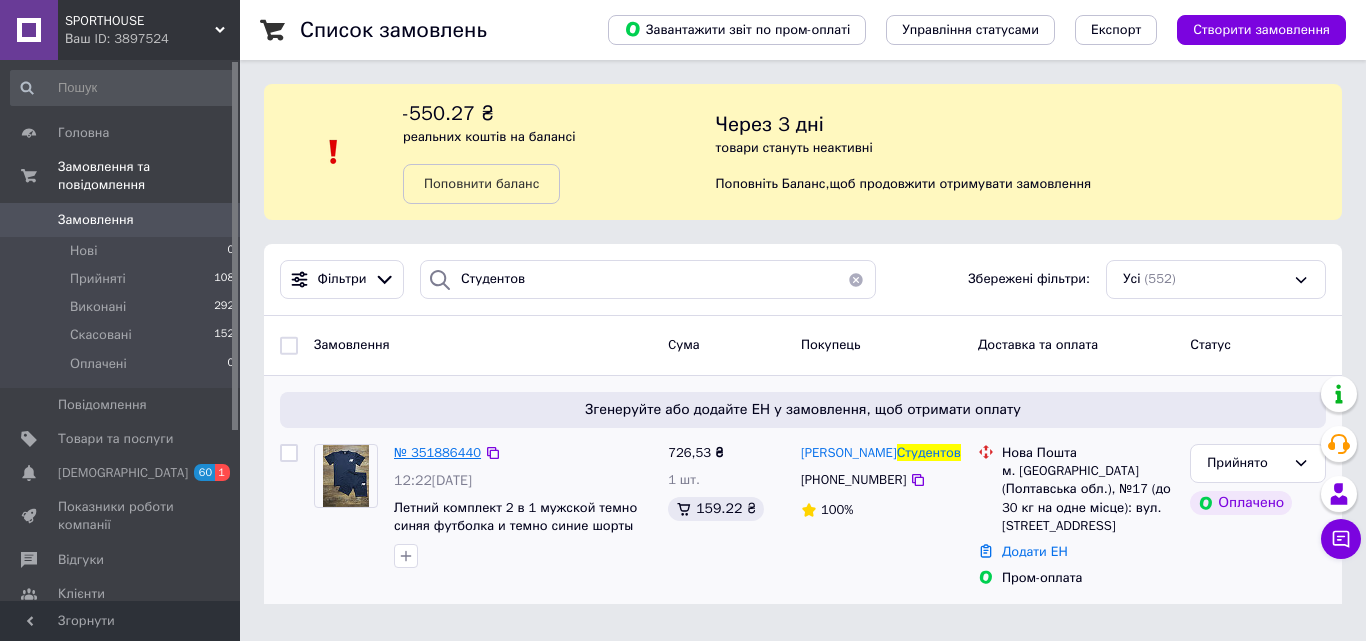 click on "№ 351886440" at bounding box center [437, 452] 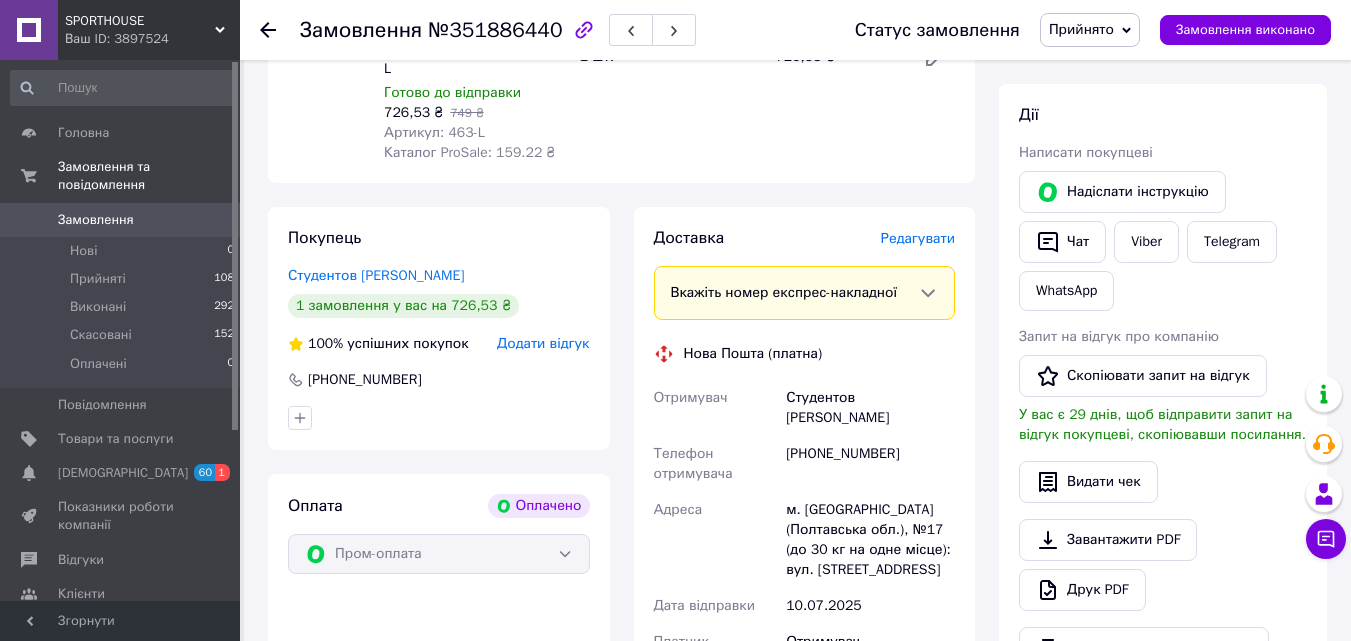 scroll, scrollTop: 1100, scrollLeft: 0, axis: vertical 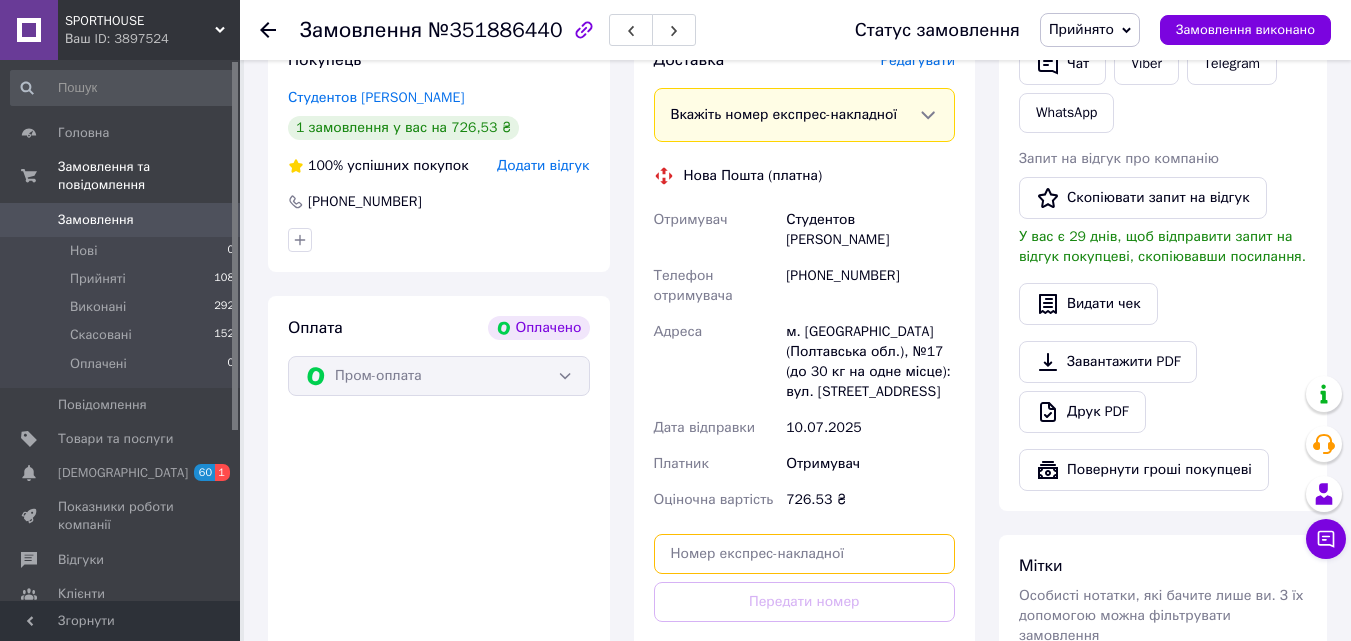 click at bounding box center (805, 554) 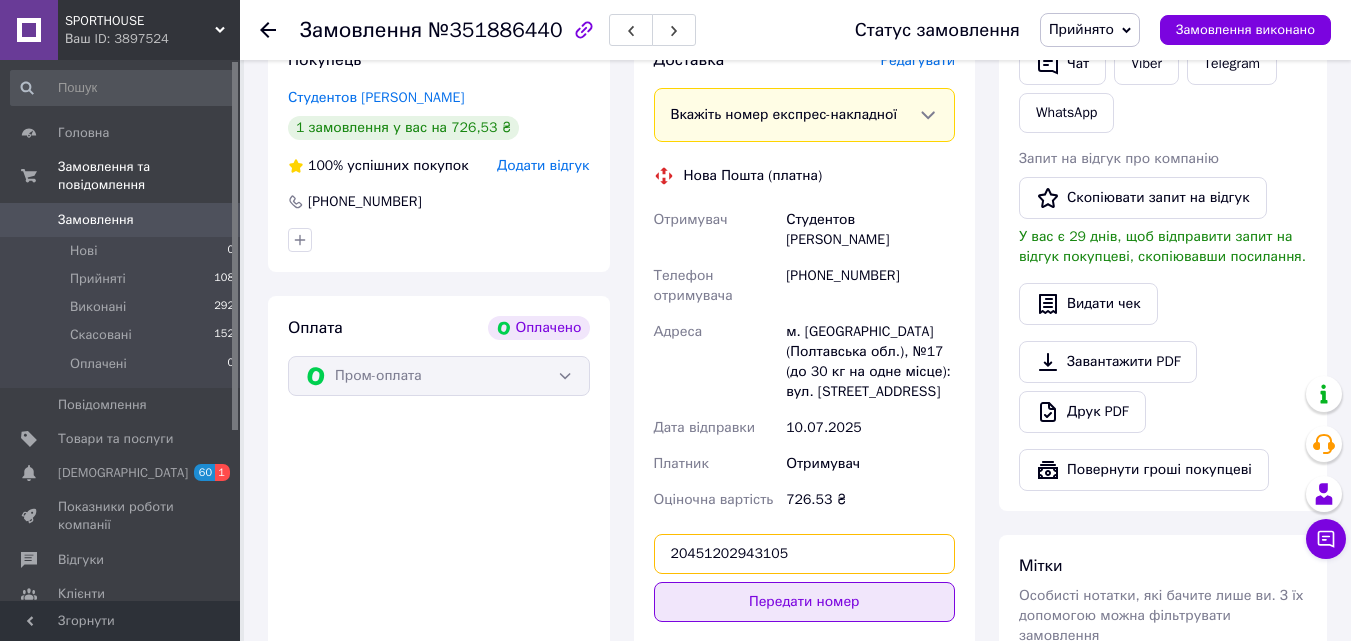 type on "20451202943105" 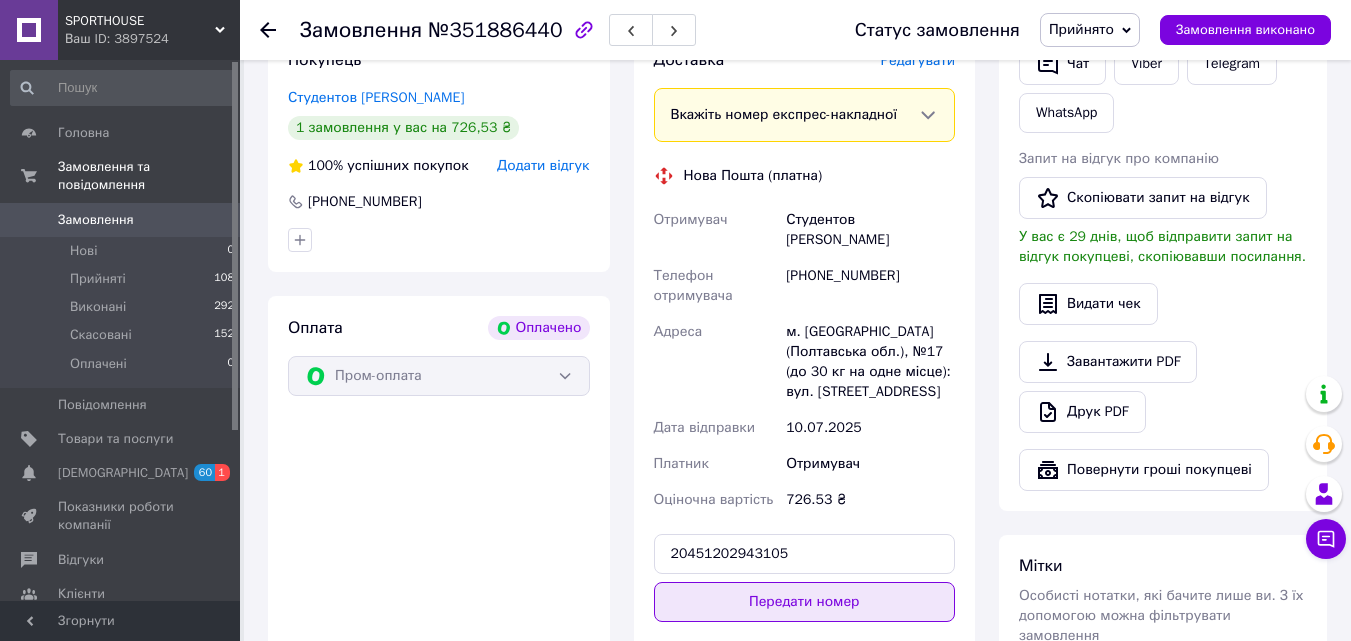 click on "Передати номер" at bounding box center [805, 602] 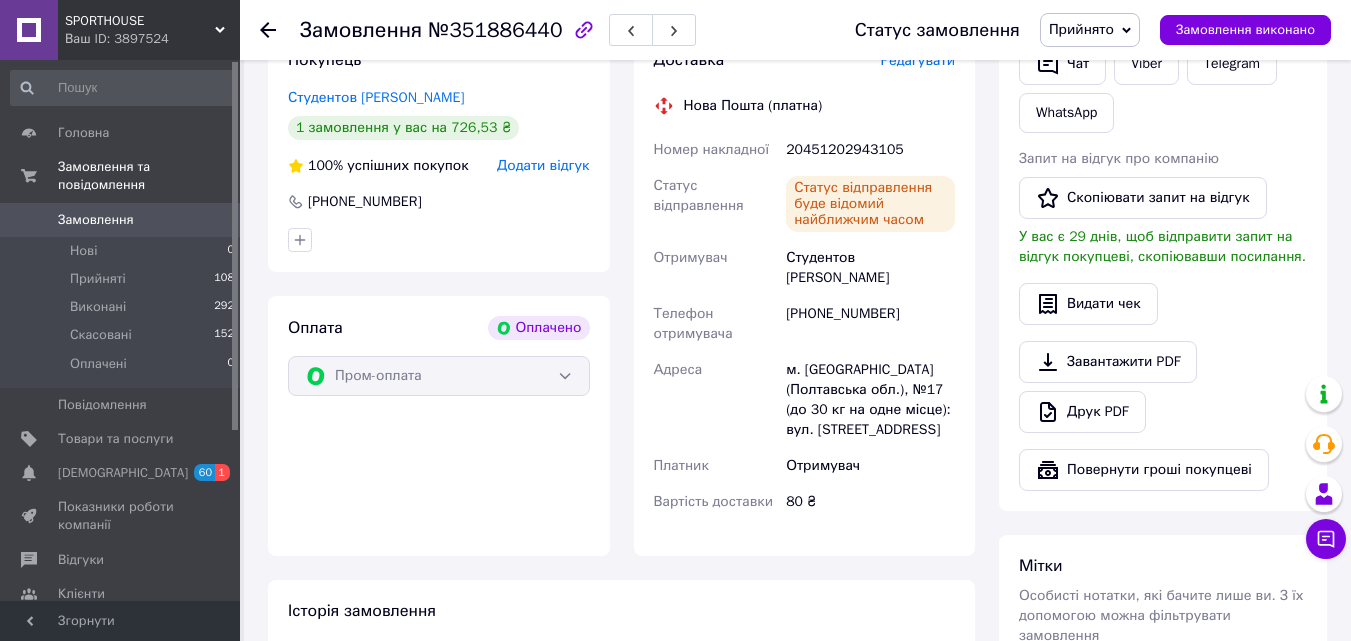 click on "SPORTHOUSE" at bounding box center (140, 21) 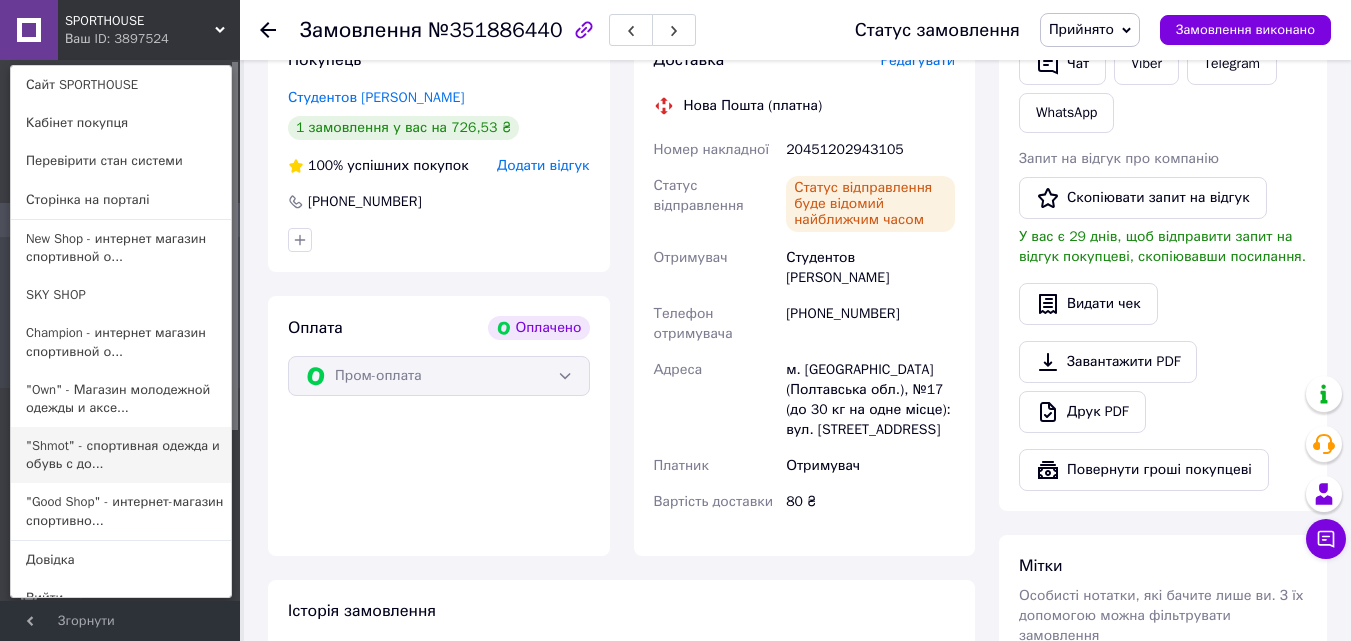 click on ""Shmot" - спортивная одежда и обувь с до..." at bounding box center [121, 455] 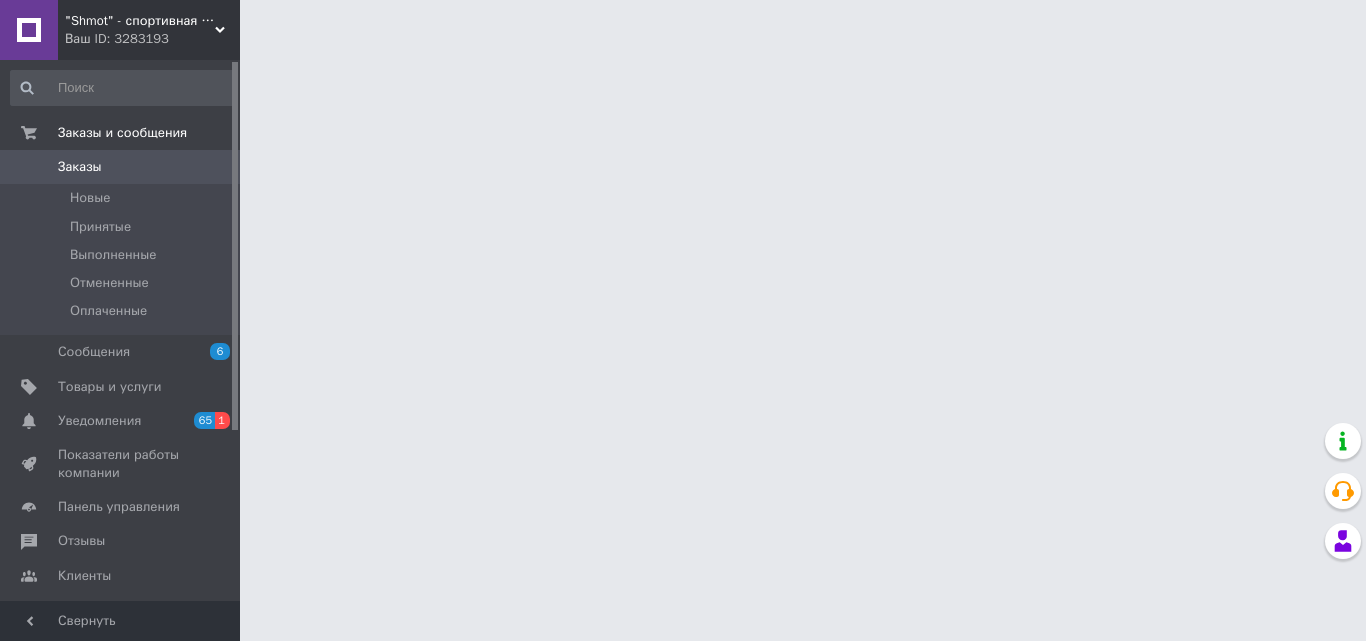 scroll, scrollTop: 0, scrollLeft: 0, axis: both 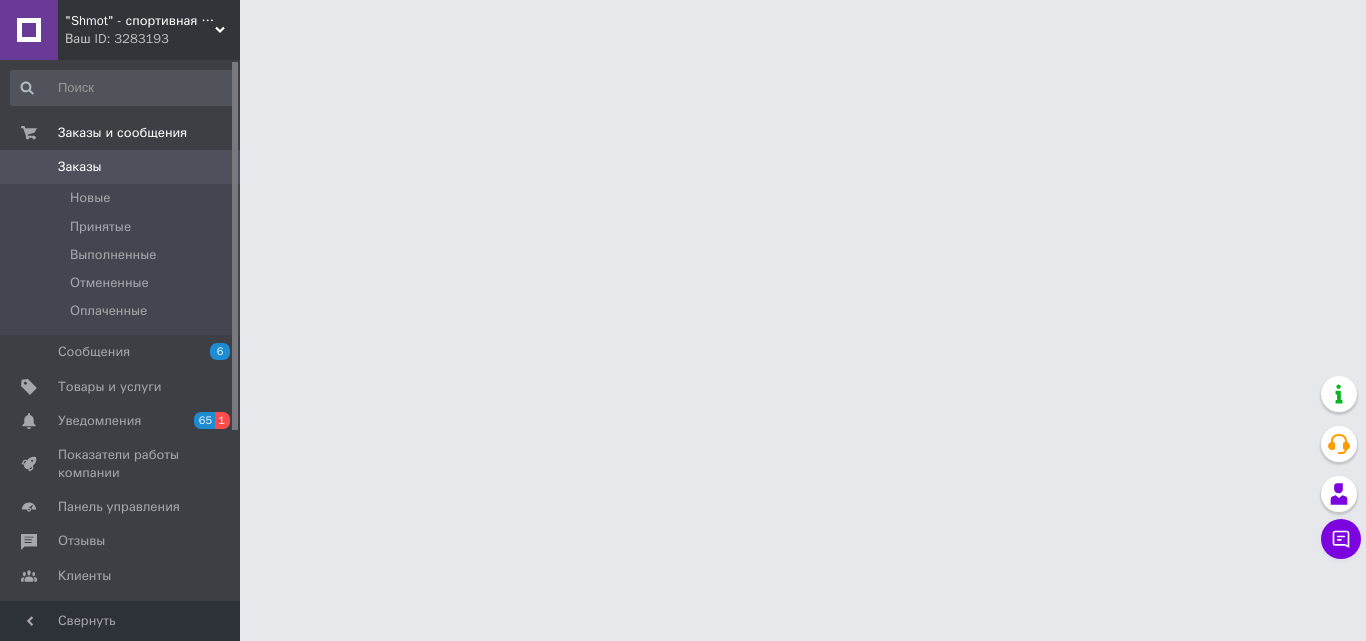 click on ""Shmot" - спортивная одежда и обувь с доставкой по [GEOGRAPHIC_DATA]. Ваш ID: 3283193 Сайт "Shmot" - спортивная одежда и обувь... Кабинет покупателя Проверить состояние системы Страница на портале New Shop - интернет магазин спортивной о... SKY SHOP SPORTHOUSE Champion - интернет магазин спортивной о... "Own" - Магазин молодежной одежды и аксе... "Good Shop" - интернет-магазин спортивно... Справка Выйти Заказы и сообщения Заказы 0 Новые Принятые Выполненные Отмененные Оплаченные Сообщения 6 Товары и услуги Уведомления 65 1 Показатели работы компании Отзывы" at bounding box center (683, 25) 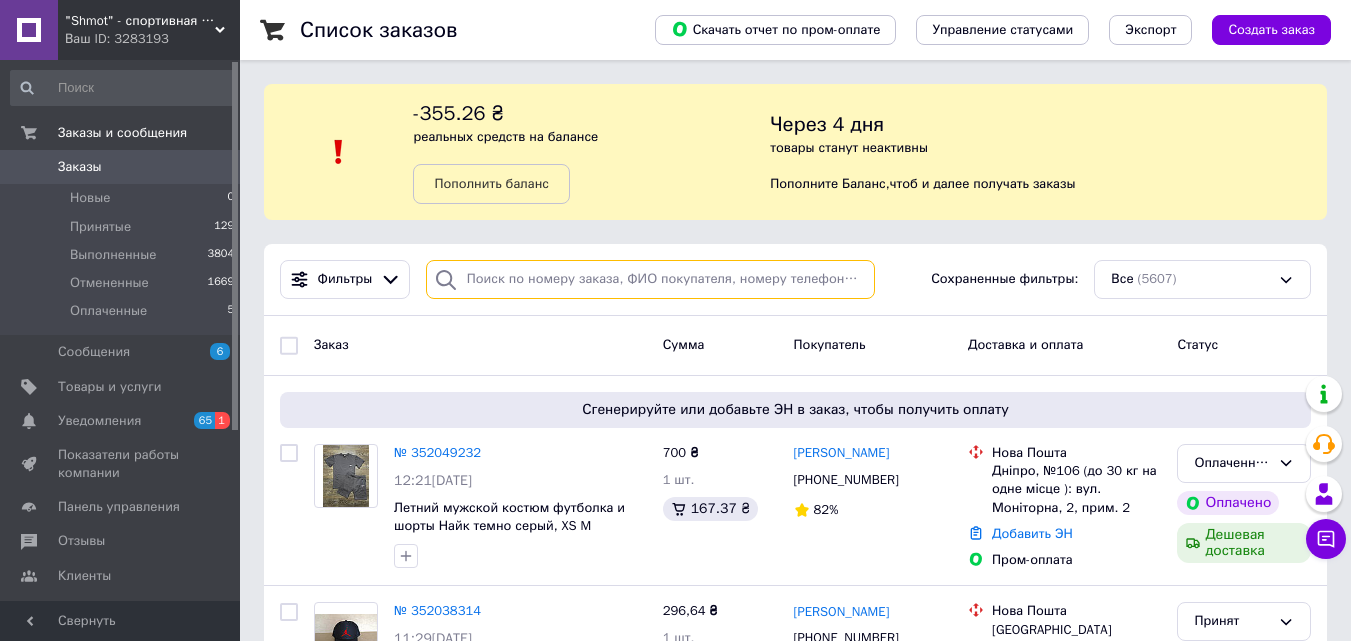click at bounding box center [650, 279] 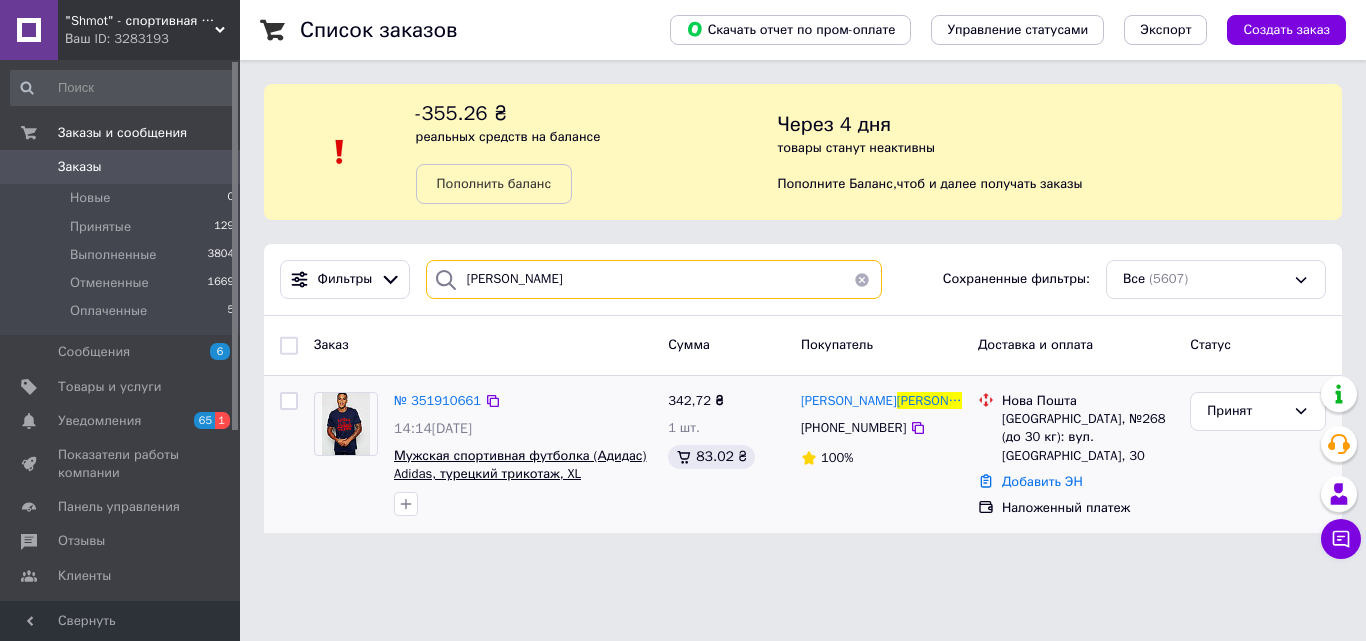 type on "Кирпиченко" 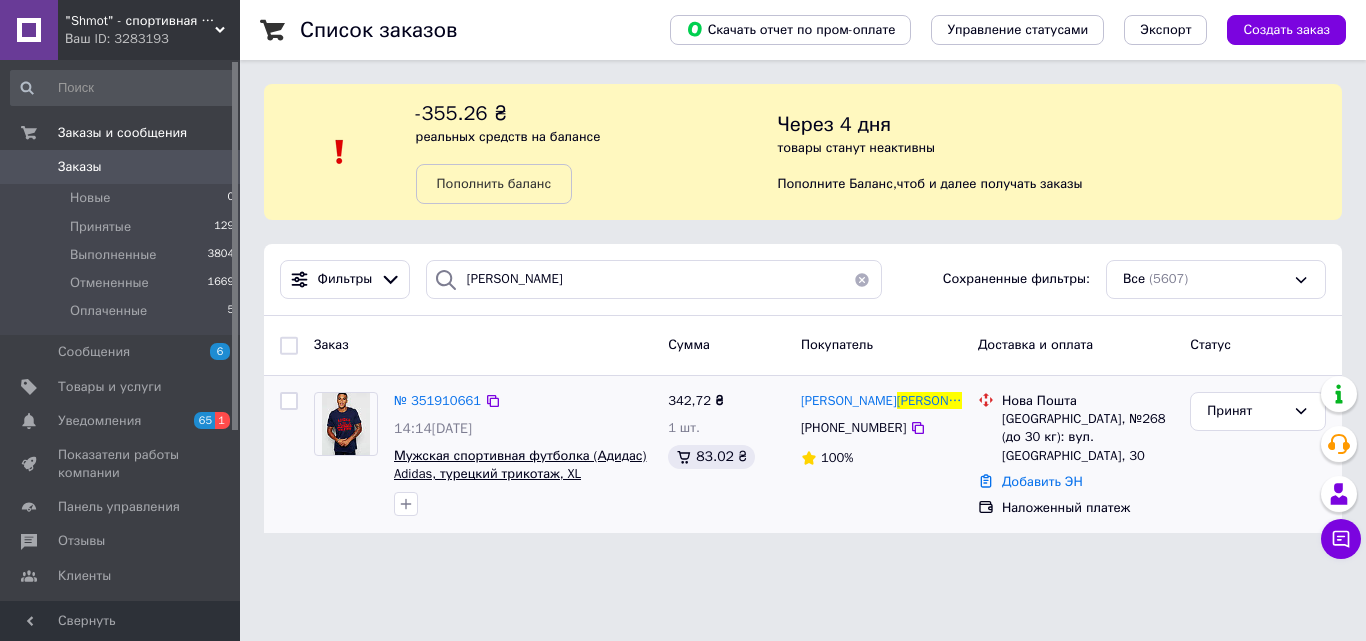 click on "Мужская спортивная футболка (Адидас) Adidas, турецкий трикотаж, XL" at bounding box center [520, 465] 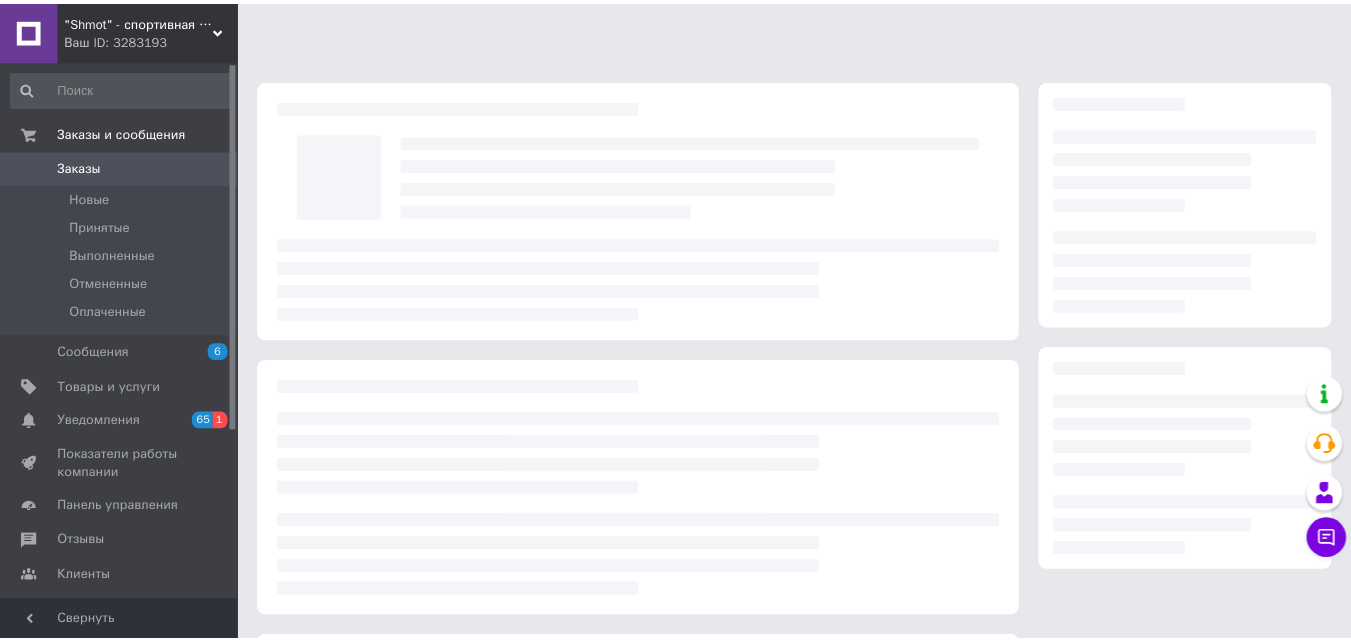 scroll, scrollTop: 0, scrollLeft: 0, axis: both 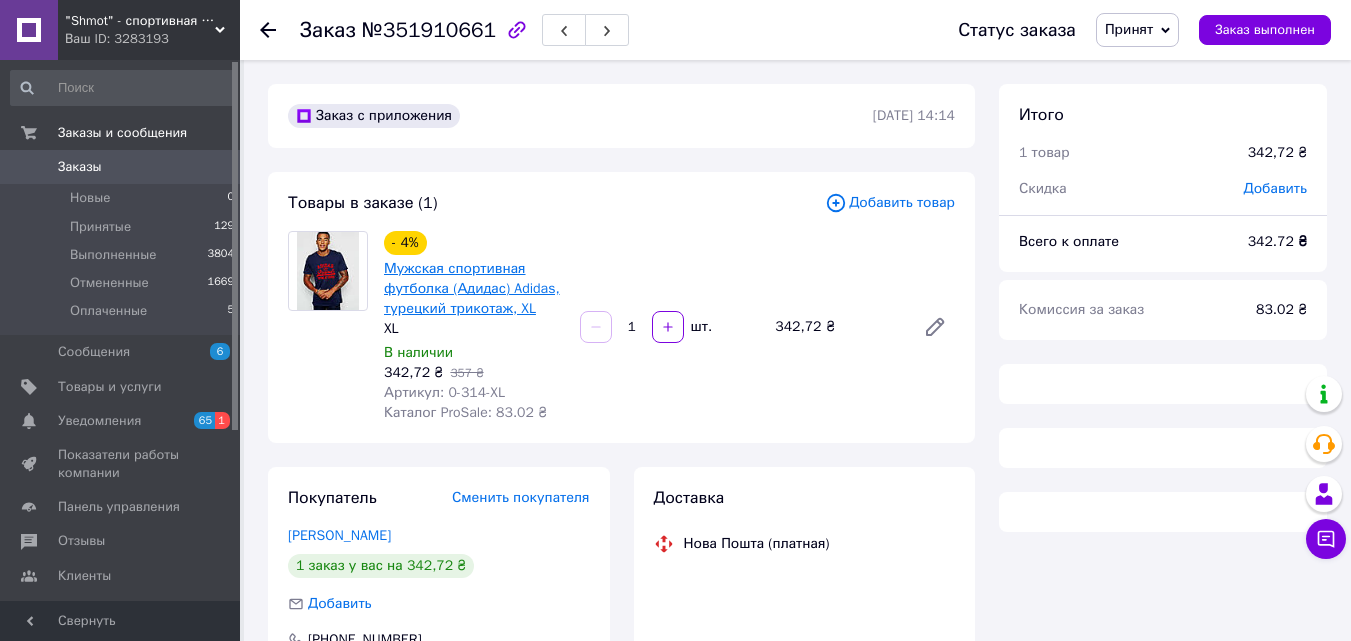 click on "Мужская спортивная футболка (Адидас) Adidas, турецкий трикотаж, XL" at bounding box center (472, 288) 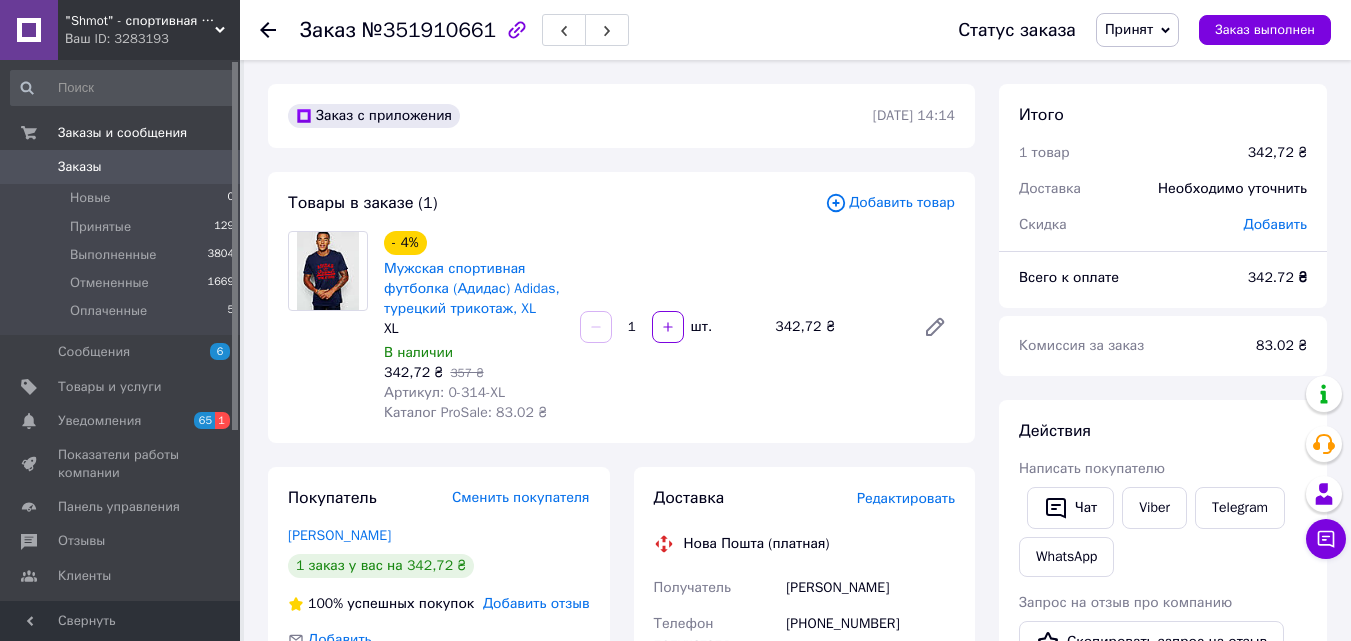 click on "Заказы 0" at bounding box center [123, 167] 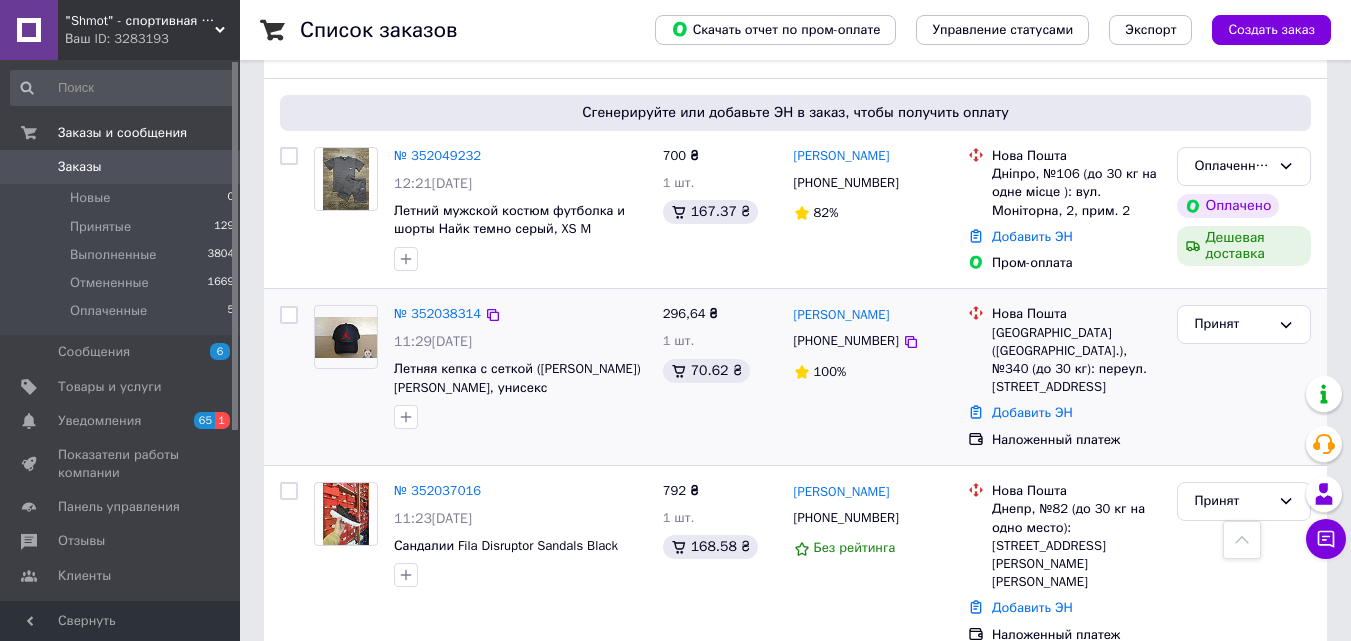 scroll, scrollTop: 200, scrollLeft: 0, axis: vertical 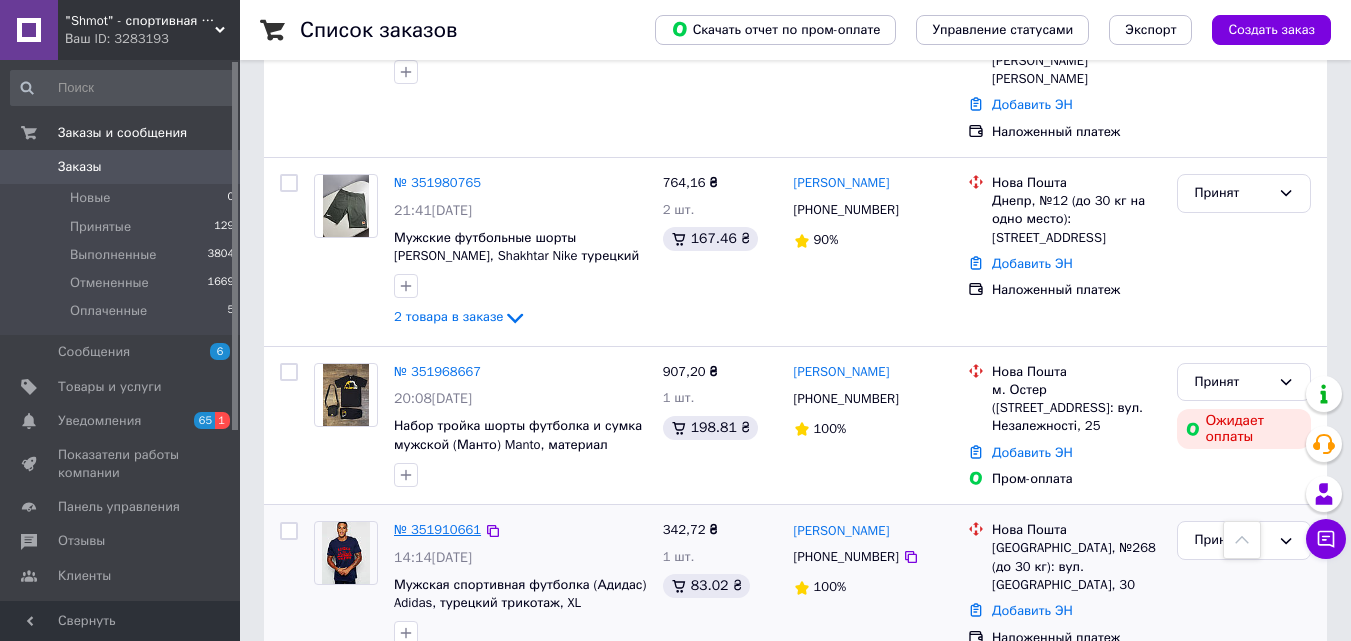 click on "№ 351910661" at bounding box center (437, 529) 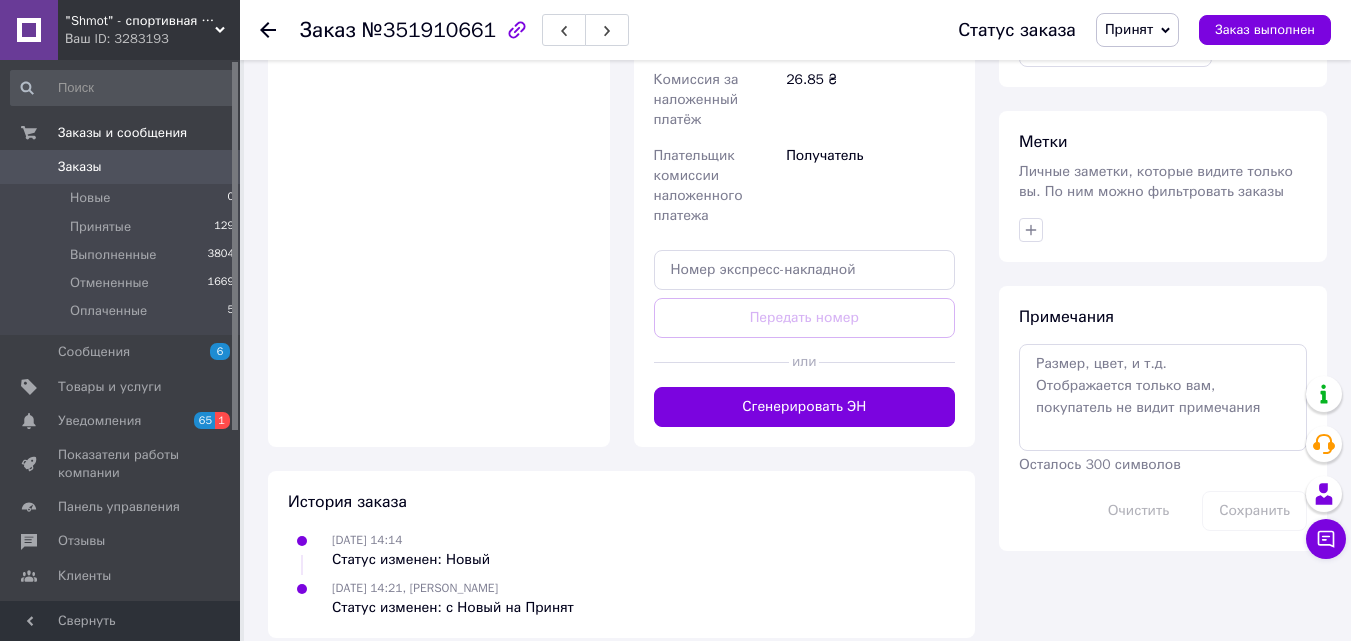scroll, scrollTop: 881, scrollLeft: 0, axis: vertical 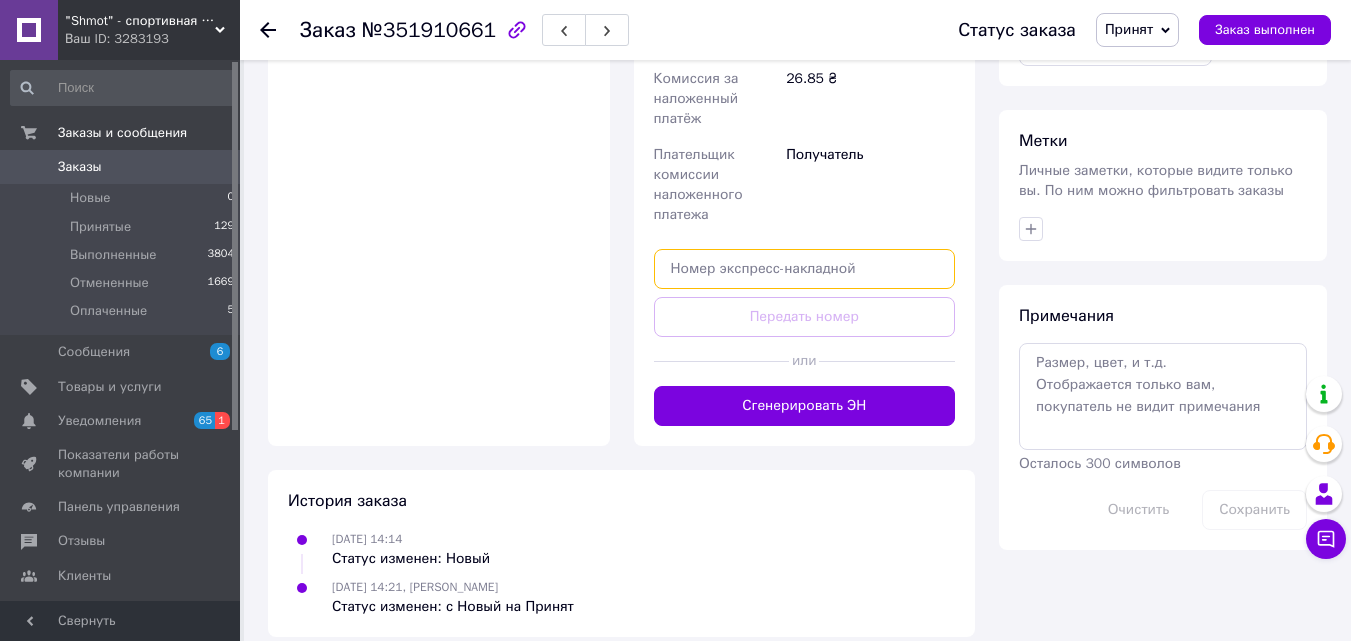 click at bounding box center [805, 269] 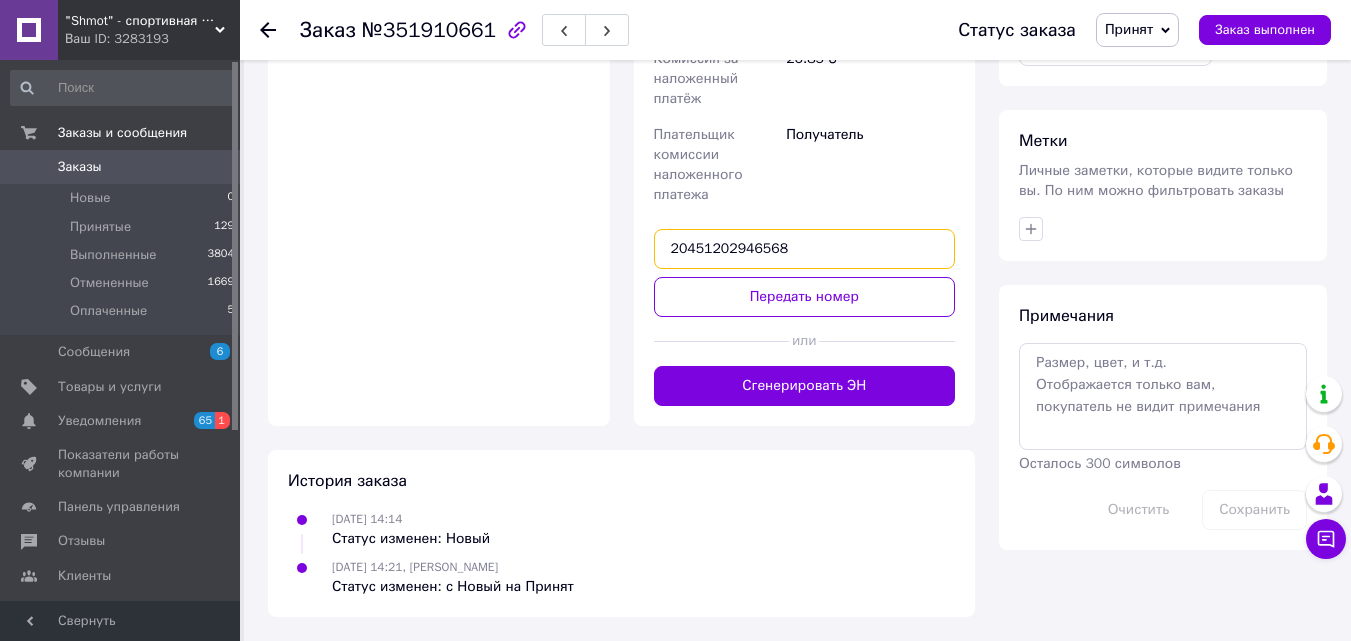 type on "20451202946568" 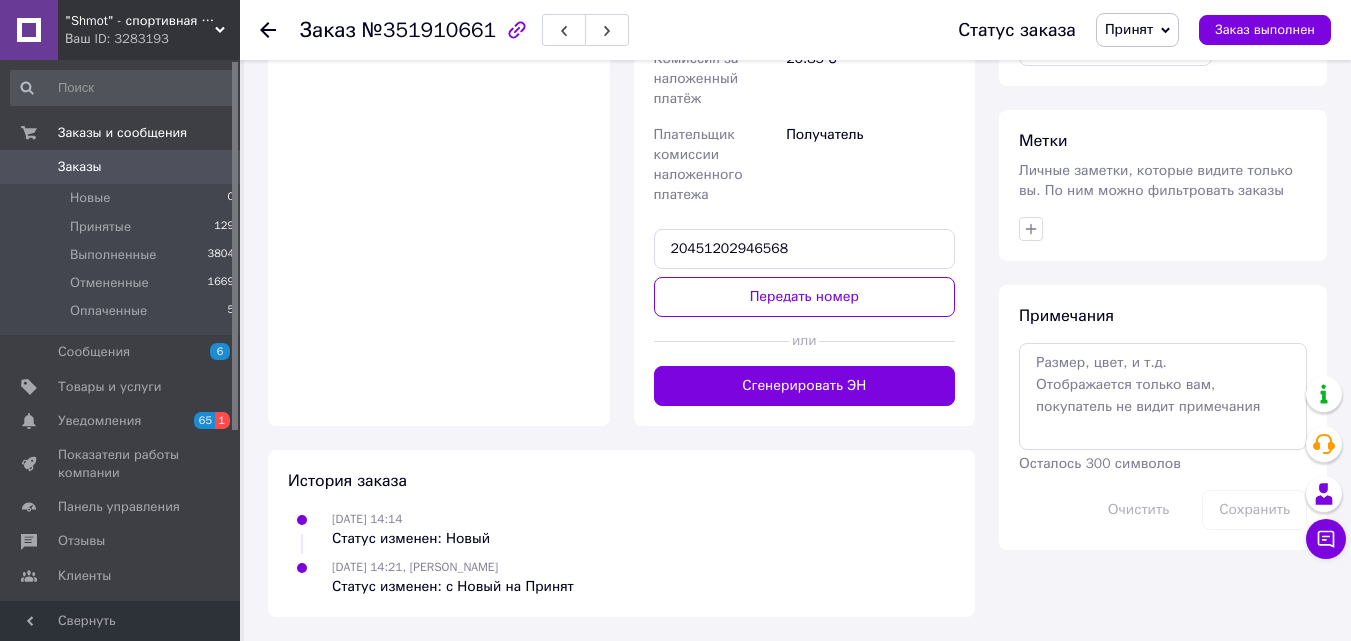 click on "Доставка Редактировать Нова Пошта (платная) Получатель Кирпиченко Евгений Телефон получателя +380955592869 Адрес г. Киев (Киевская обл.), №268 (до 30 кг): ул. Стеценка, 30 Дата отправки 10.07.2025 Плательщик Получатель Оценочная стоимость 342.72 ₴ Сумма наложенного платежа 342.72 ₴ Комиссия за наложенный платёж 26.85 ₴ Плательщик комиссии наложенного платежа Получатель 20451202946568 Передать номер или Сгенерировать ЭН" at bounding box center (805, 6) 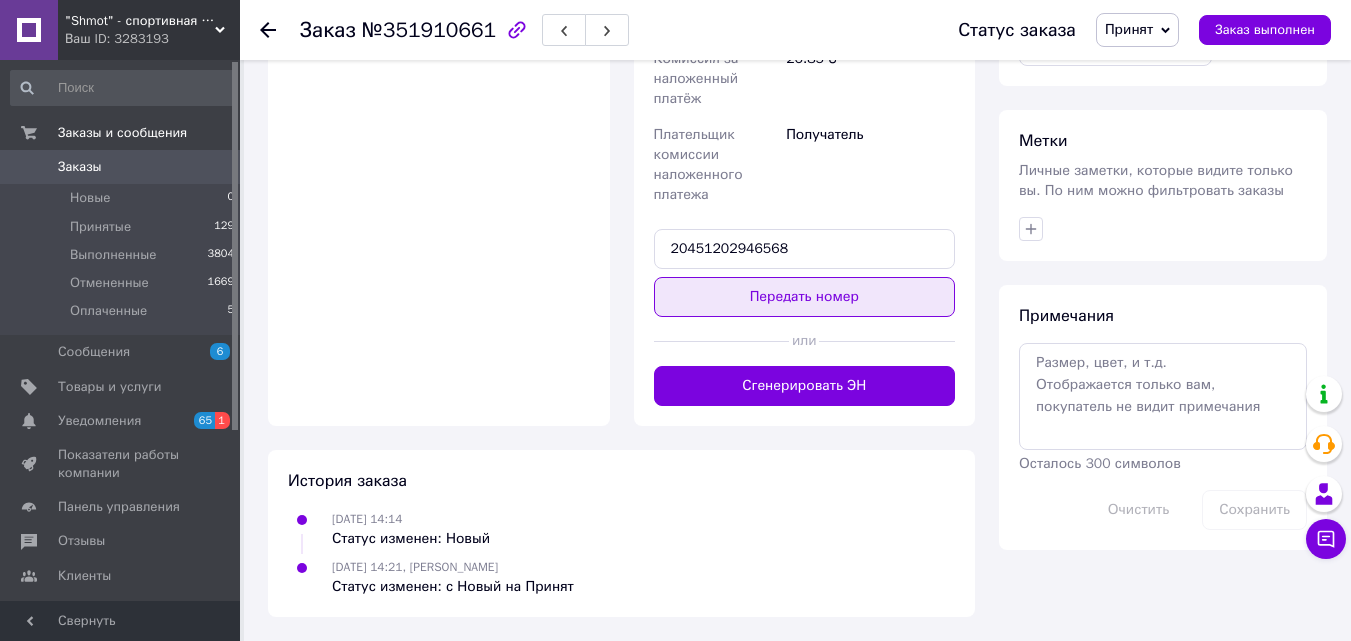 click on "Передать номер" at bounding box center (805, 297) 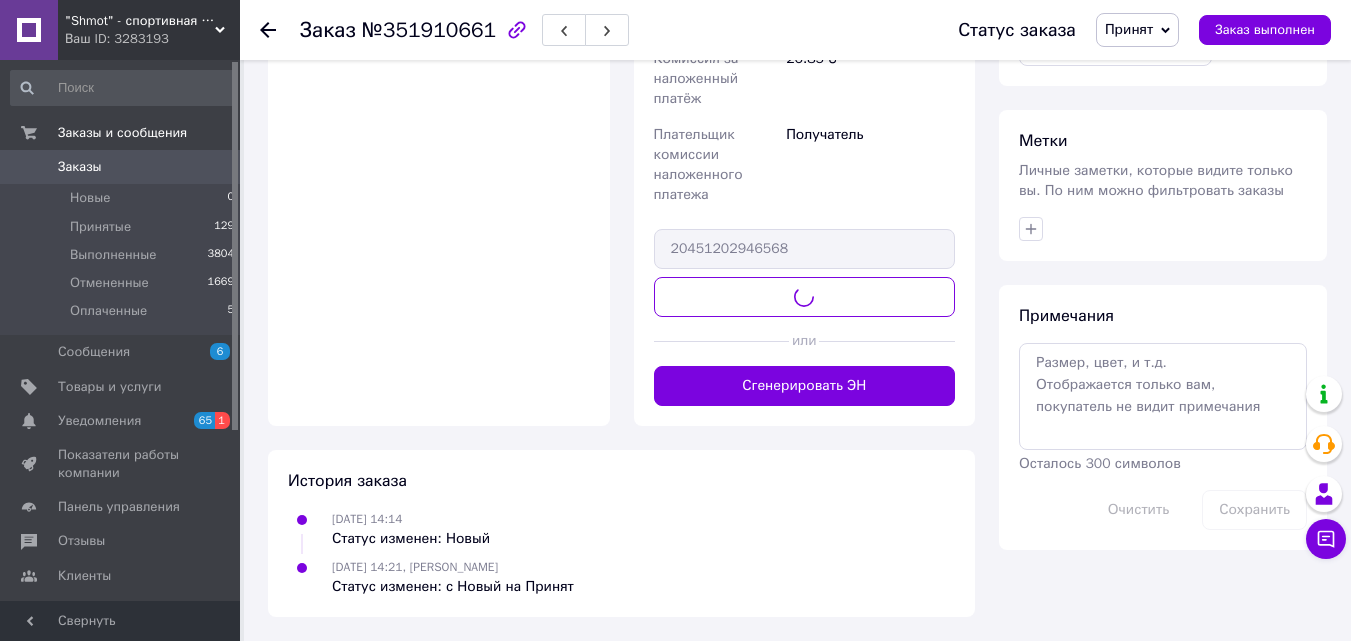 scroll, scrollTop: 794, scrollLeft: 0, axis: vertical 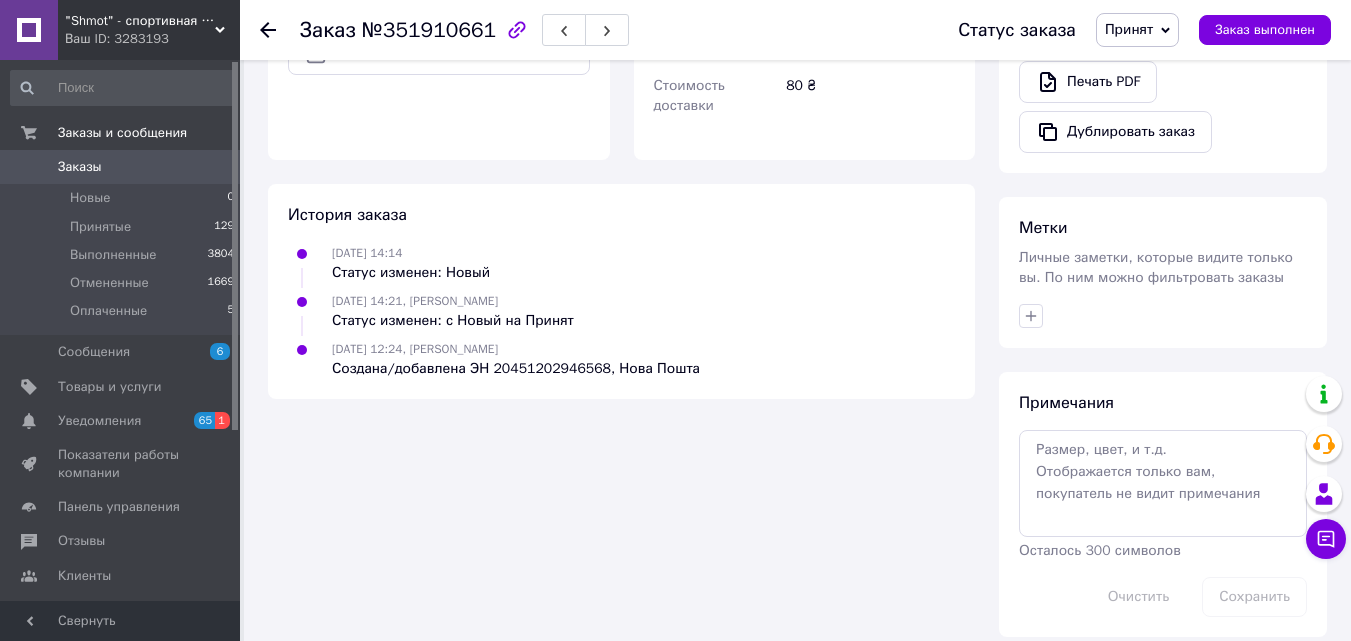 click on "Заказы" at bounding box center (121, 167) 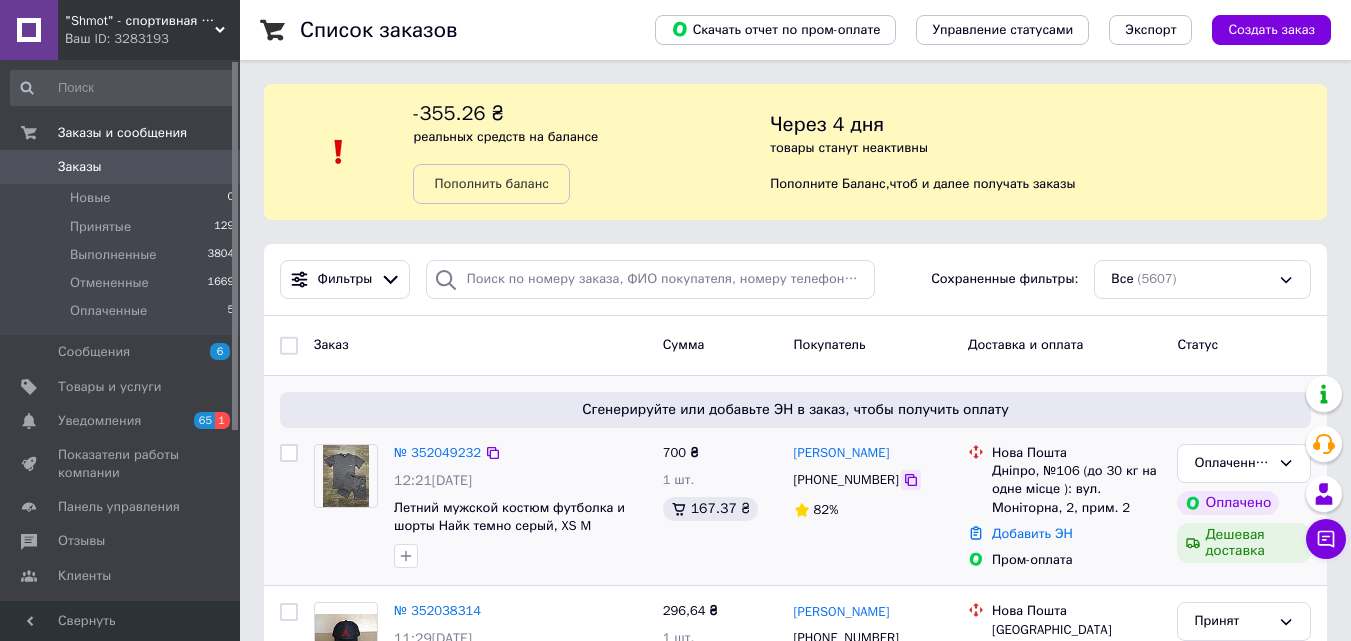 click 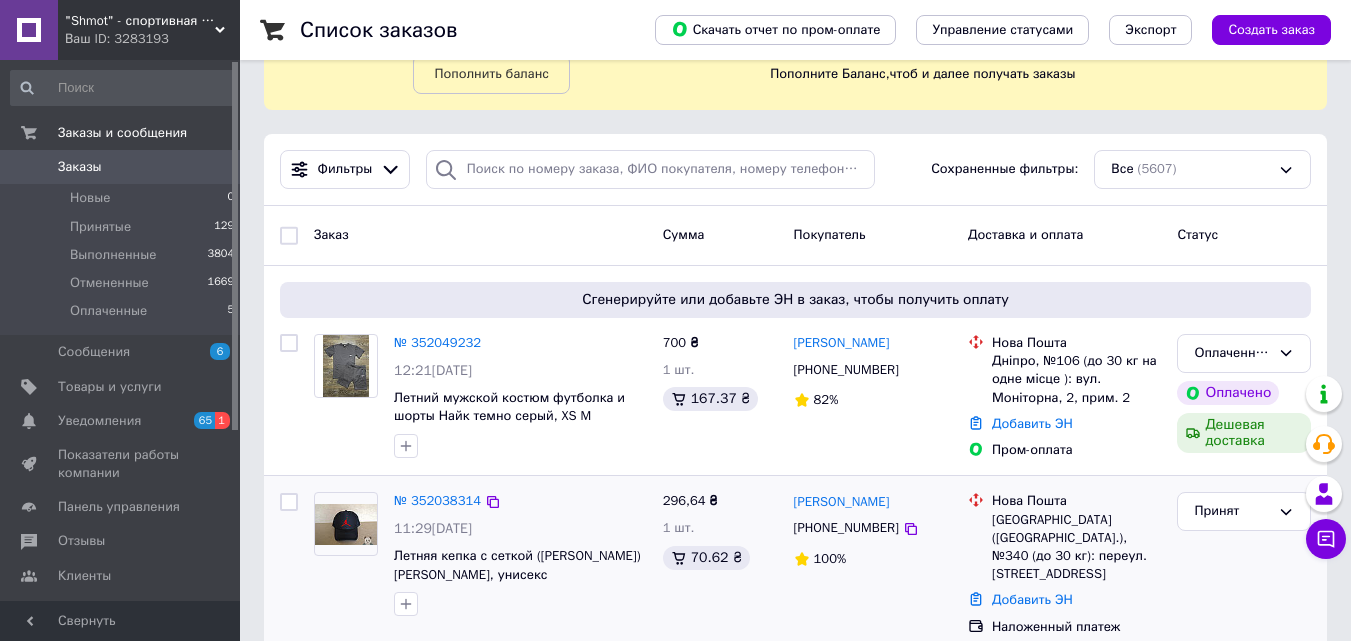 scroll, scrollTop: 300, scrollLeft: 0, axis: vertical 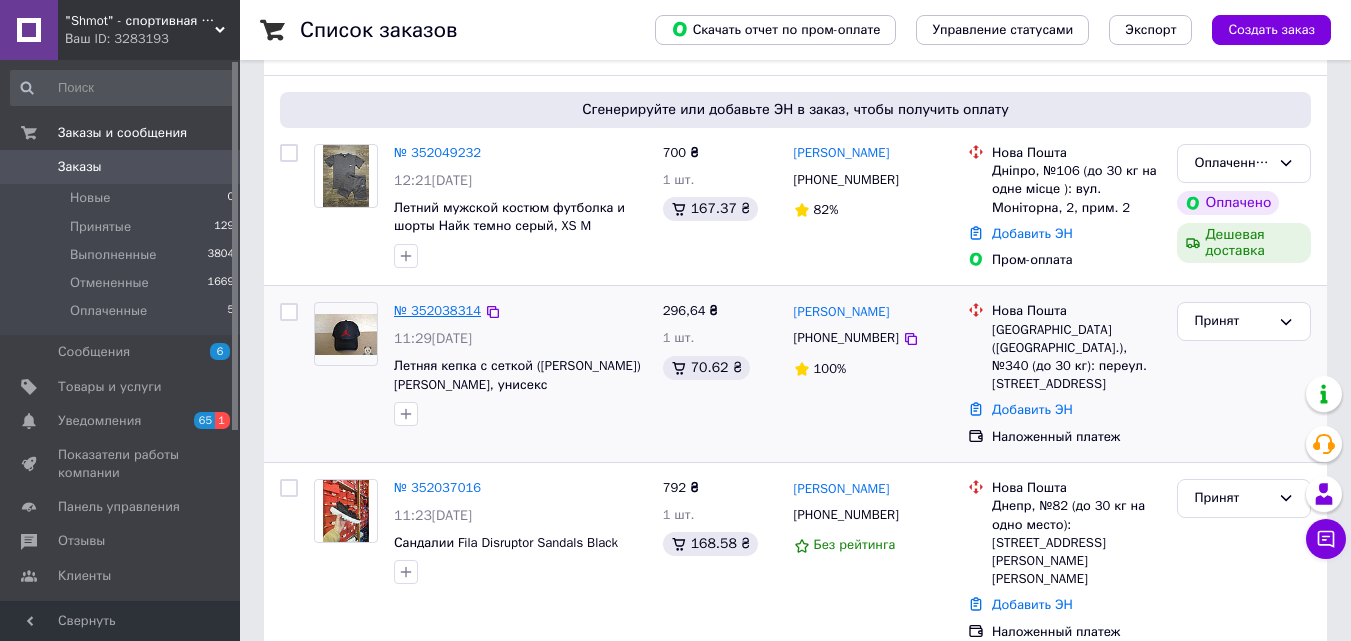 click on "№ 352038314" at bounding box center (437, 310) 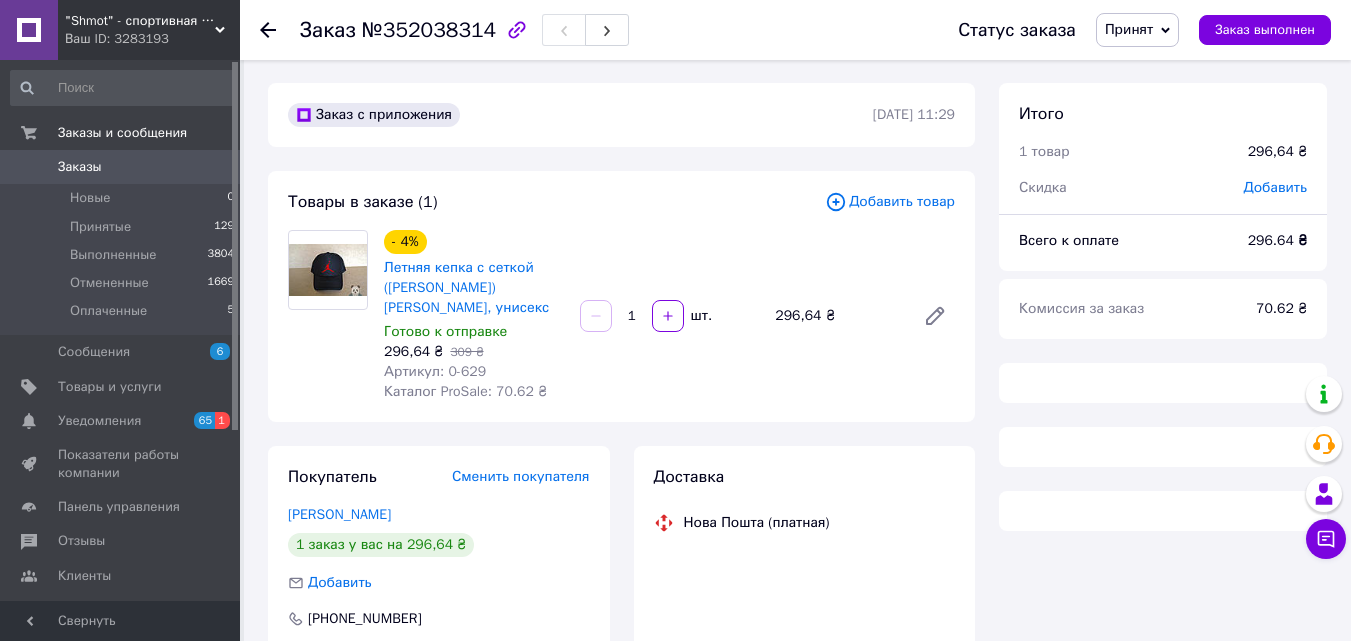 scroll, scrollTop: 0, scrollLeft: 0, axis: both 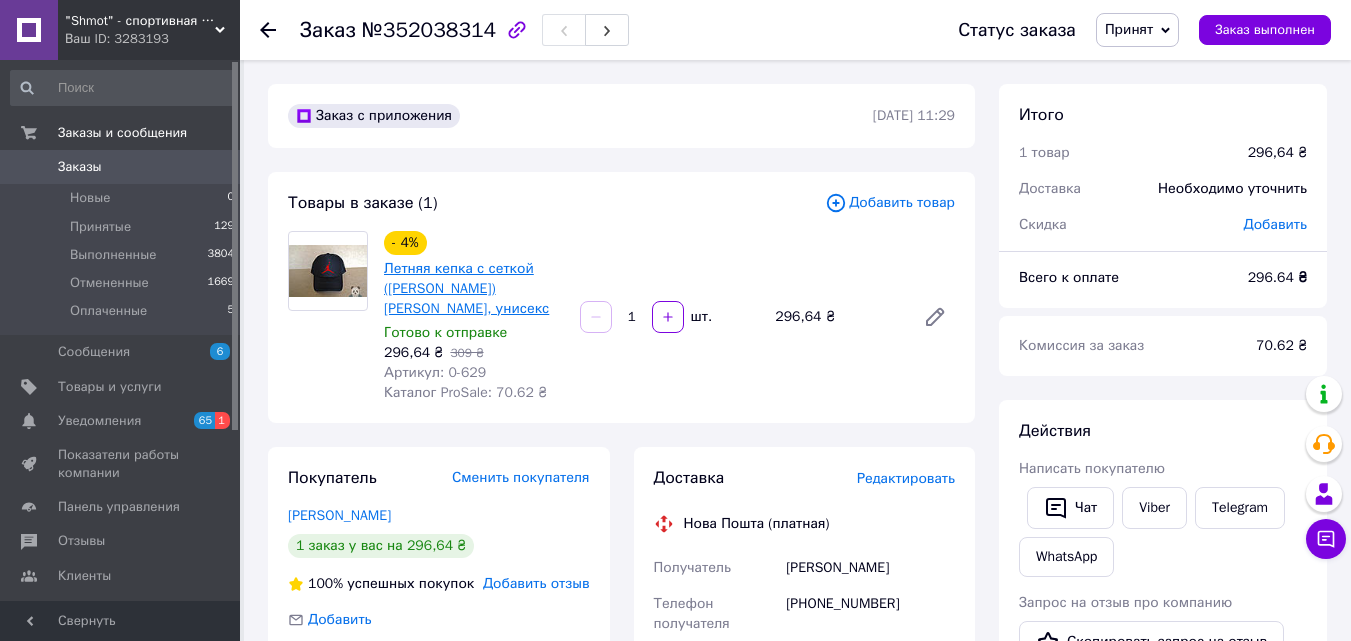 click on "Летняя кепка с сеткой (Джордан) Jordan, унисекс" at bounding box center [466, 288] 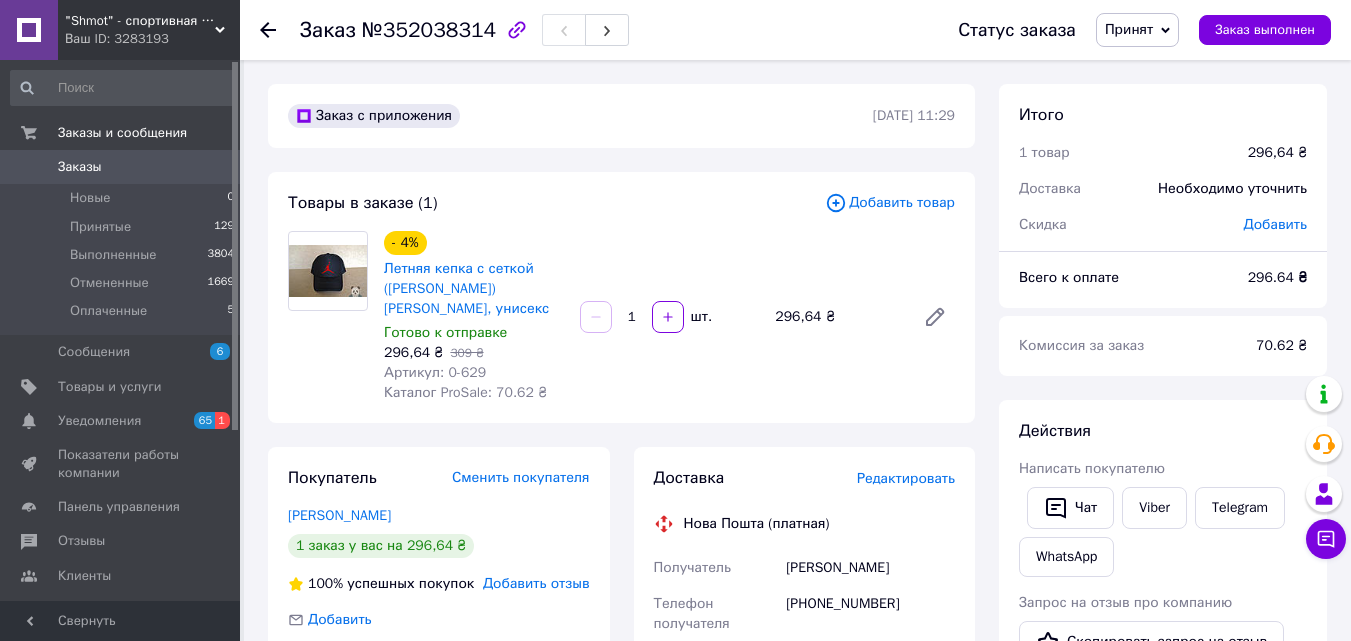 click on "Заказы" at bounding box center [121, 167] 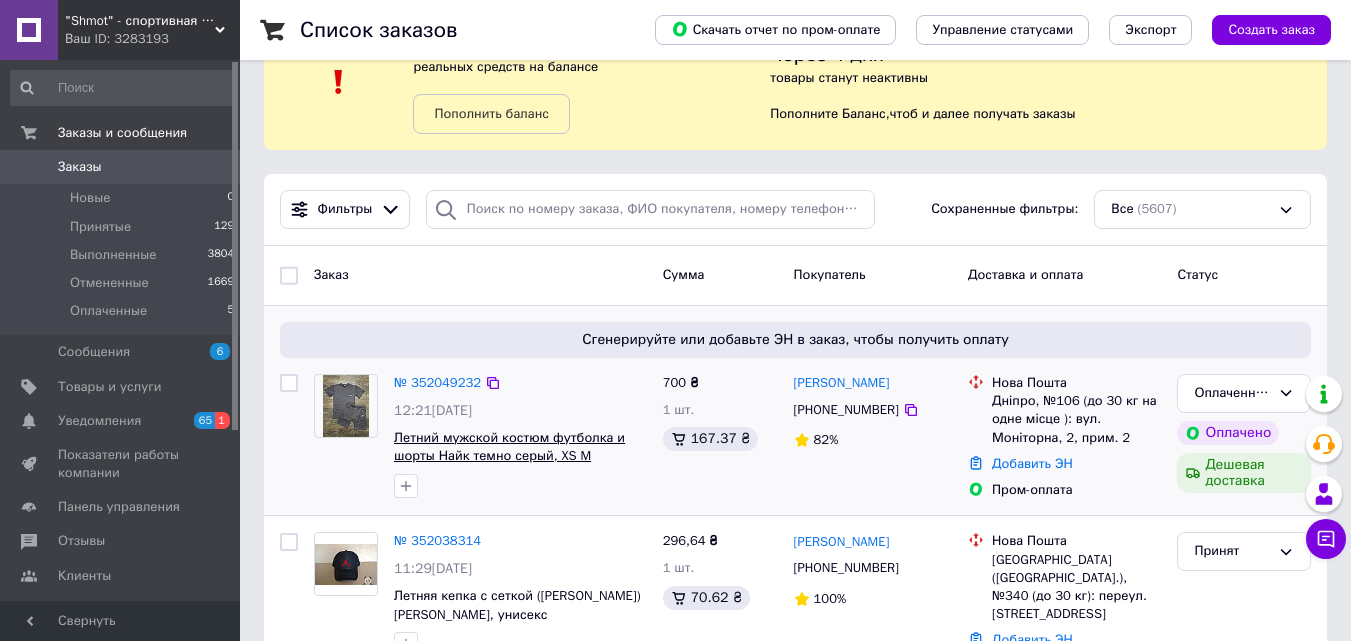scroll, scrollTop: 100, scrollLeft: 0, axis: vertical 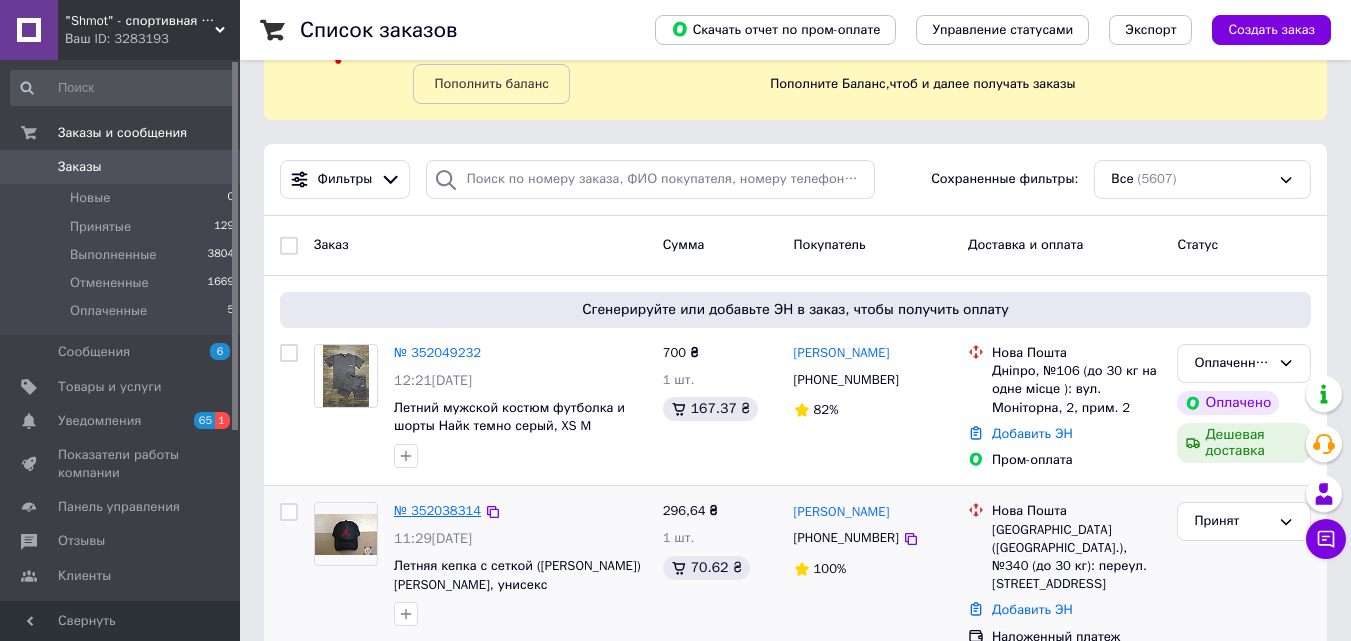 click on "№ 352038314" at bounding box center [437, 510] 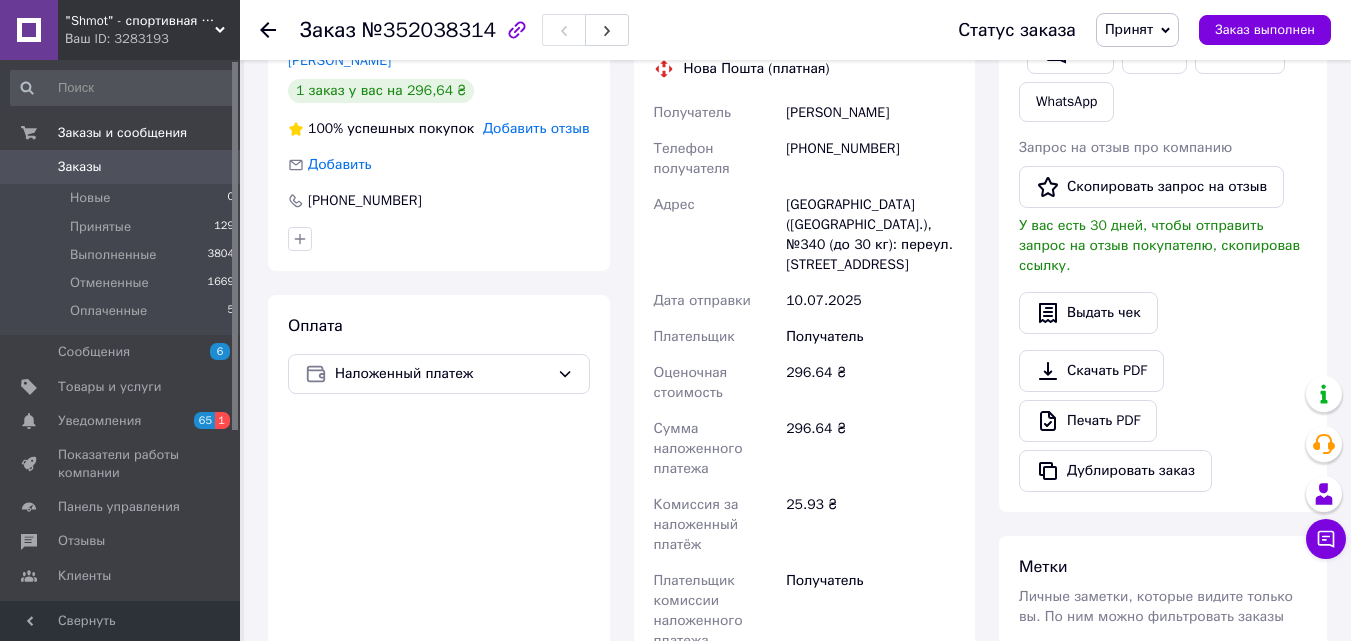 scroll, scrollTop: 660, scrollLeft: 0, axis: vertical 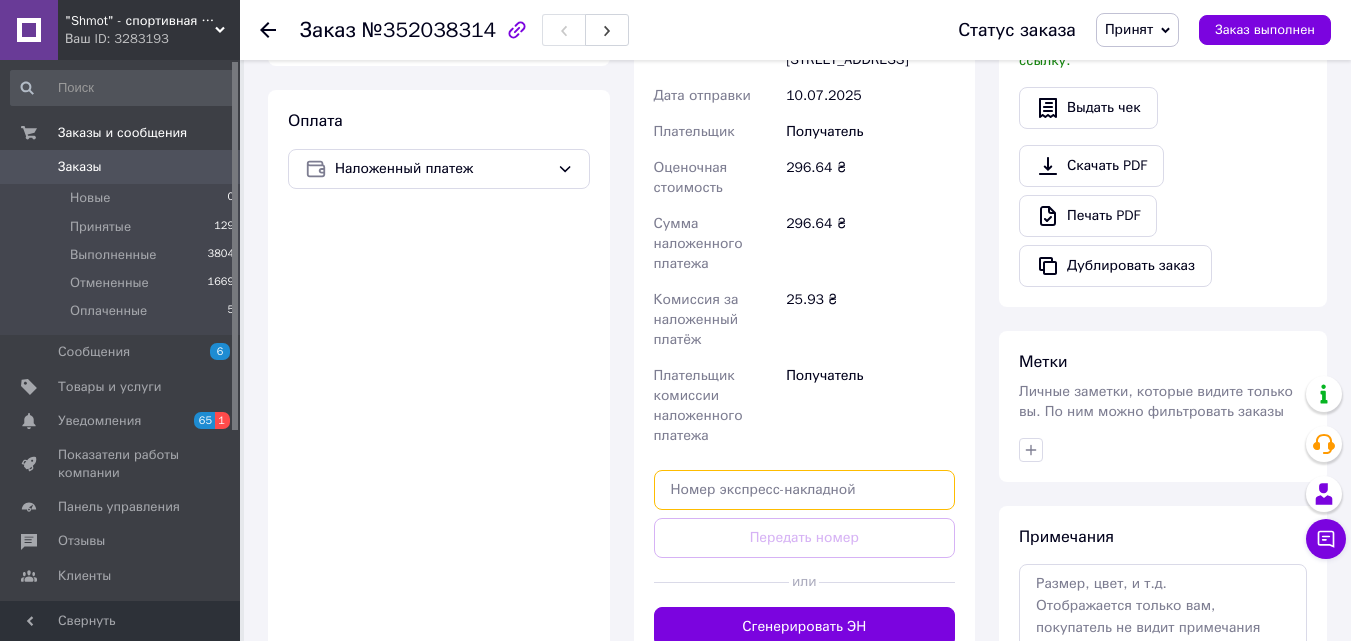 click at bounding box center (805, 490) 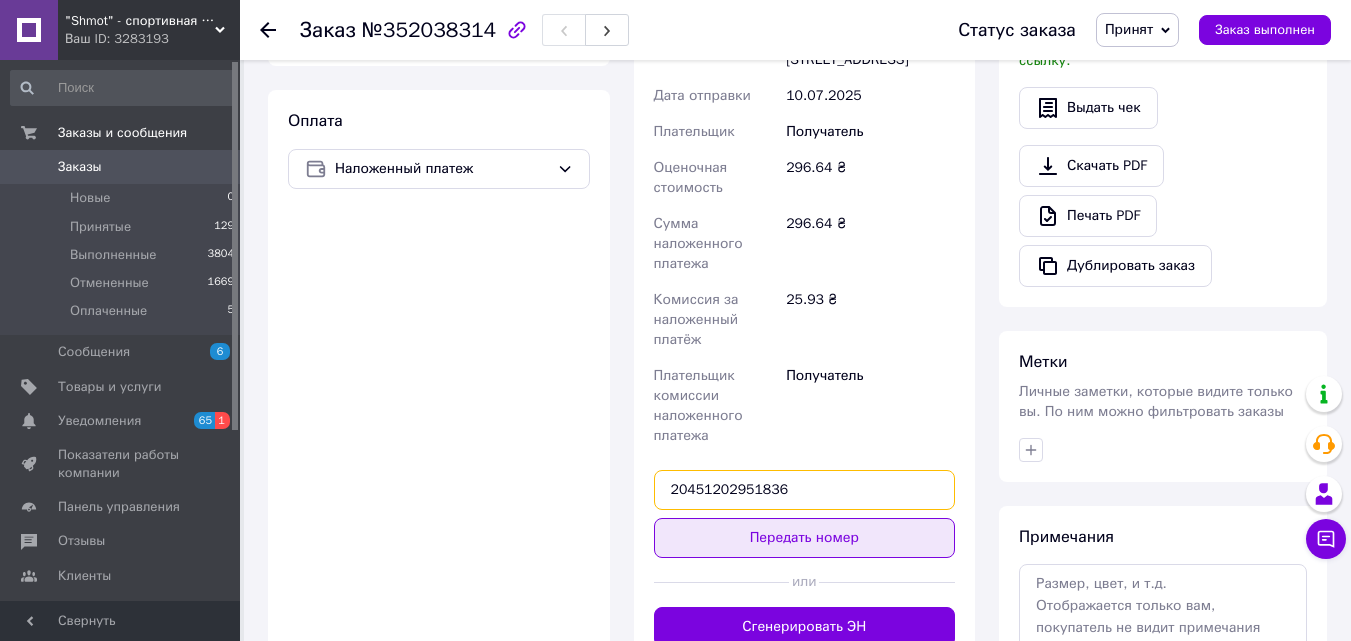 type on "20451202951836" 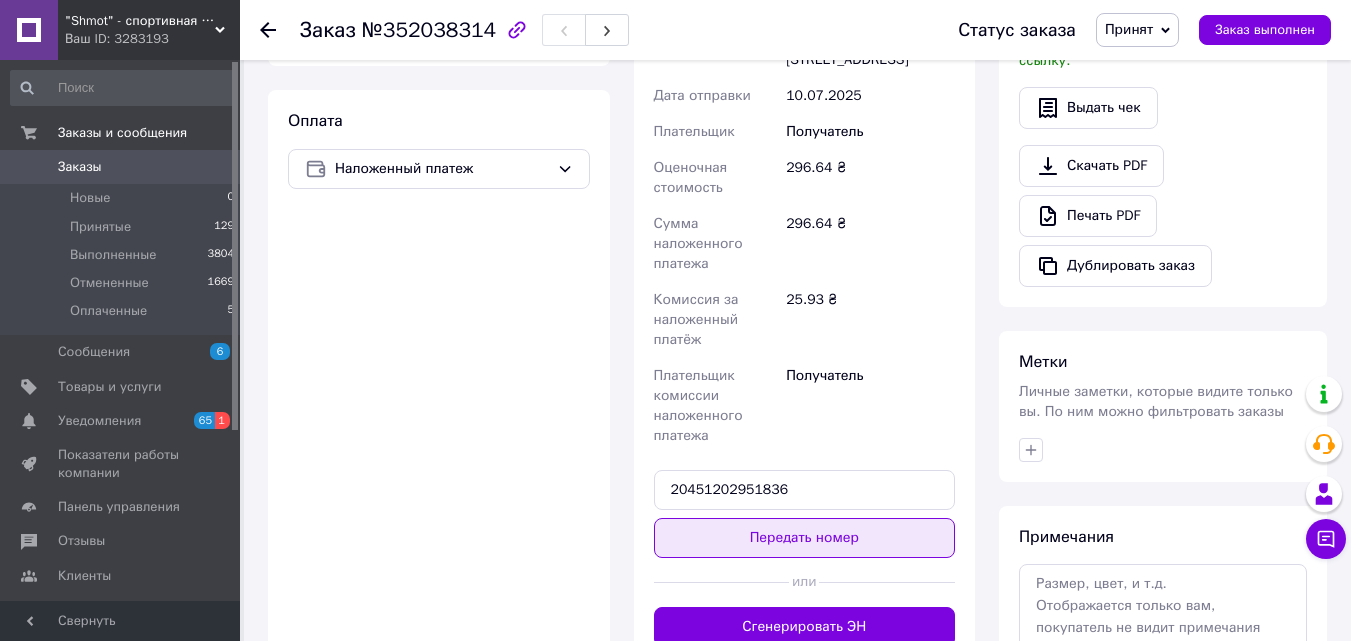 click on "Передать номер" at bounding box center [805, 538] 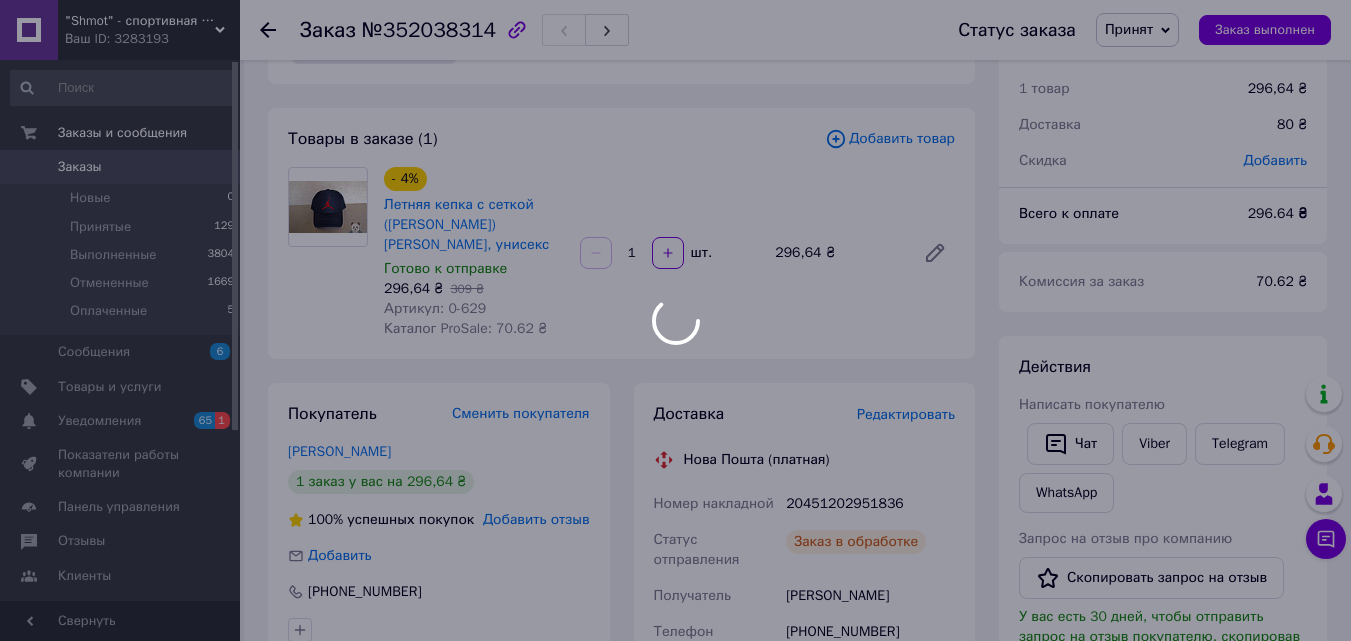 scroll, scrollTop: 60, scrollLeft: 0, axis: vertical 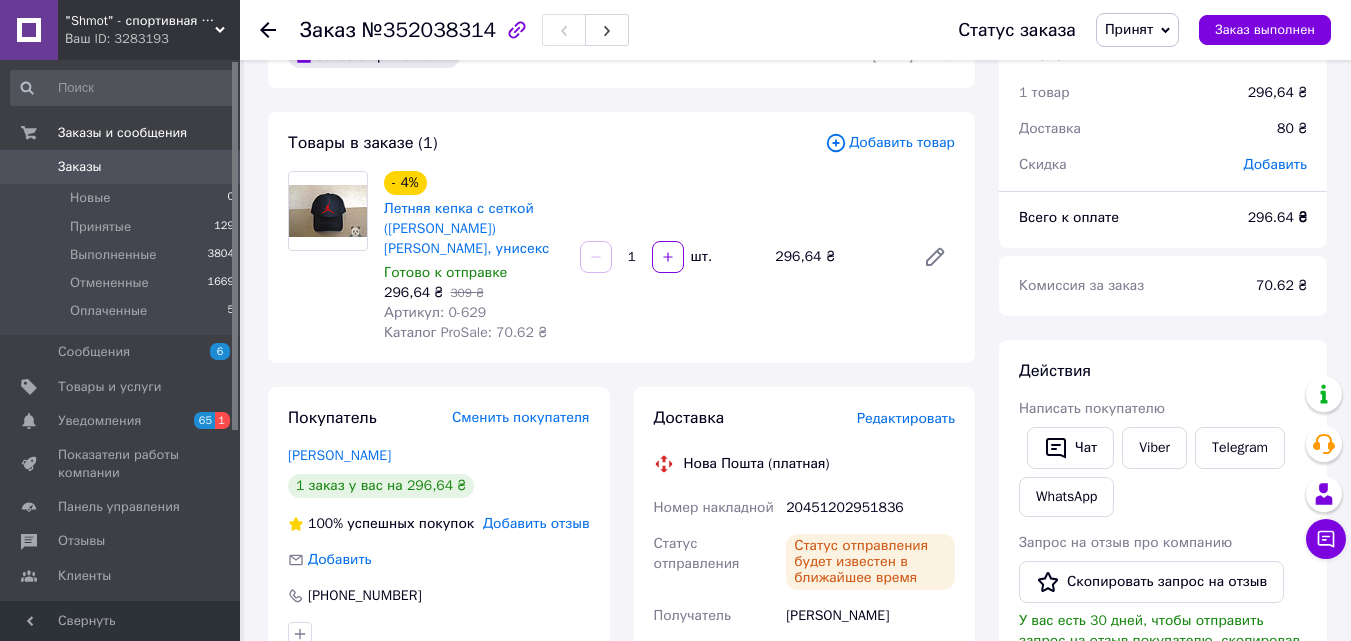 click on "Заказы" at bounding box center (121, 167) 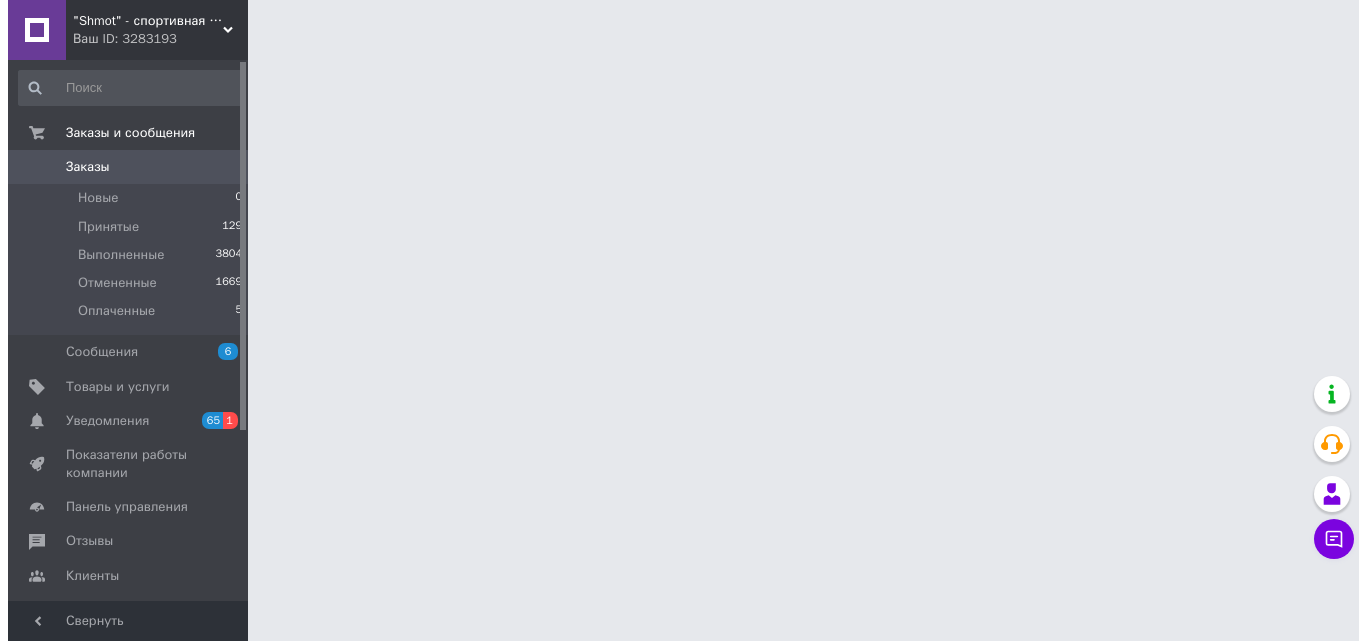 scroll, scrollTop: 0, scrollLeft: 0, axis: both 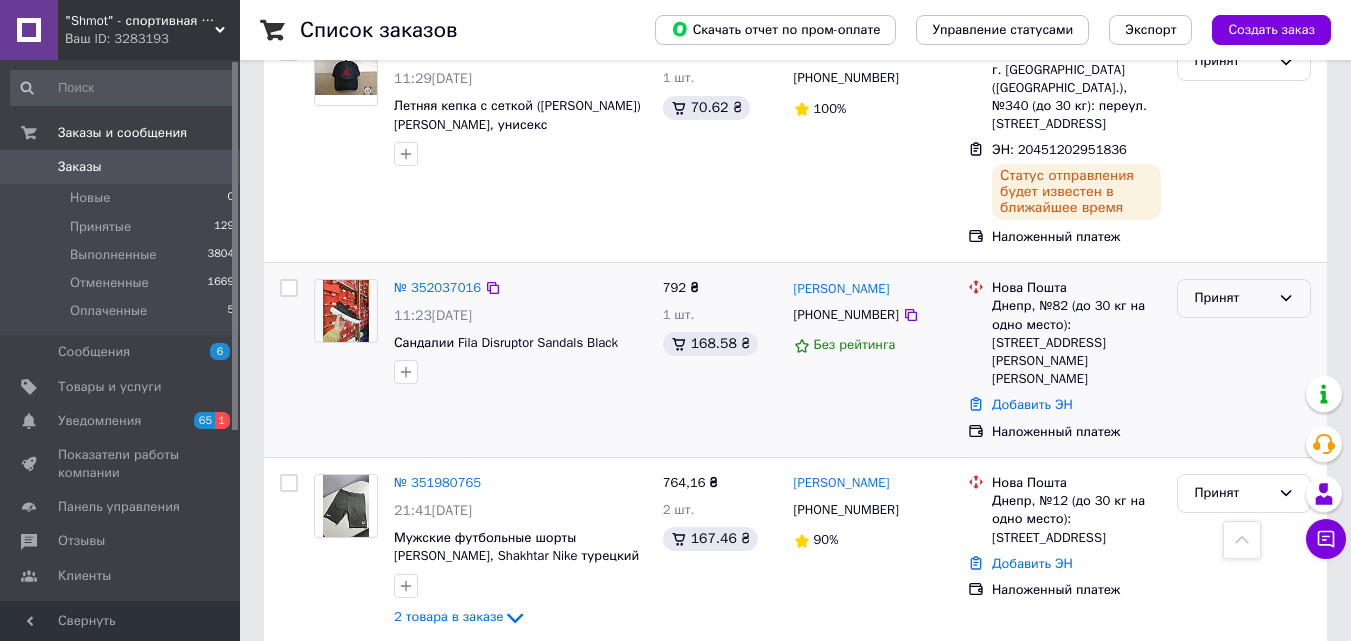 click on "Принят" at bounding box center (1232, 298) 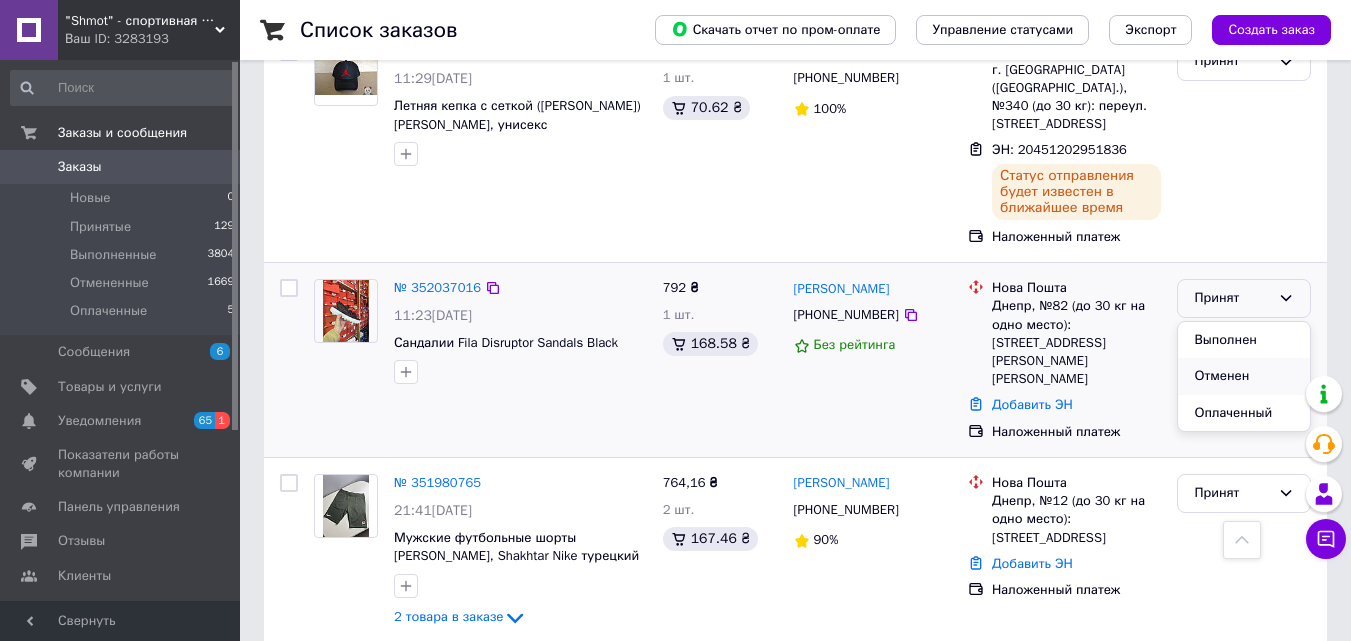 click on "Отменен" at bounding box center (1244, 376) 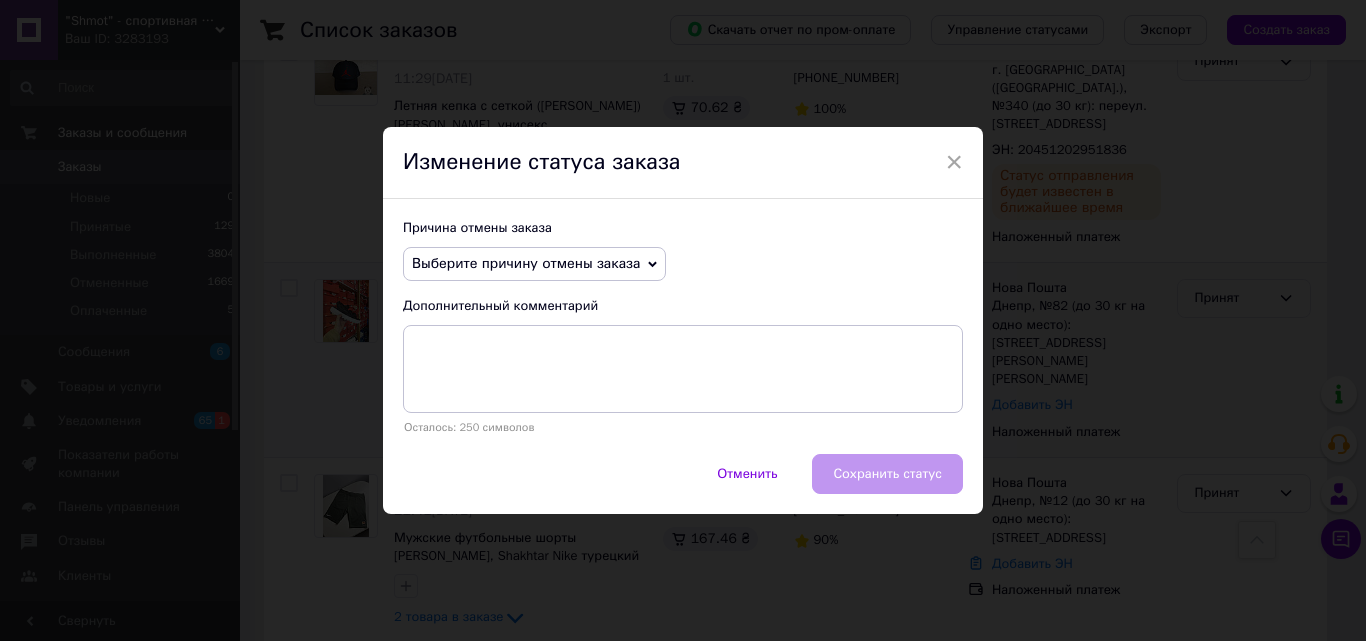 click on "Выберите причину отмены заказа" at bounding box center (534, 264) 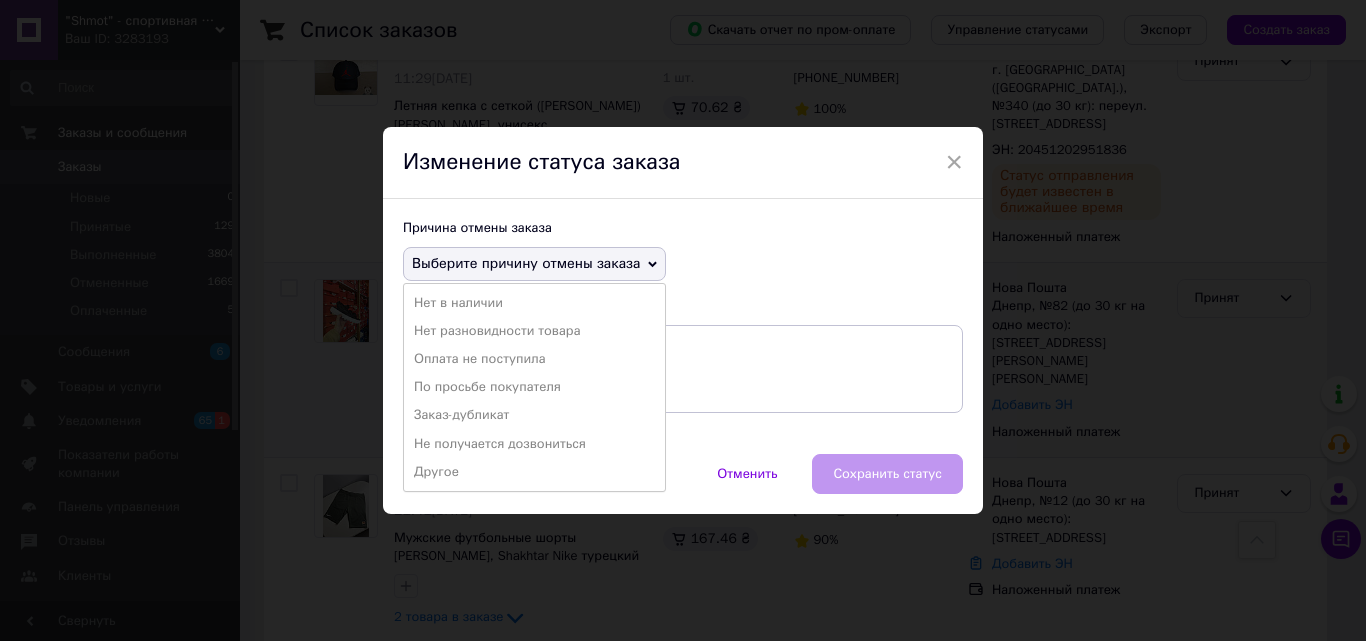 click on "Нет в наличии" at bounding box center [534, 303] 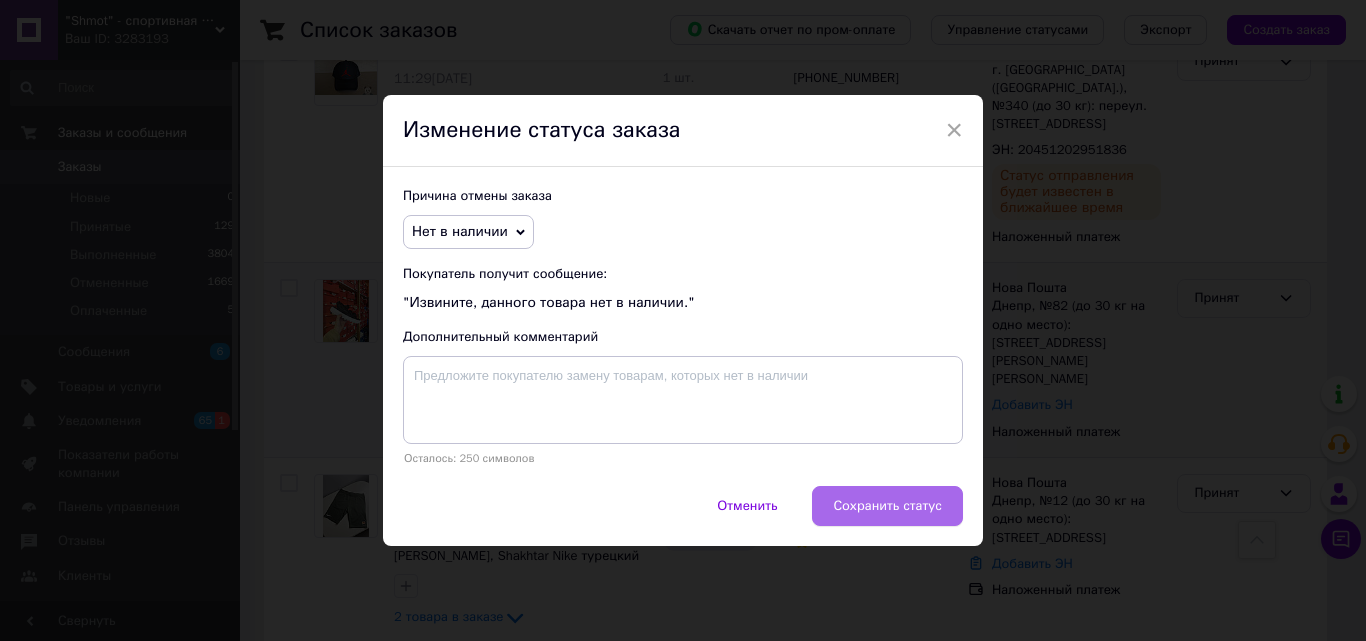click on "Сохранить статус" at bounding box center (887, 506) 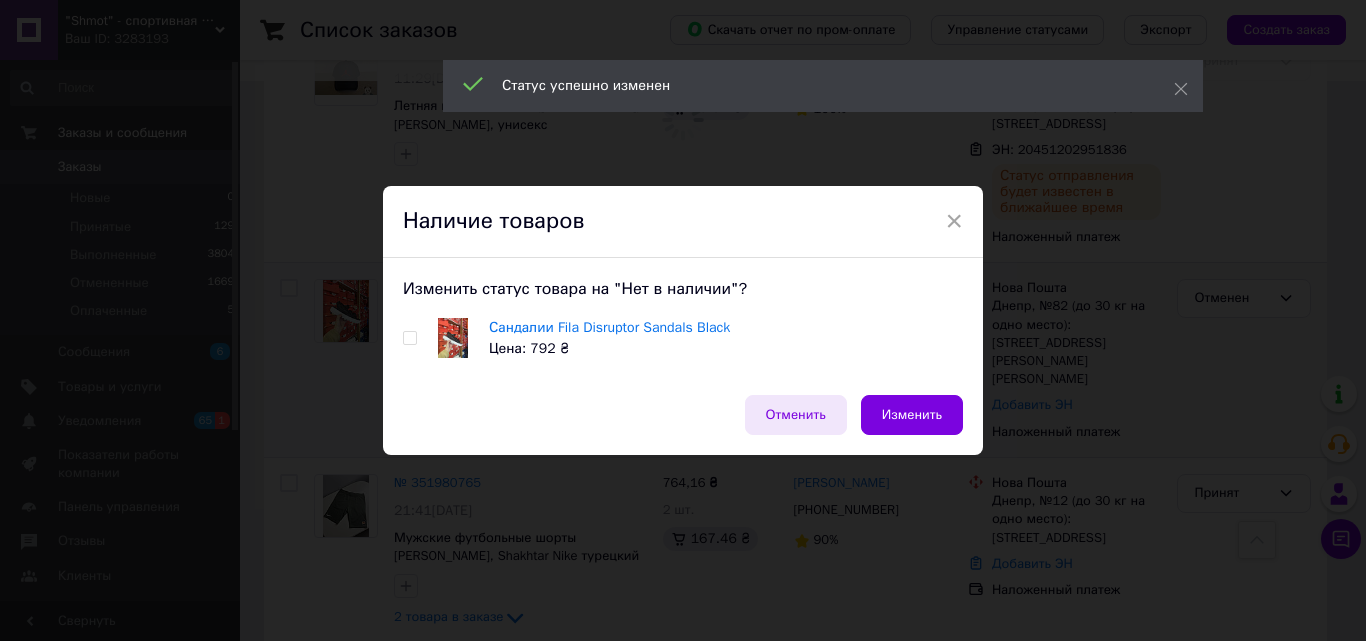 click on "Отменить" at bounding box center (796, 415) 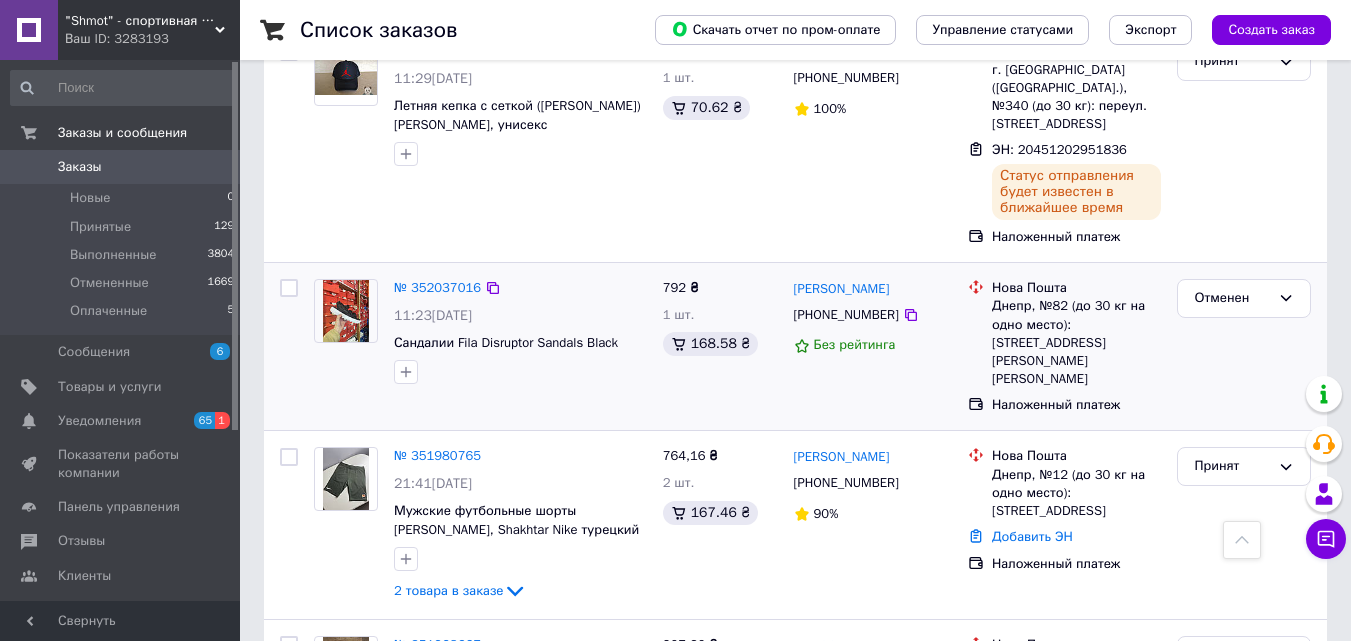 click on "Ваш ID: 3283193" at bounding box center [152, 39] 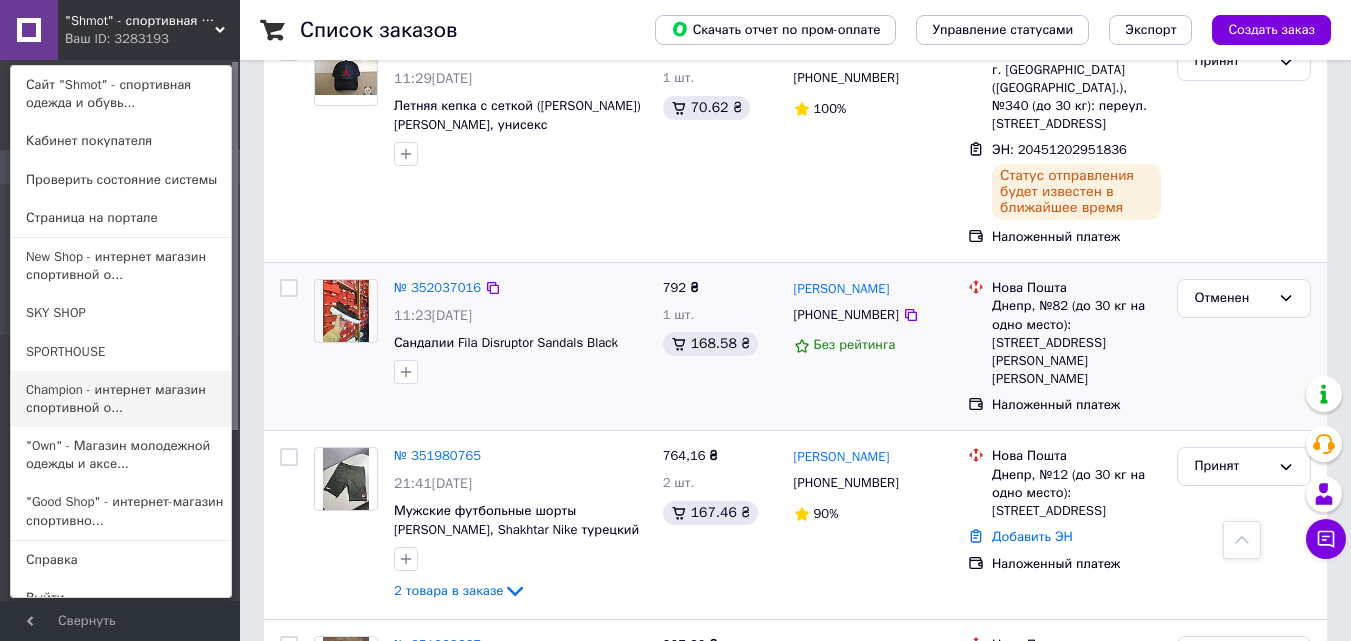 click on "Champion - интернет магазин спортивной о..." at bounding box center (121, 399) 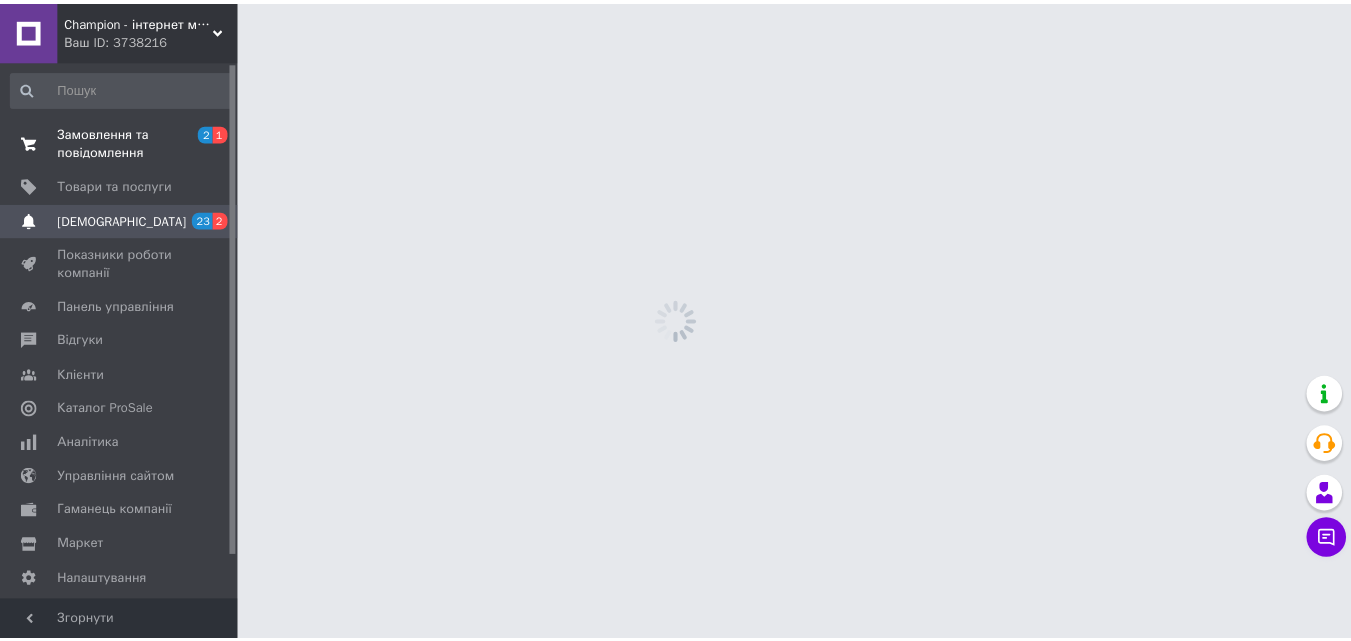 scroll, scrollTop: 0, scrollLeft: 0, axis: both 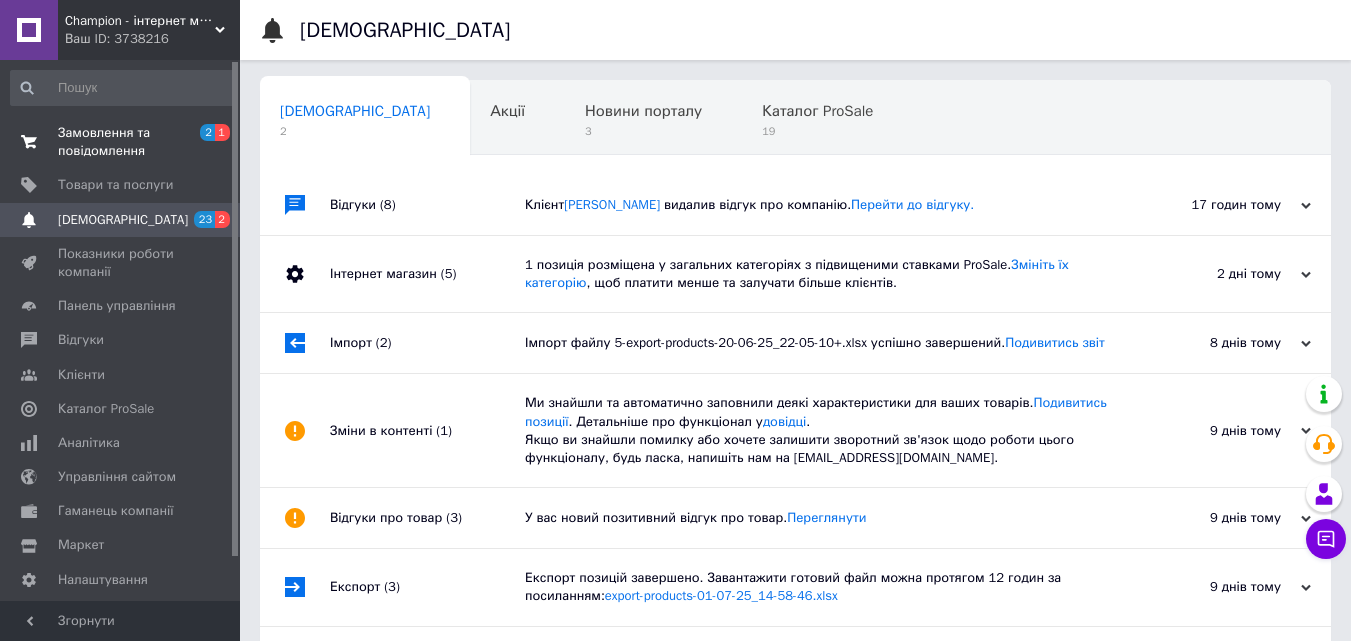 click on "Замовлення та повідомлення" at bounding box center (121, 142) 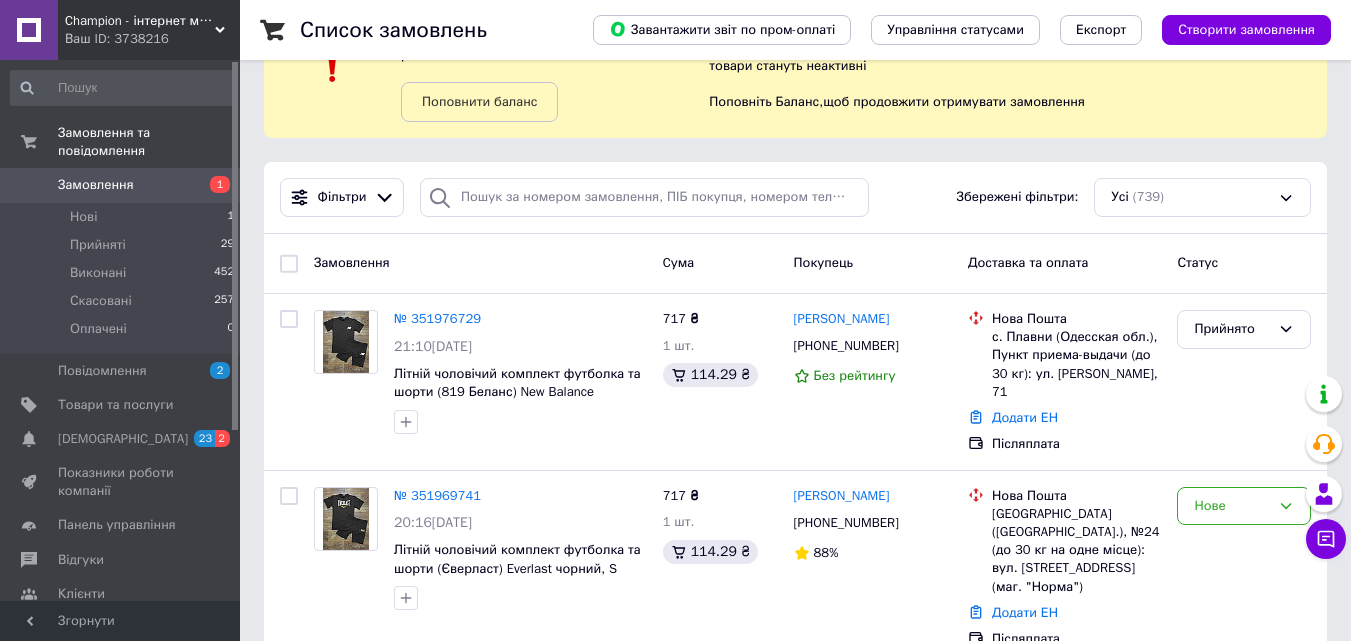 scroll, scrollTop: 200, scrollLeft: 0, axis: vertical 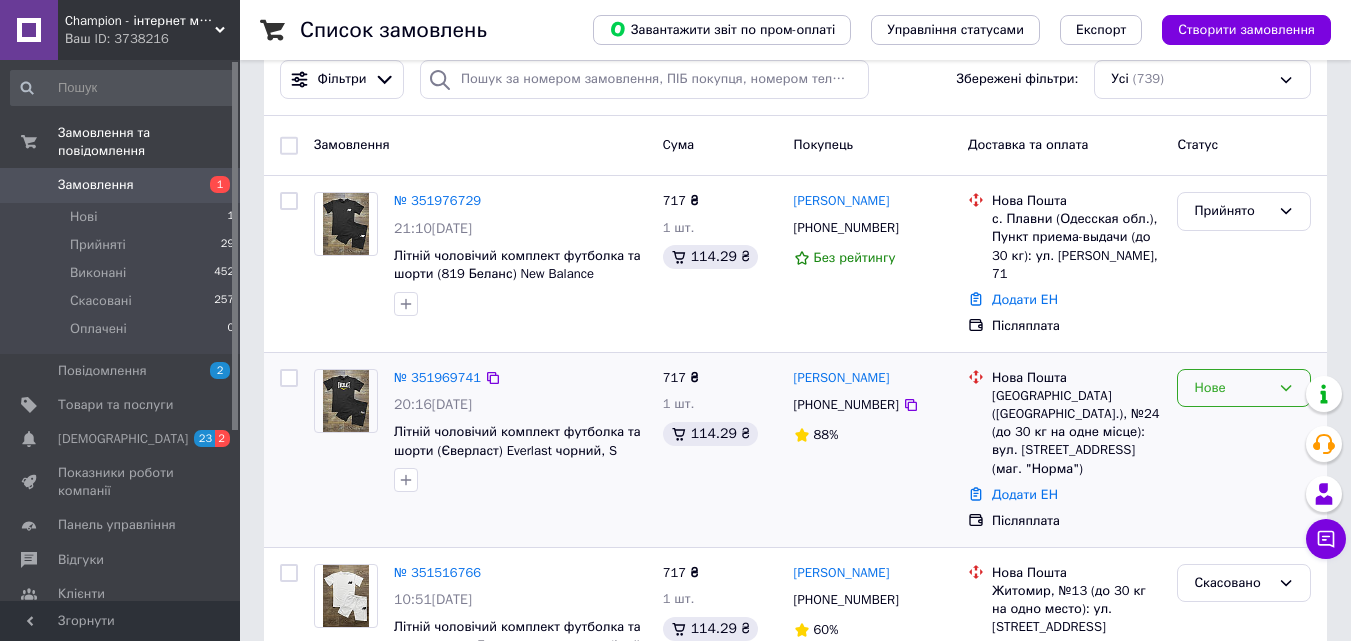 click on "Нове" at bounding box center [1232, 388] 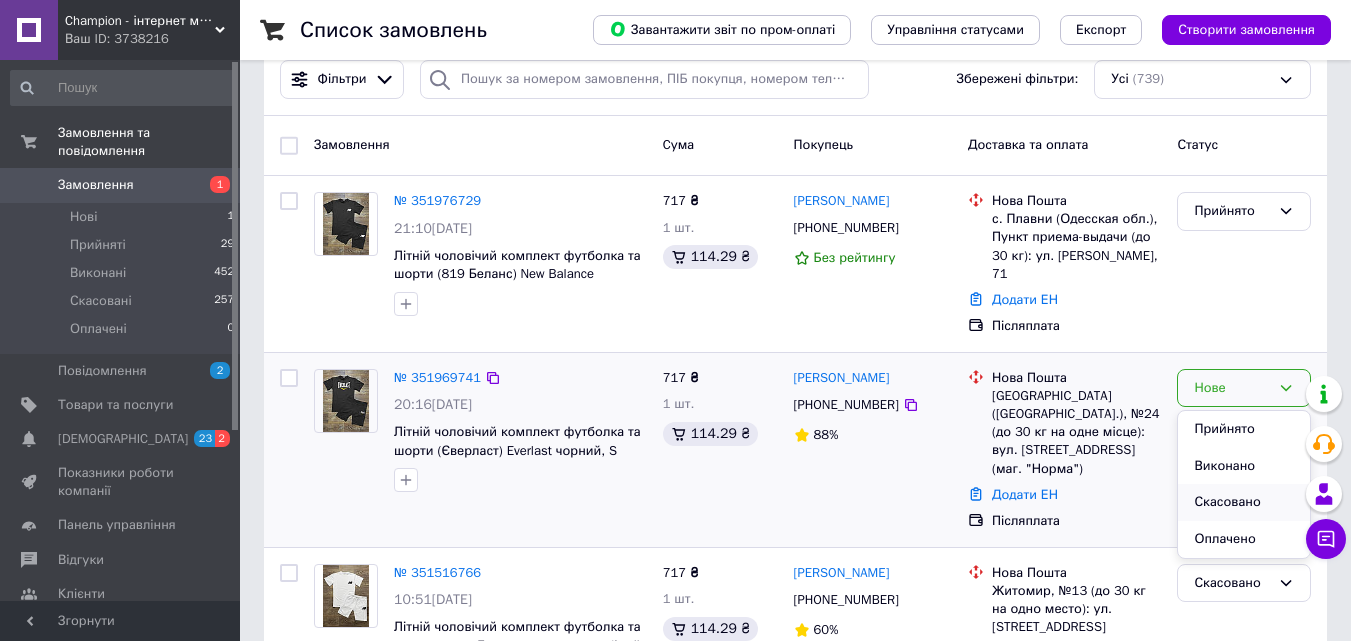 click on "Скасовано" at bounding box center [1244, 502] 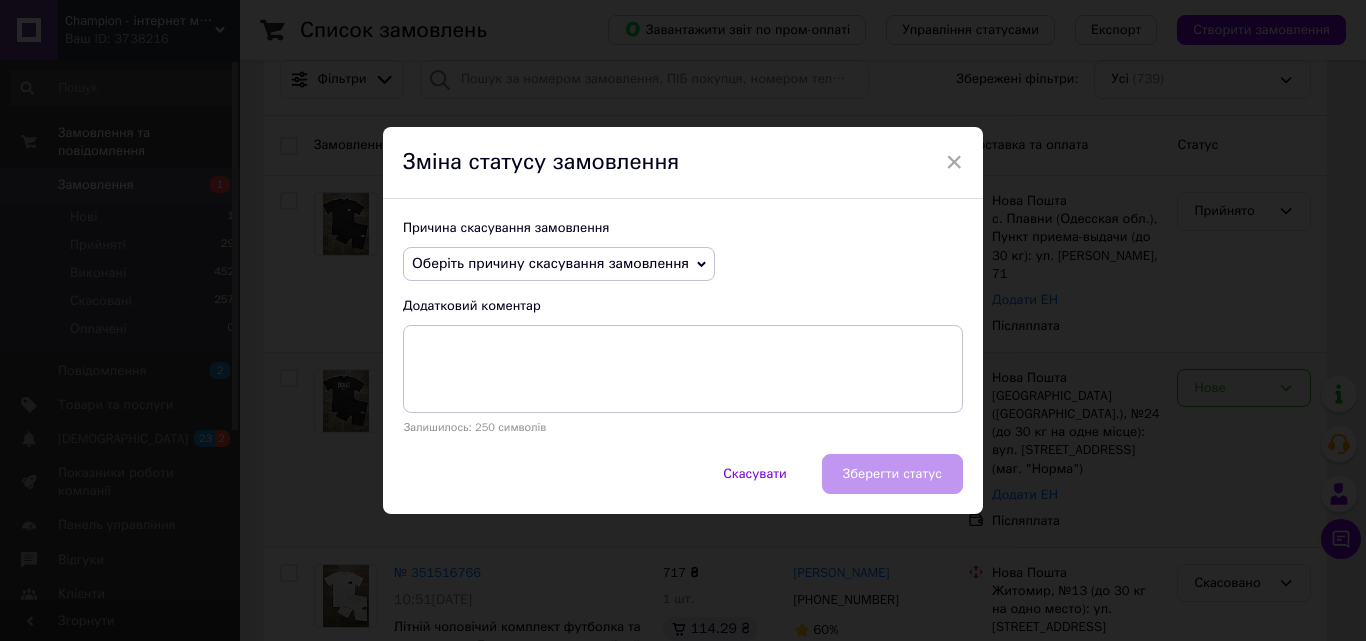 click on "Оберіть причину скасування замовлення" at bounding box center (550, 263) 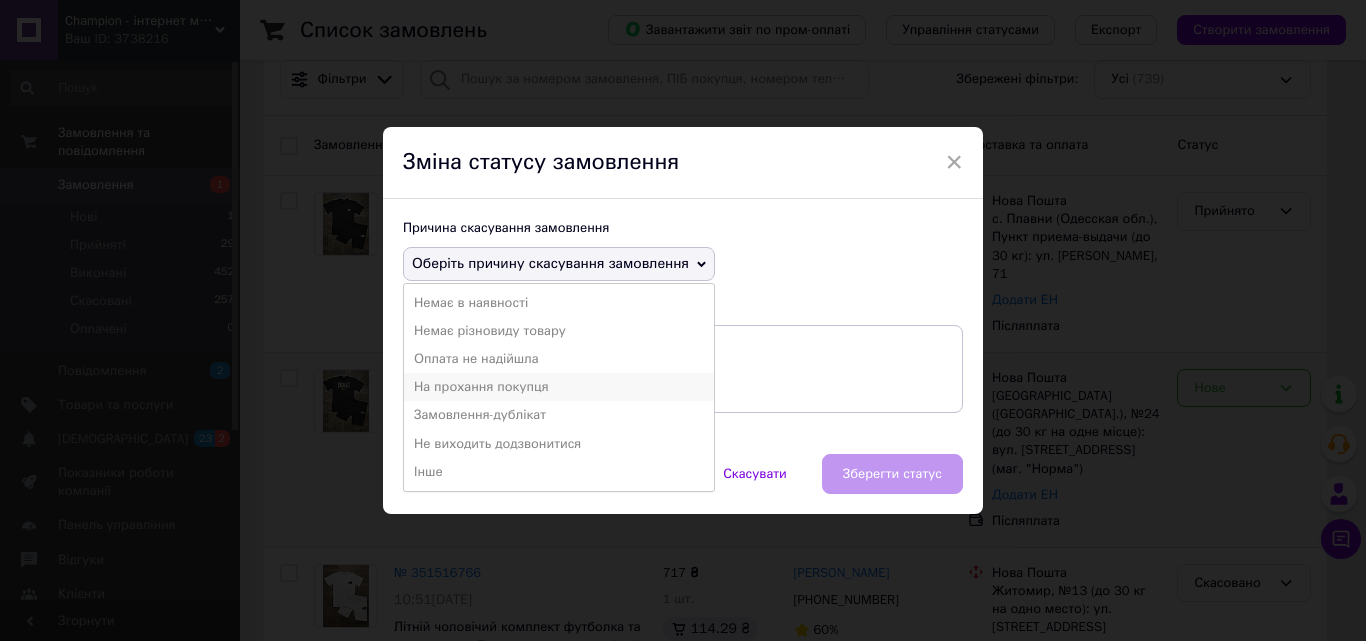 click on "На прохання покупця" at bounding box center [559, 387] 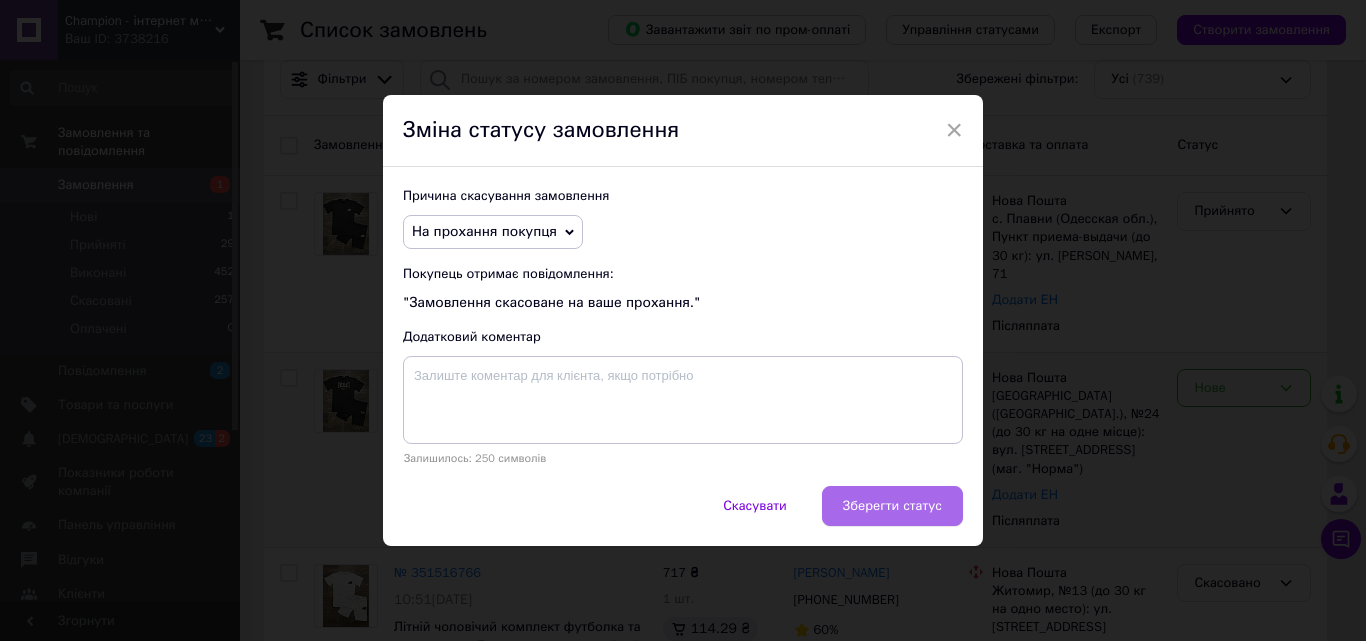 click on "Зберегти статус" at bounding box center [892, 506] 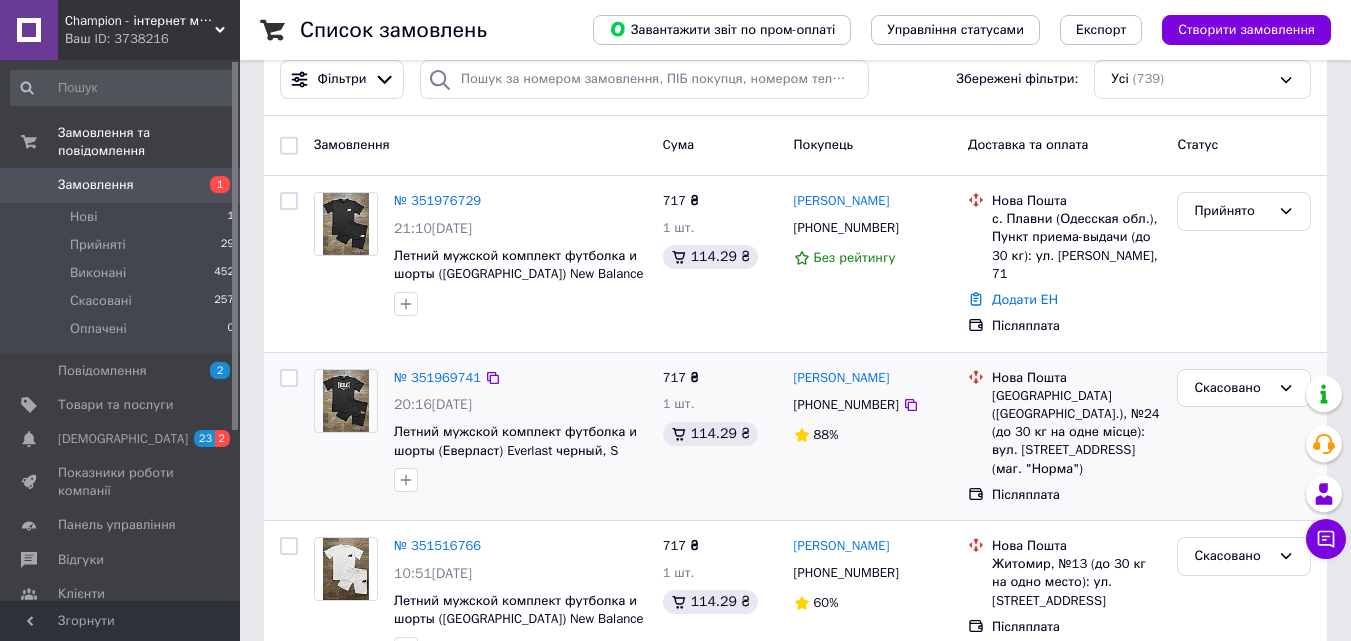 click on "Ваш ID: 3738216" at bounding box center [152, 39] 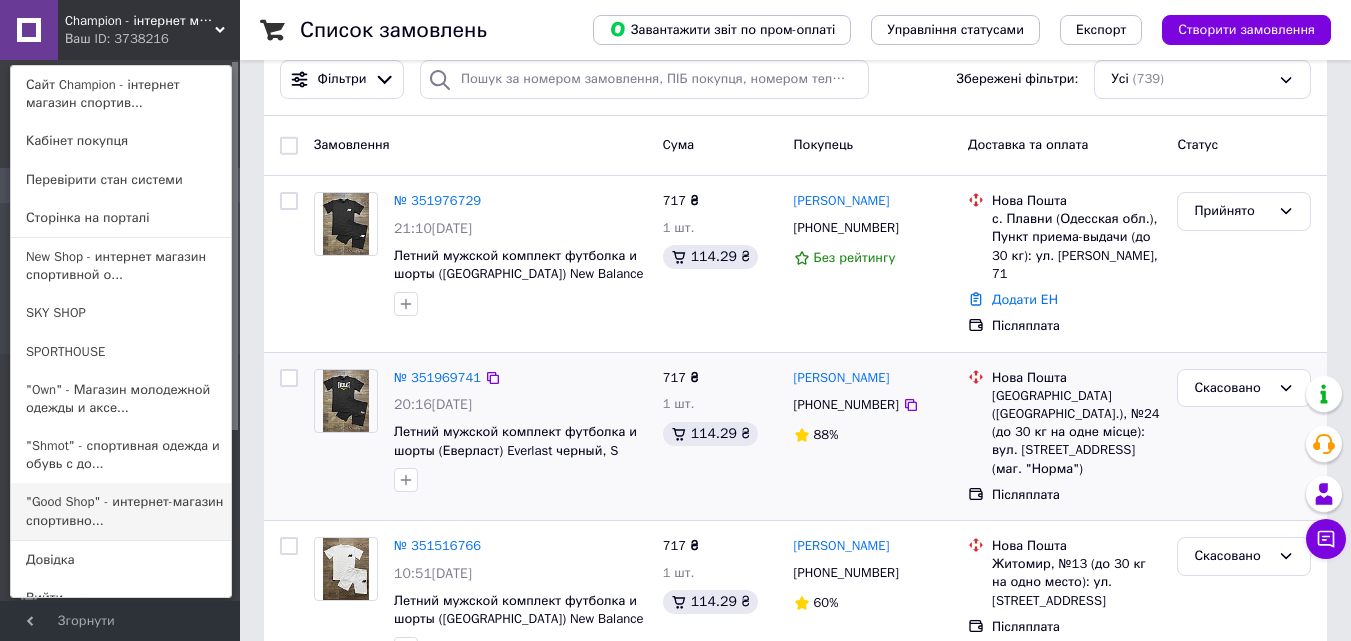 click on ""Good Shop" - интернет-магазин спортивно..." at bounding box center (121, 511) 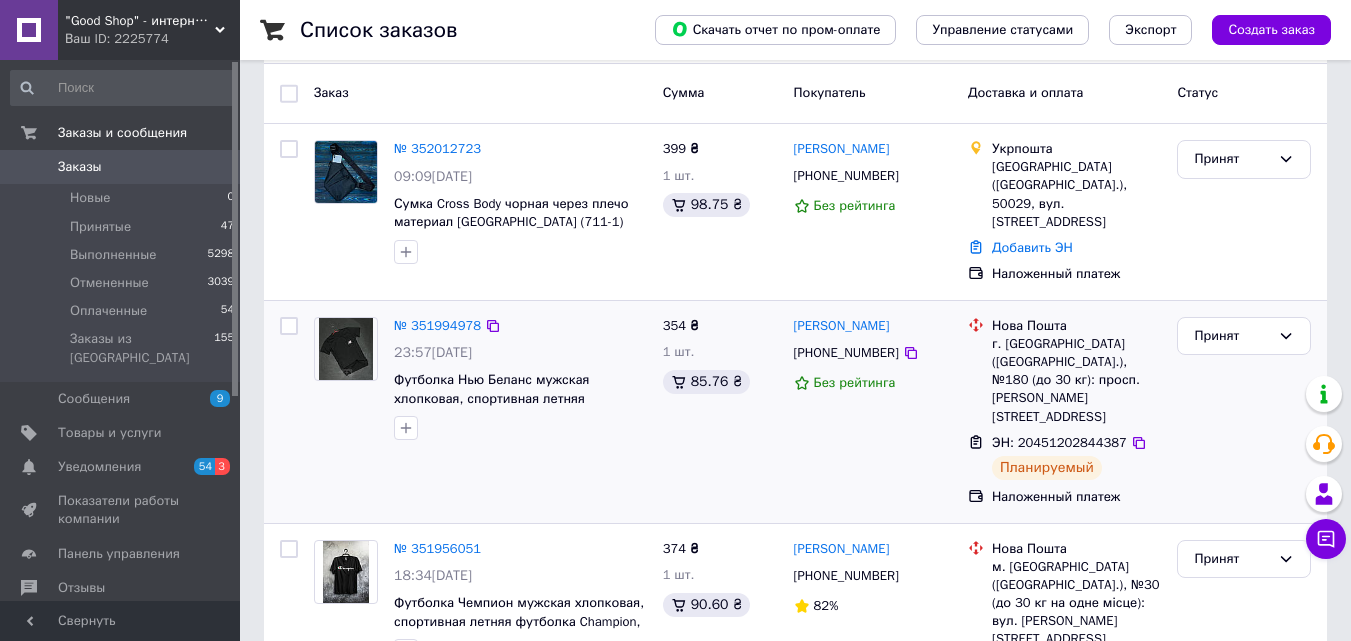 scroll, scrollTop: 300, scrollLeft: 0, axis: vertical 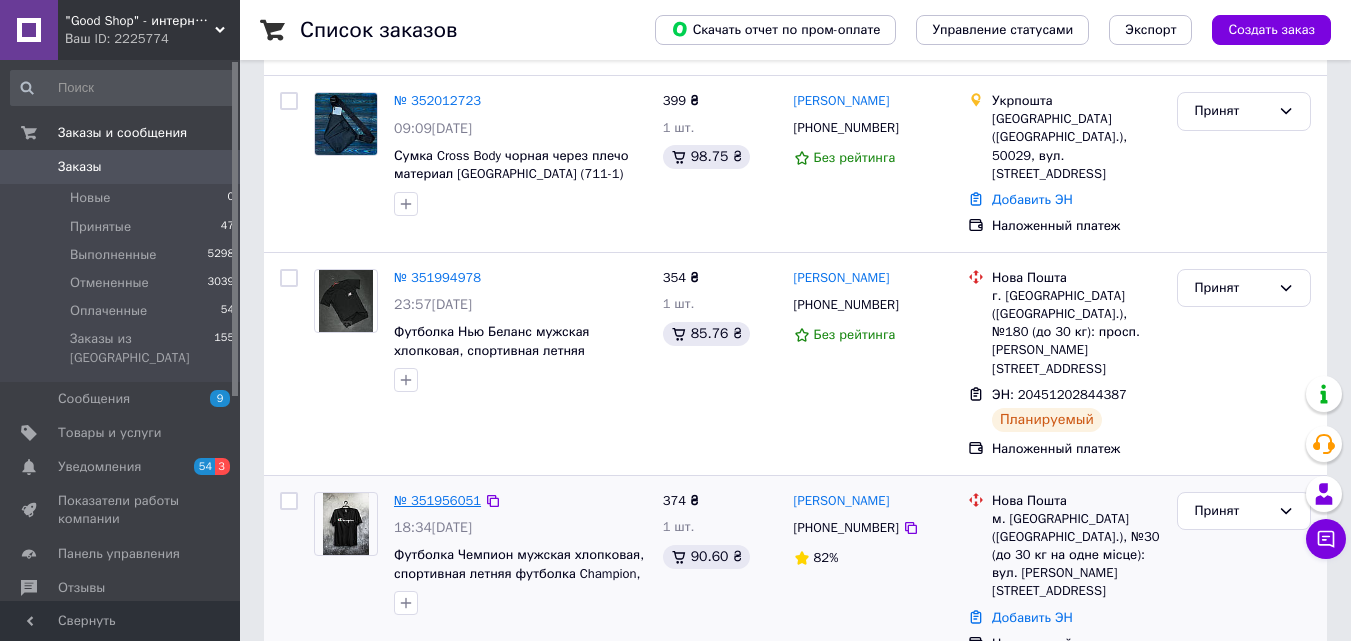 click on "№ 351956051" at bounding box center (437, 500) 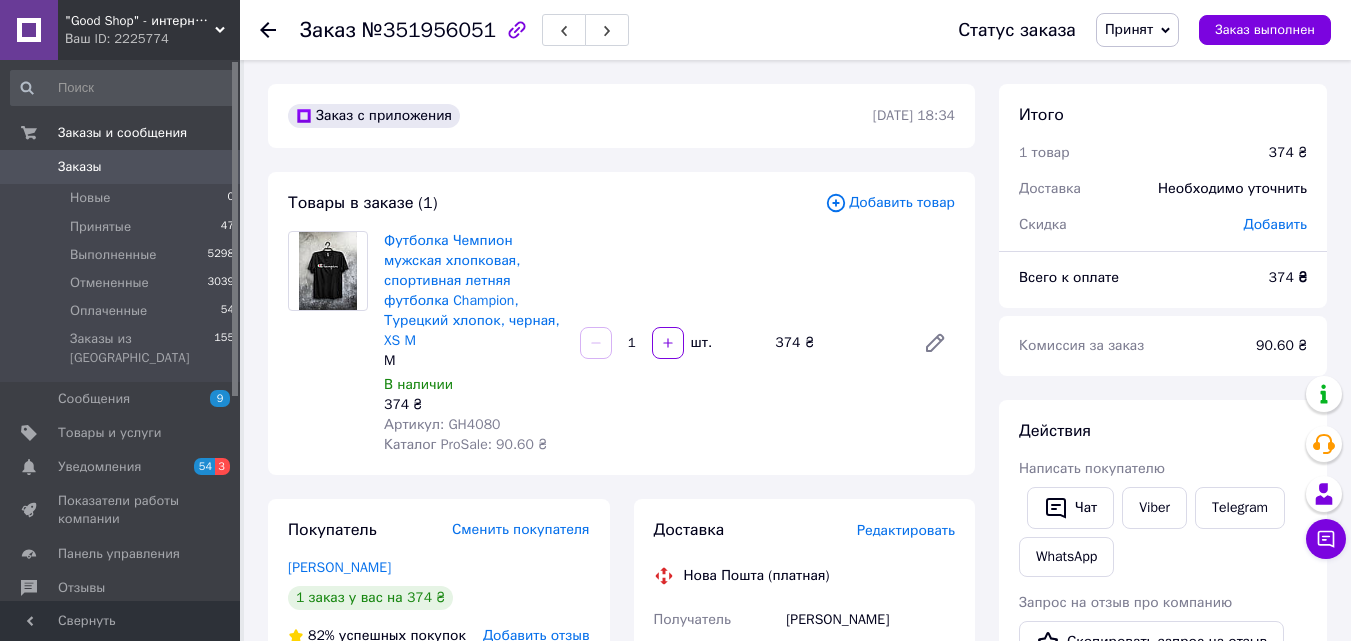 click on ""Good Shop" - интернет-магазин спортивной обуви одежды и аксессуаров. Ваш ID: 2225774" at bounding box center (149, 30) 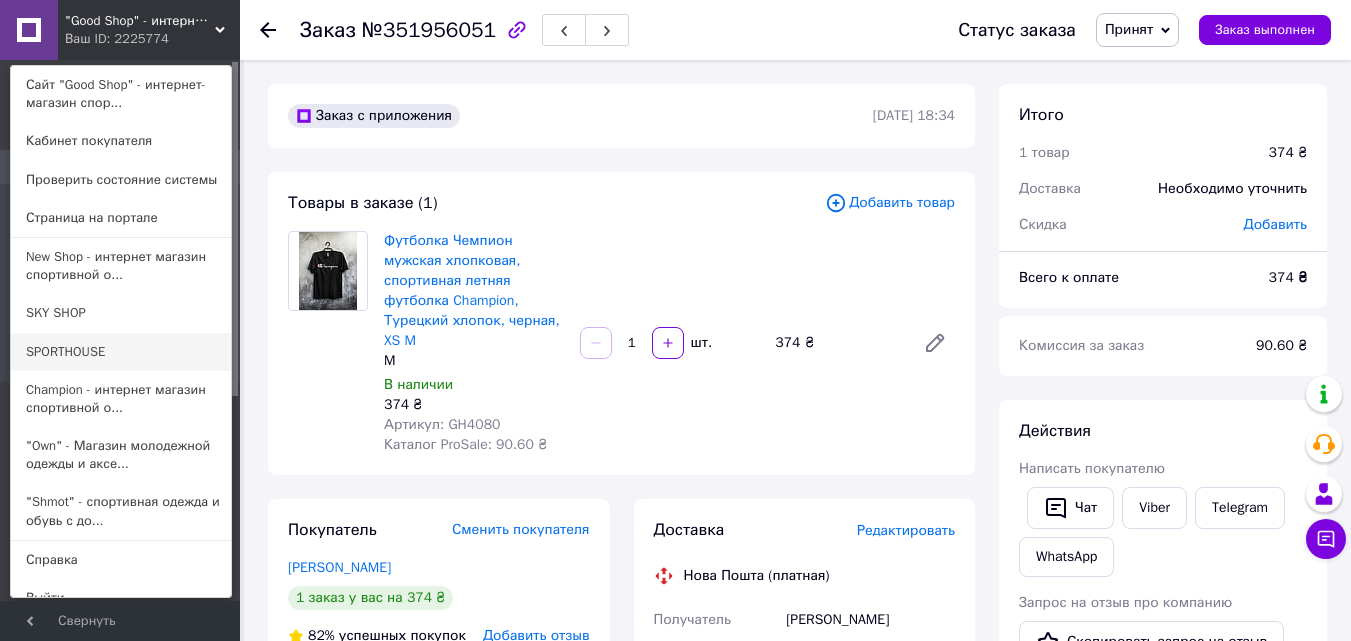 click on "SPORTHOUSE" at bounding box center [121, 352] 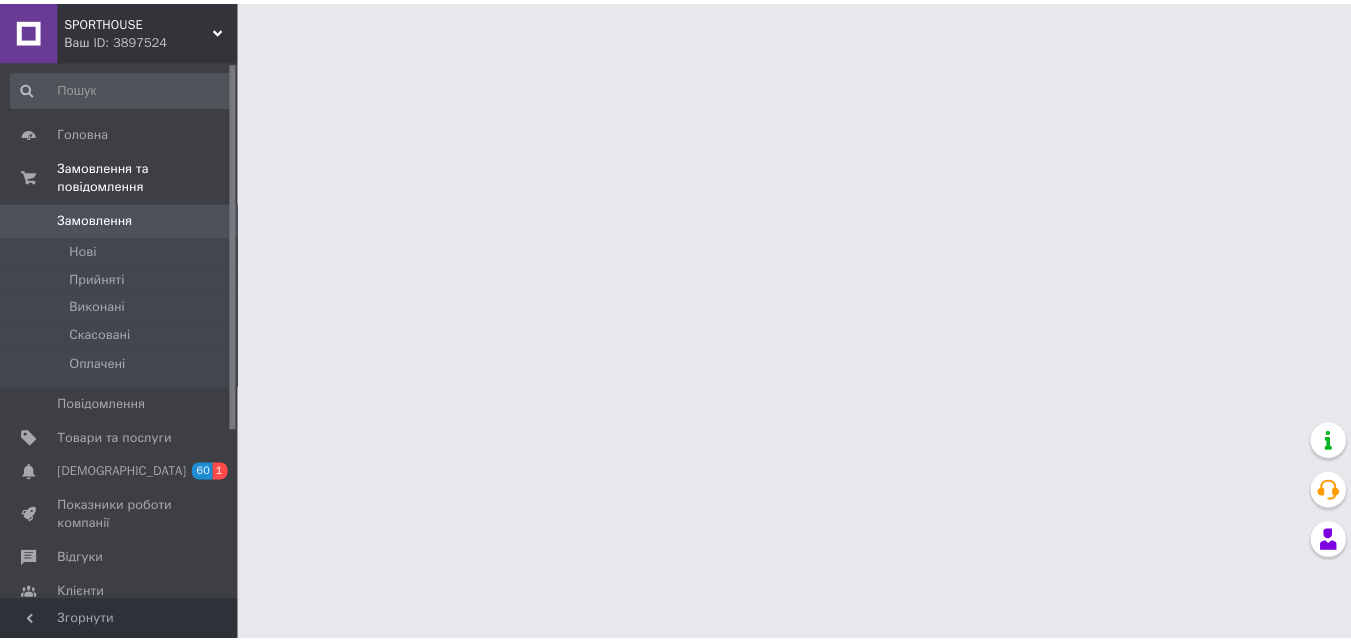 scroll, scrollTop: 0, scrollLeft: 0, axis: both 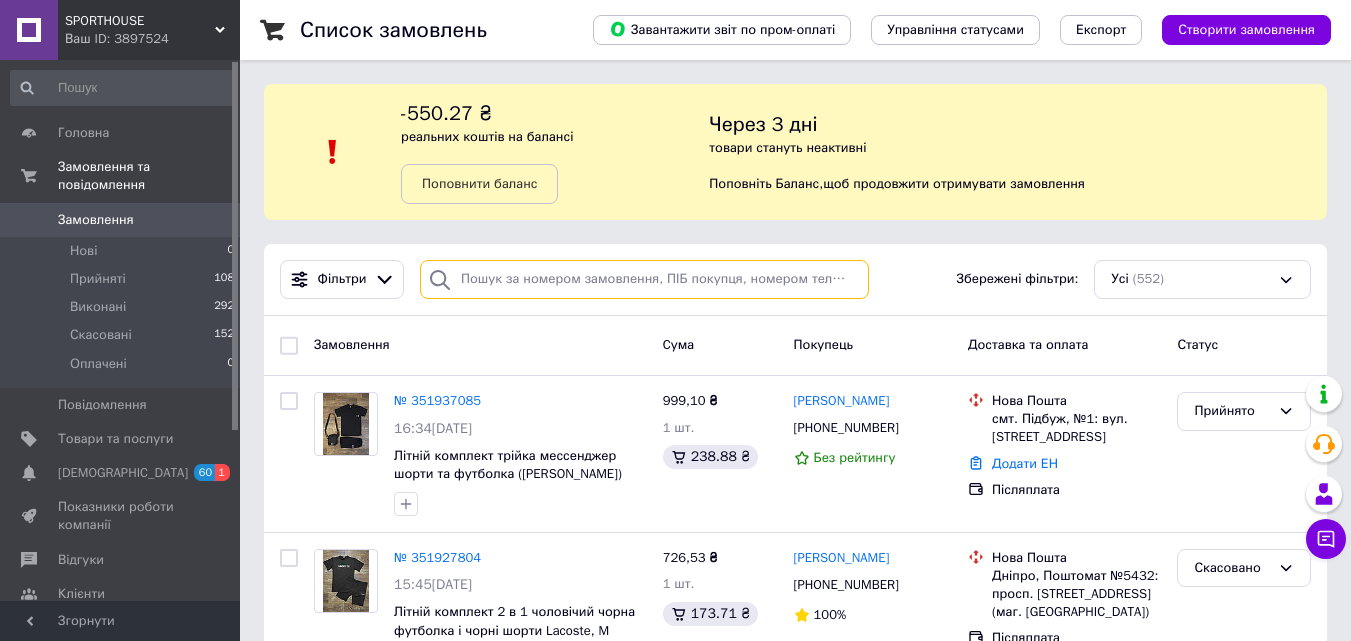 click at bounding box center [644, 279] 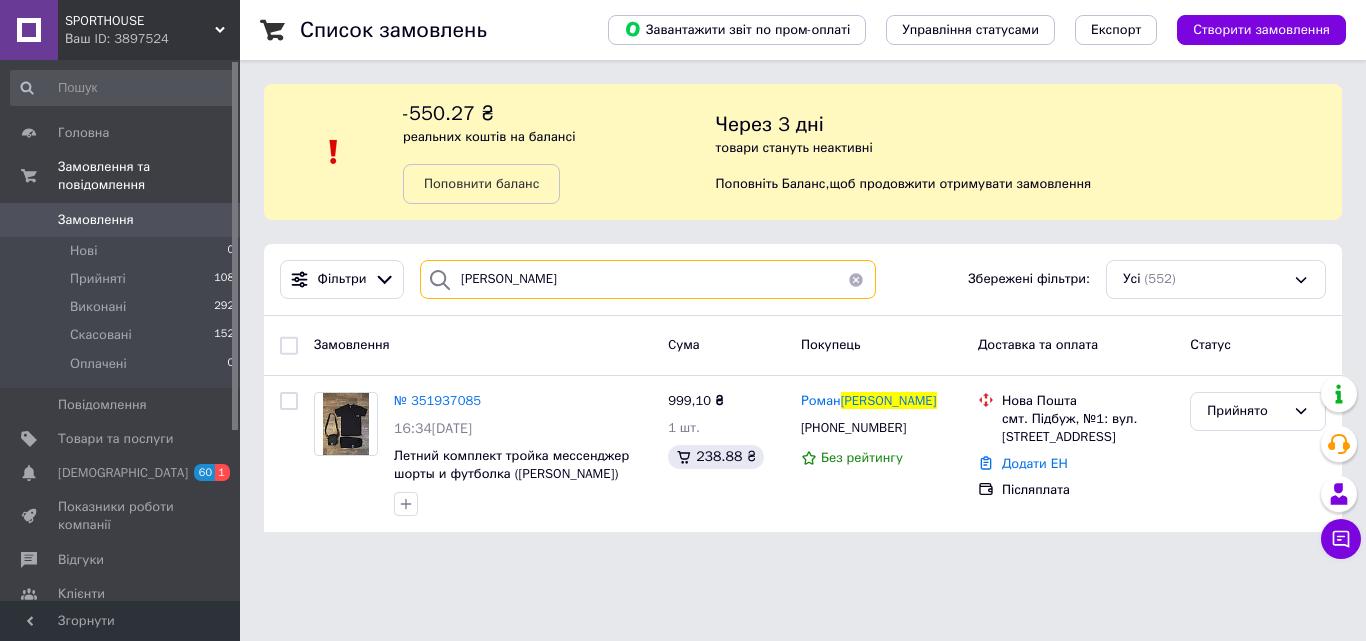 type on "Шемеляк" 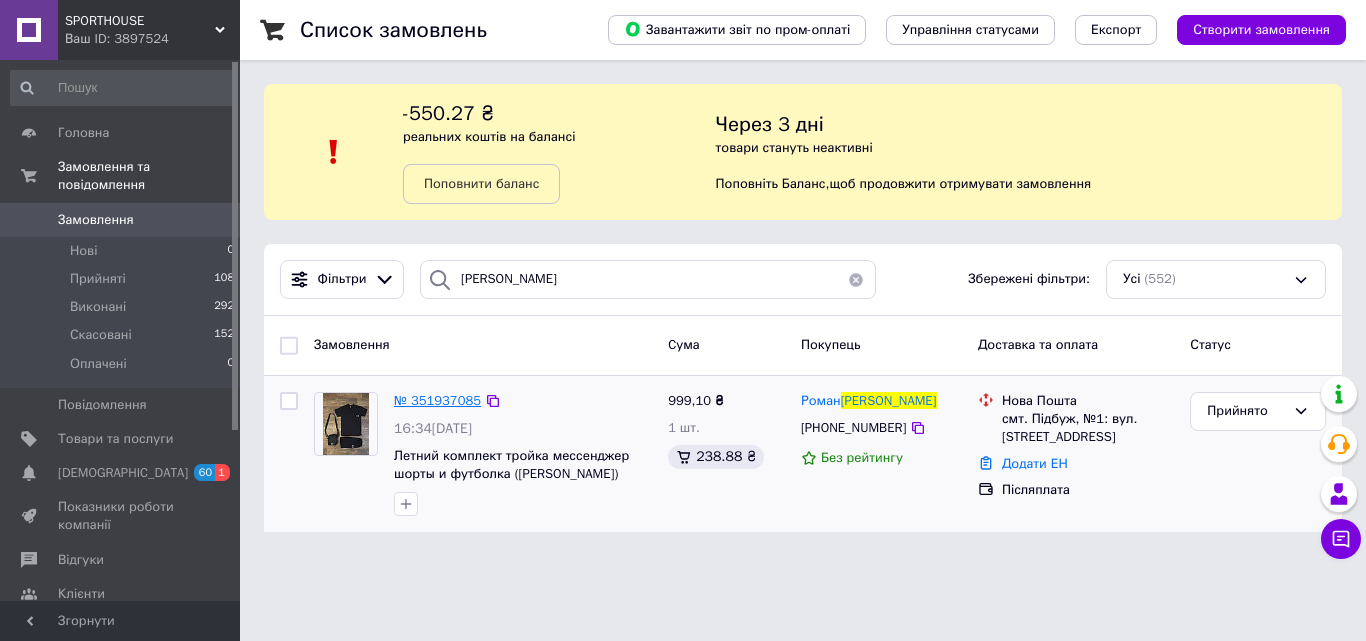 click on "№ 351937085" at bounding box center [437, 400] 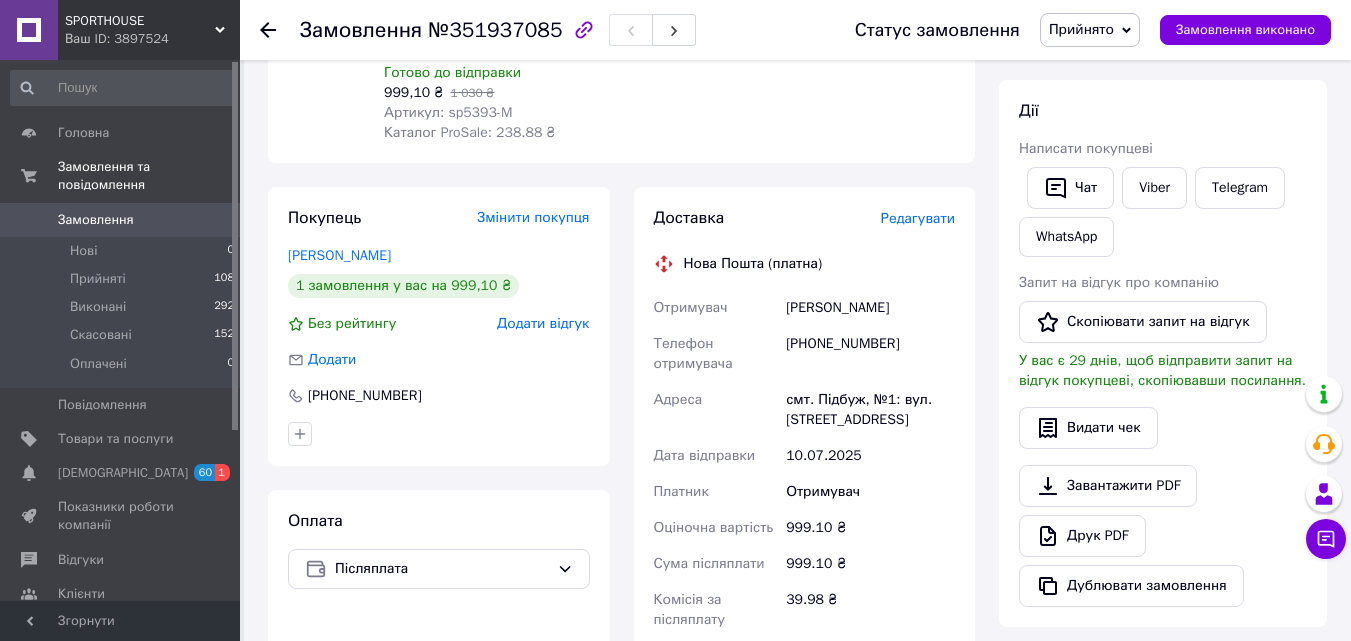 scroll, scrollTop: 720, scrollLeft: 0, axis: vertical 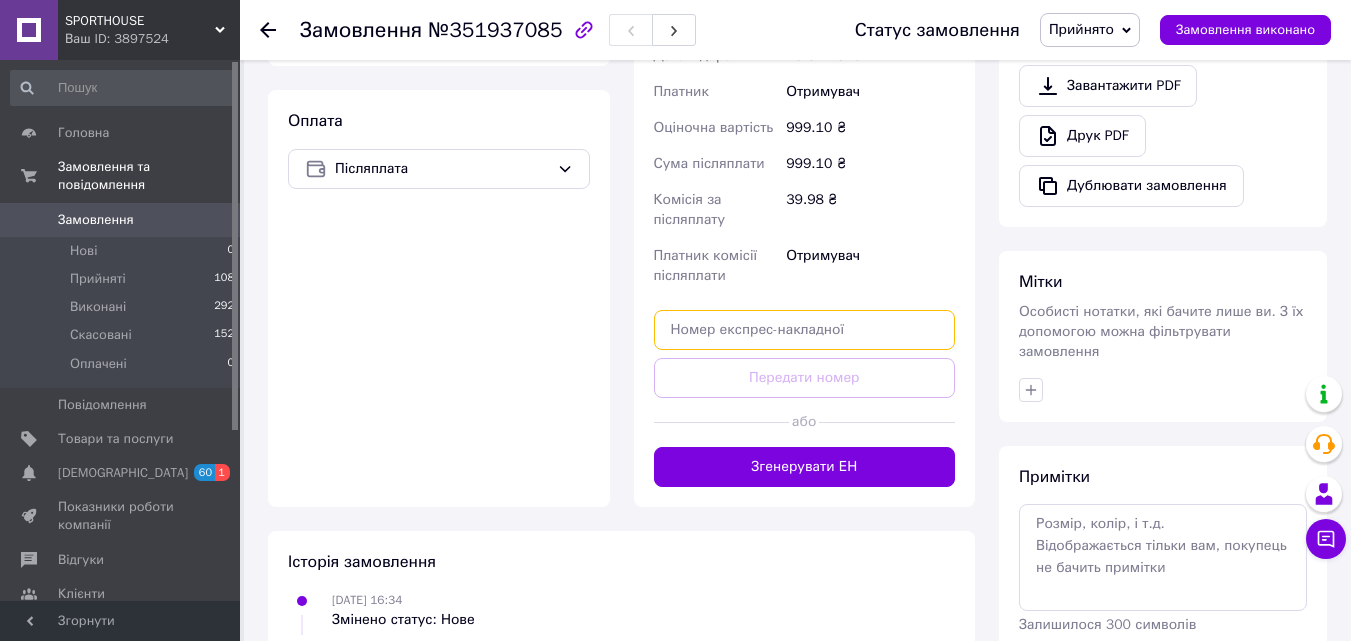 click at bounding box center [805, 330] 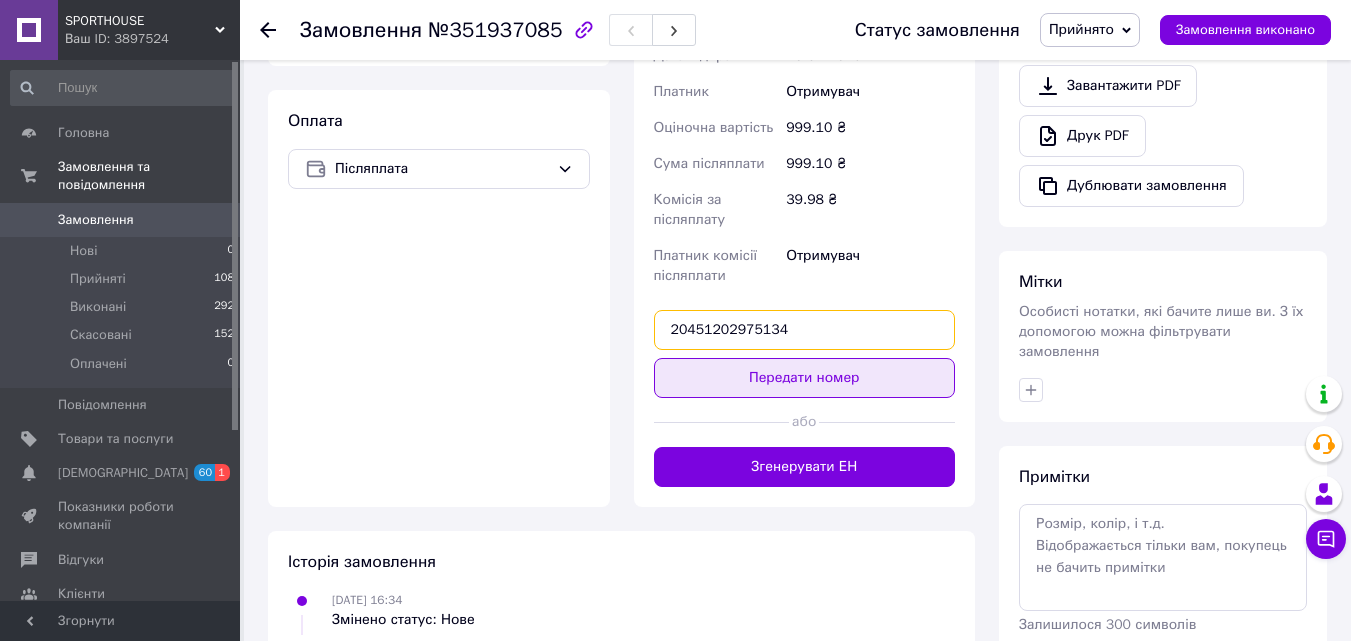 type on "20451202975134" 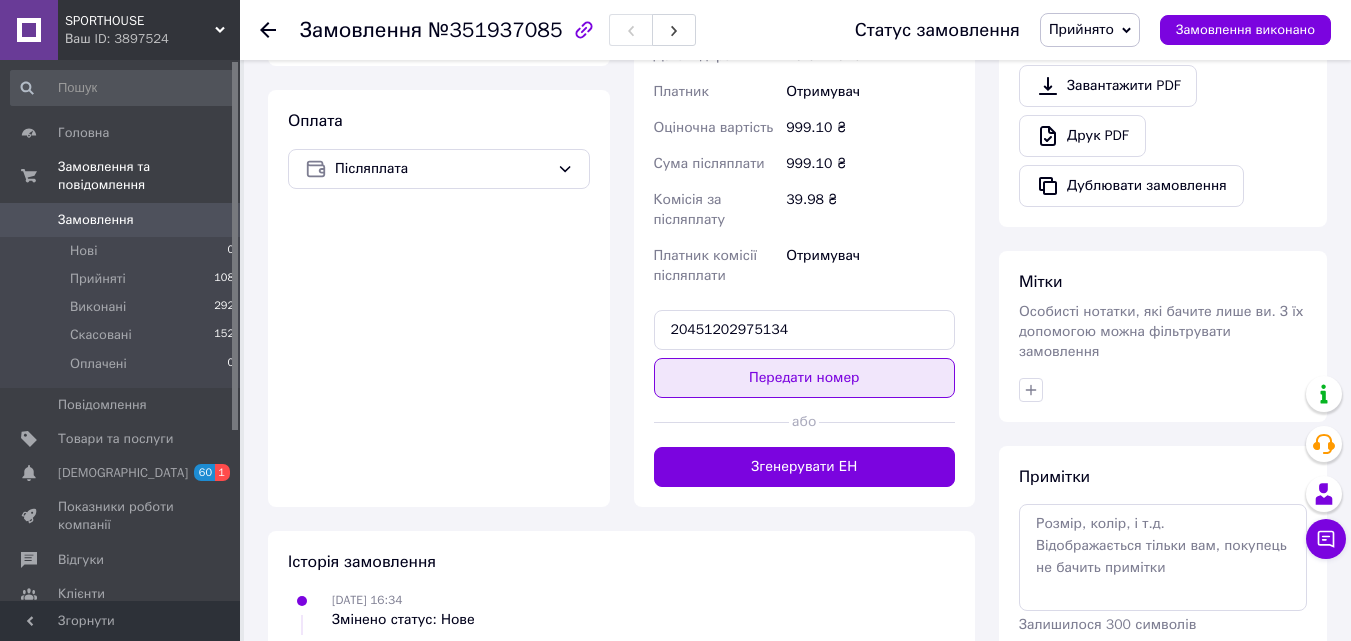 click on "Передати номер" at bounding box center [805, 378] 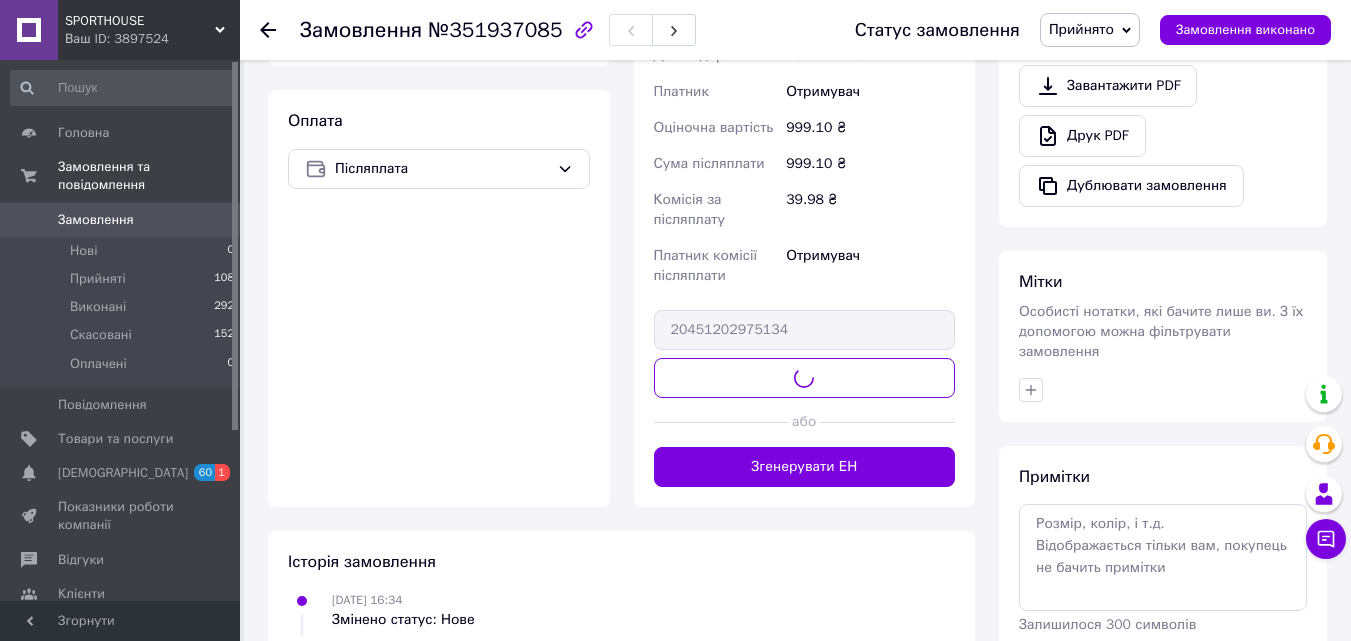 scroll, scrollTop: 520, scrollLeft: 0, axis: vertical 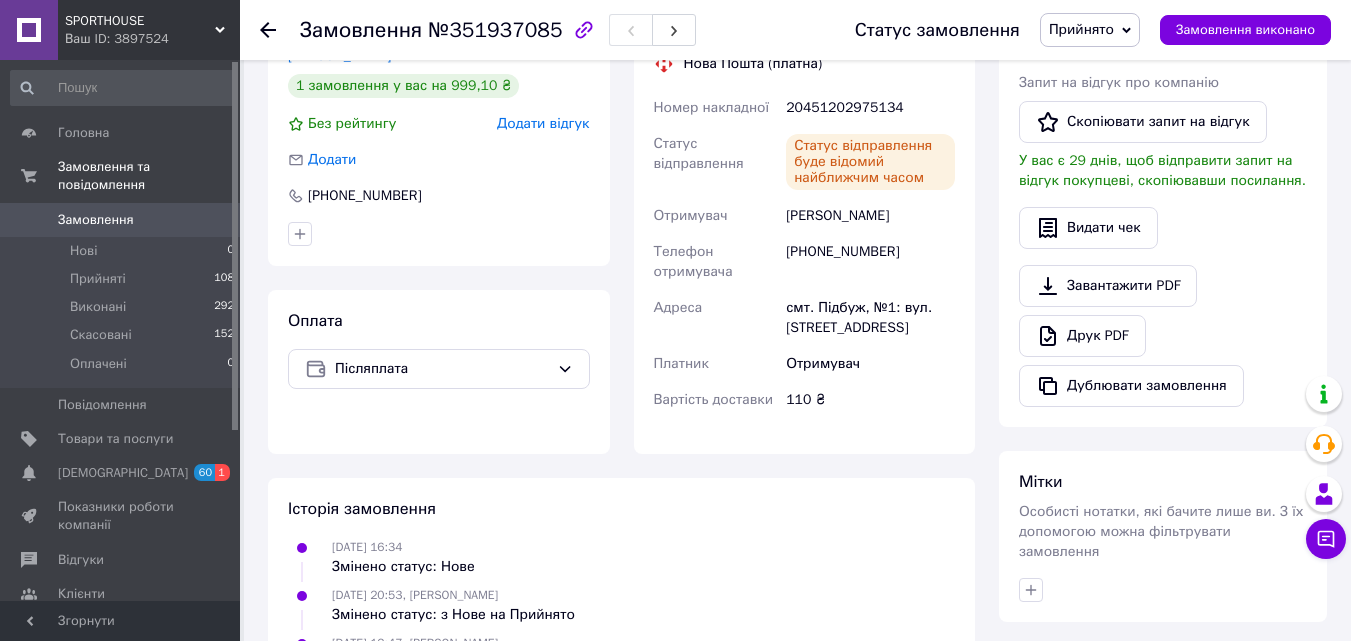 click on "Ваш ID: 3897524" at bounding box center [152, 39] 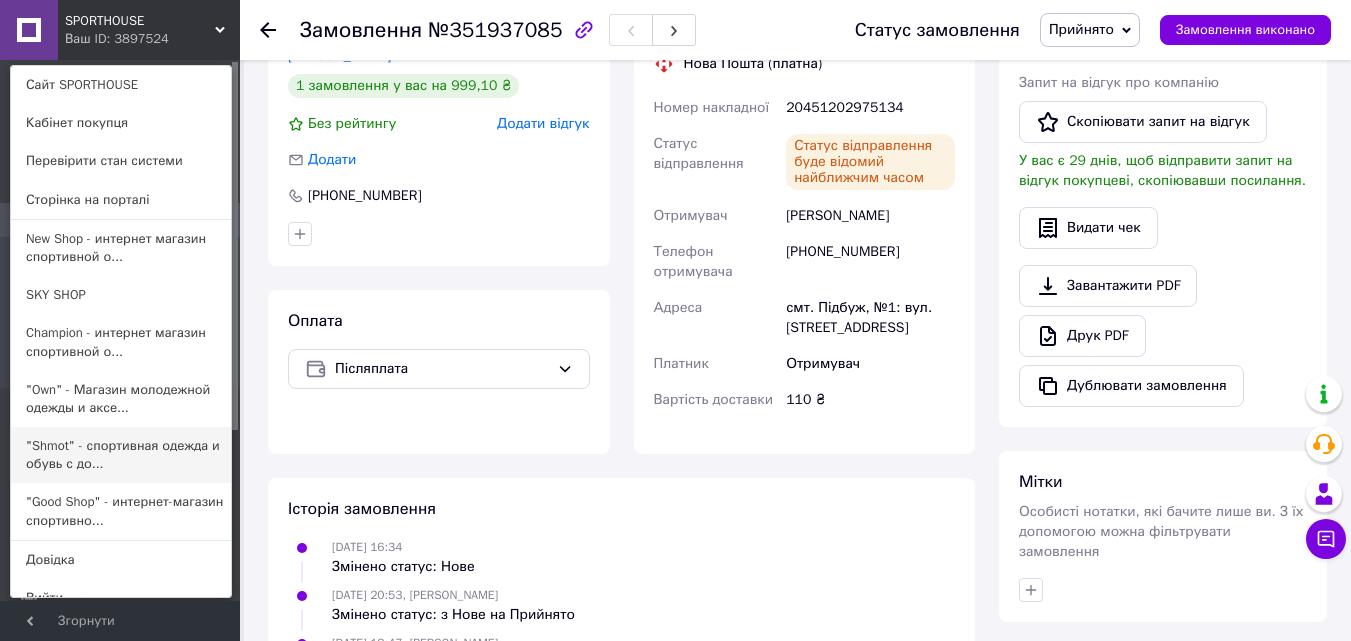 click on ""Shmot" - спортивная одежда и обувь с до..." at bounding box center [121, 455] 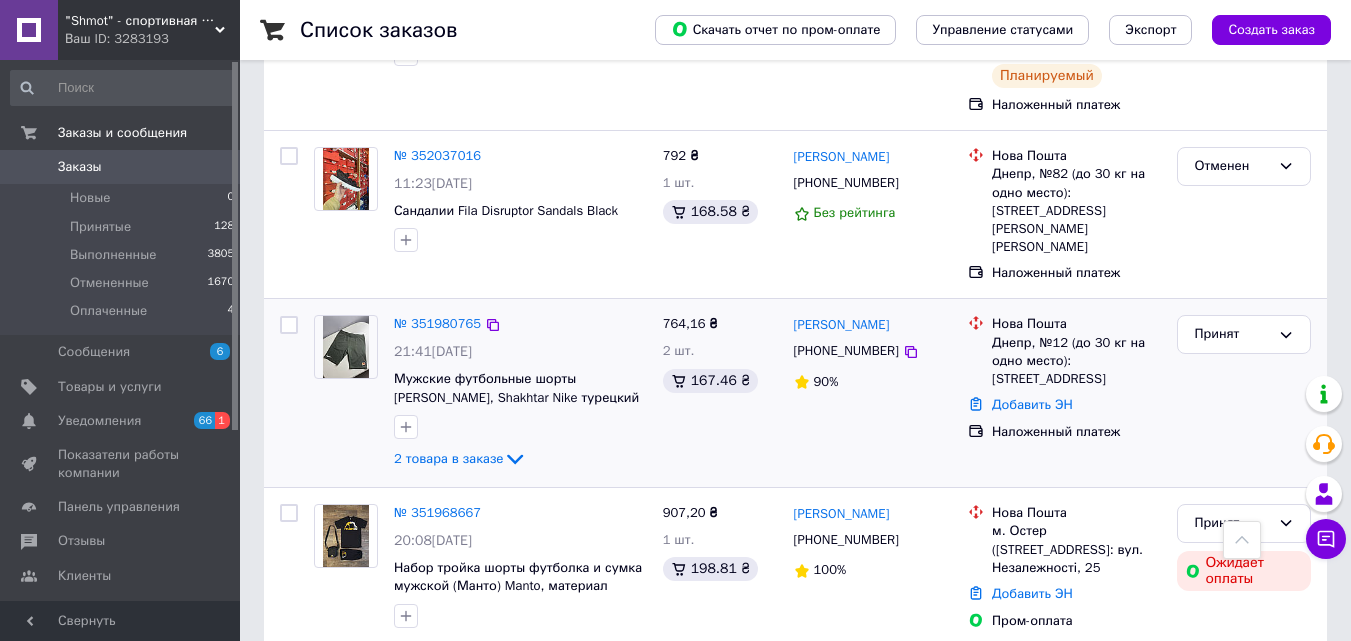 scroll, scrollTop: 760, scrollLeft: 0, axis: vertical 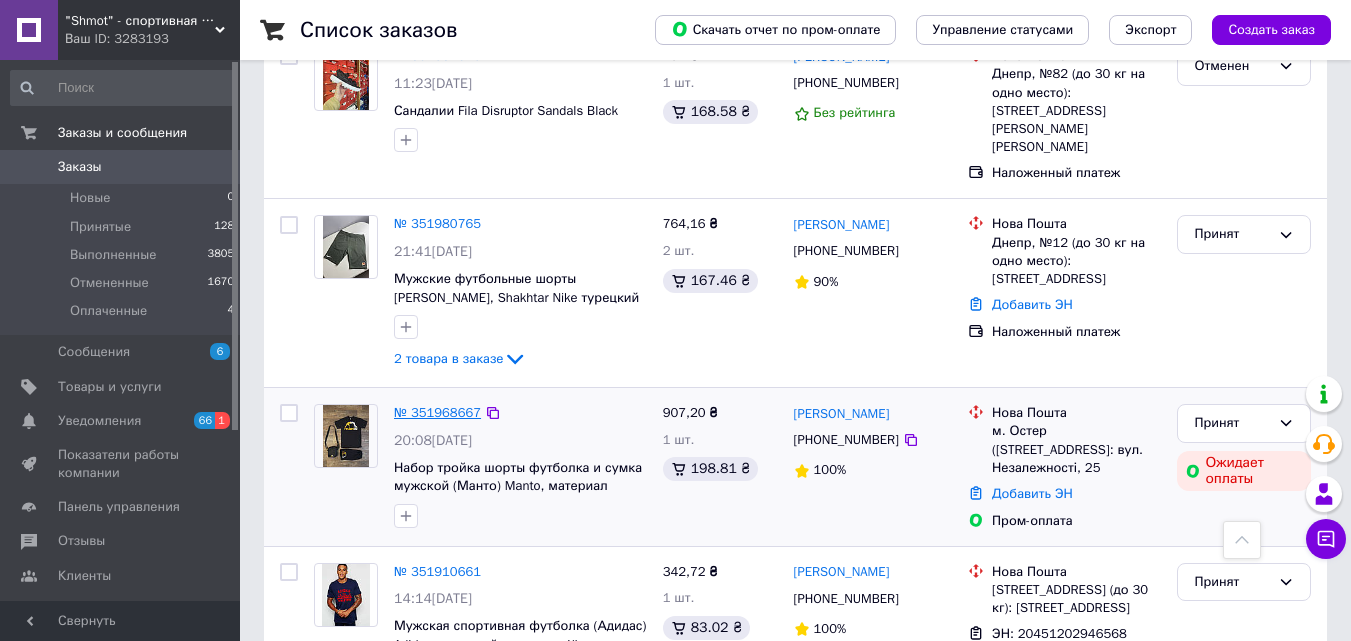 click on "№ 351968667" at bounding box center [437, 412] 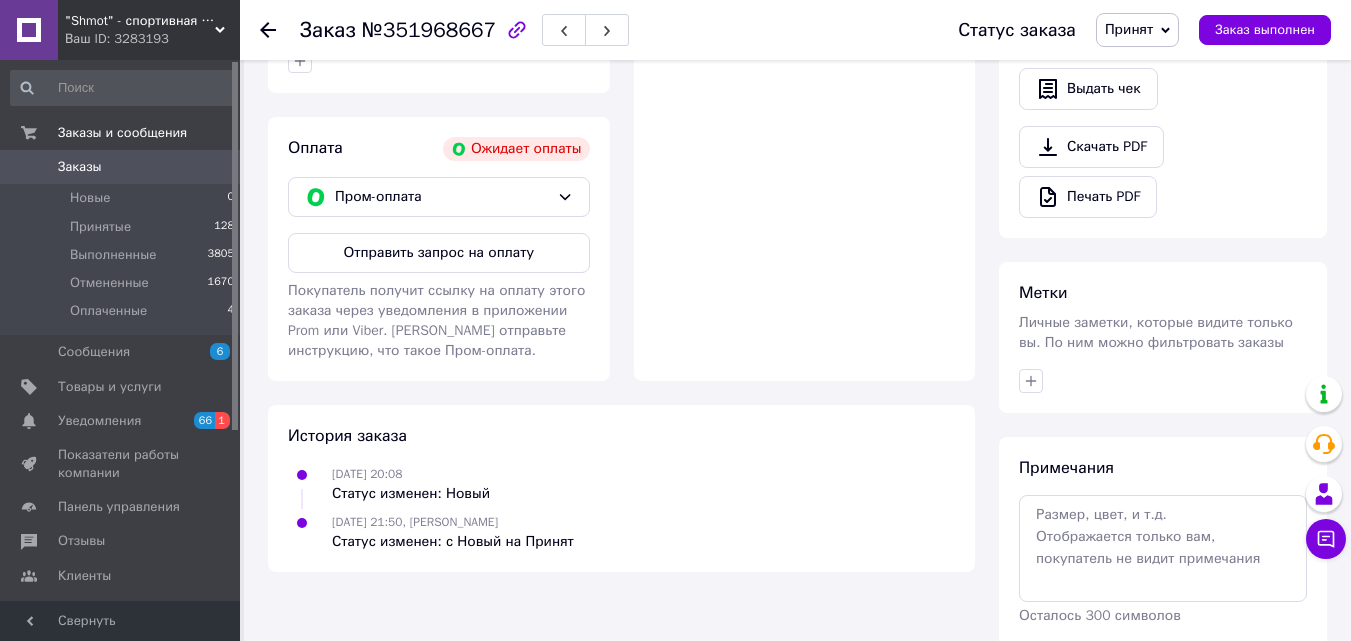 scroll, scrollTop: 758, scrollLeft: 0, axis: vertical 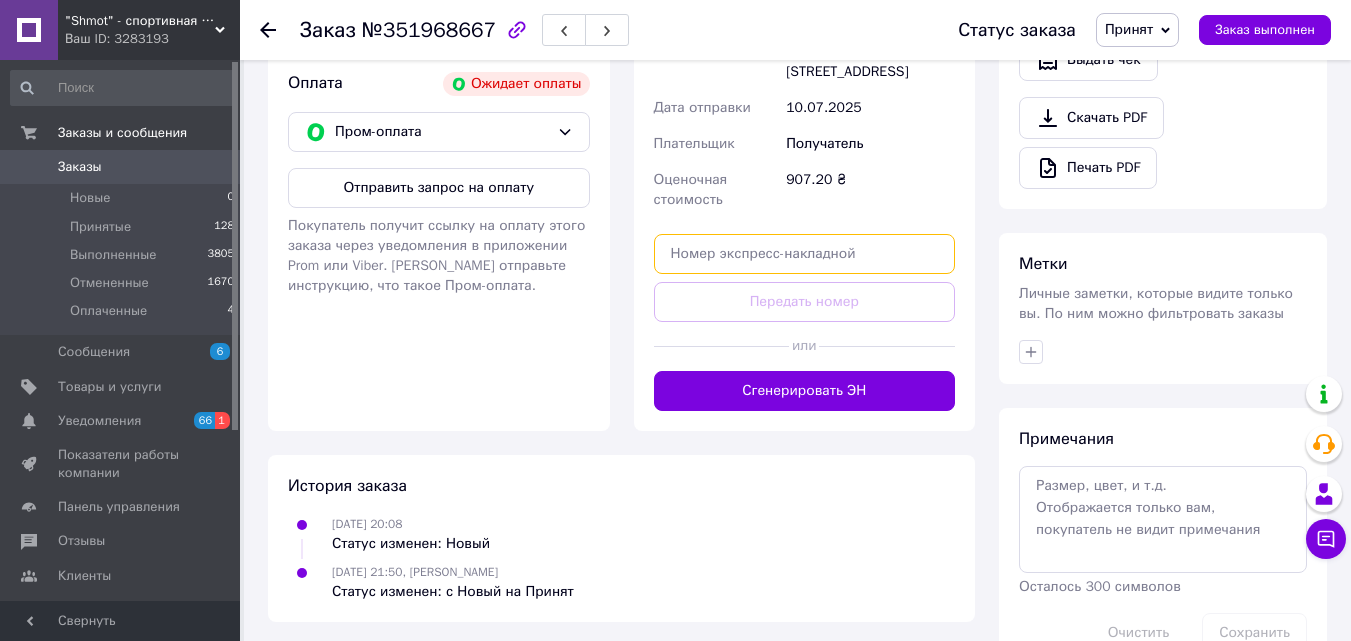 click at bounding box center [805, 254] 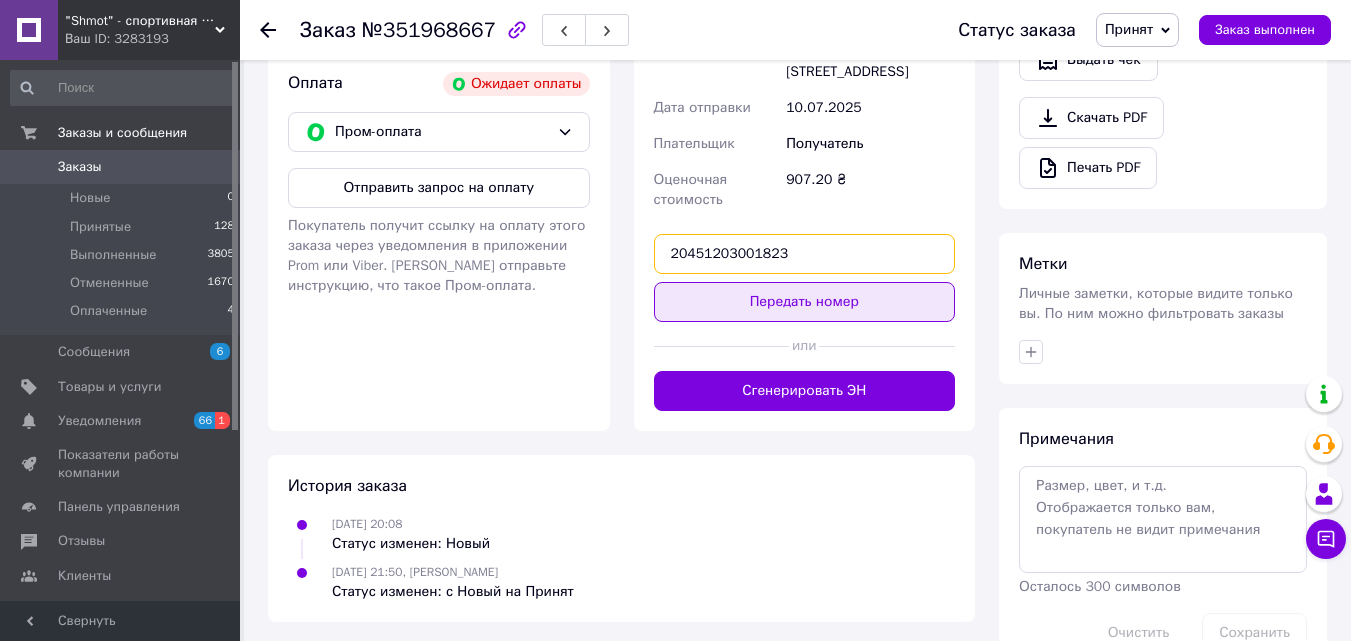 type on "20451203001823" 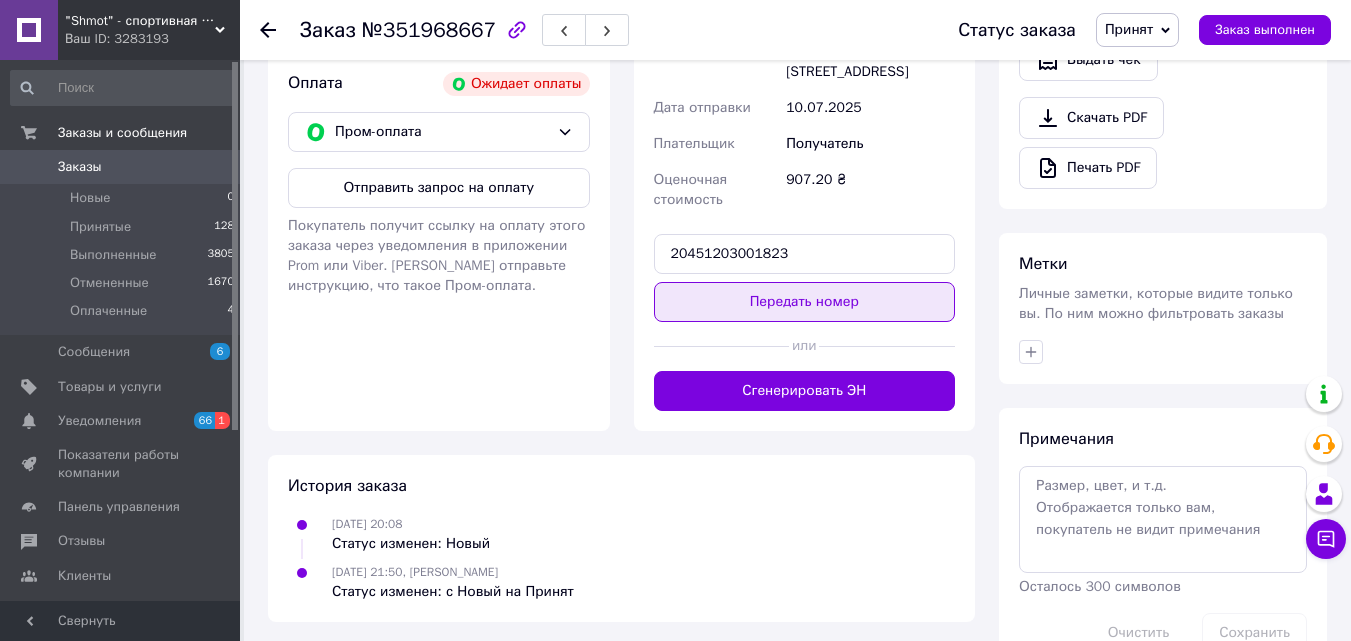 click on "Передать номер" at bounding box center [805, 302] 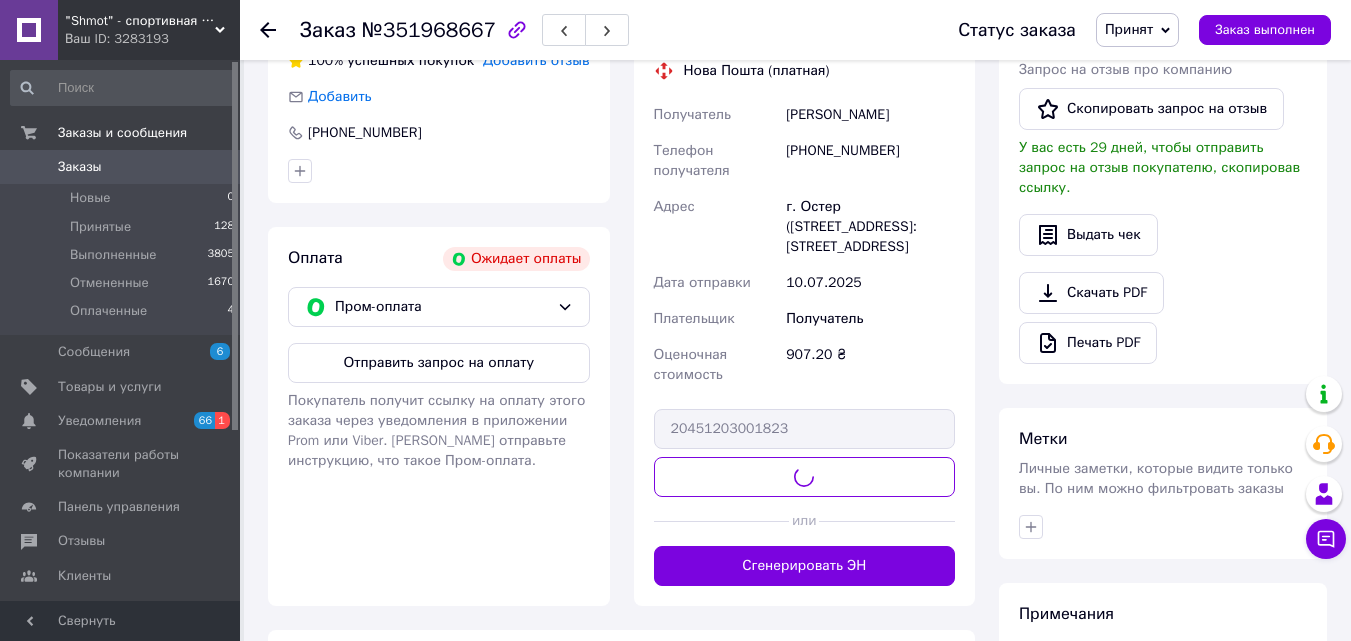 scroll, scrollTop: 358, scrollLeft: 0, axis: vertical 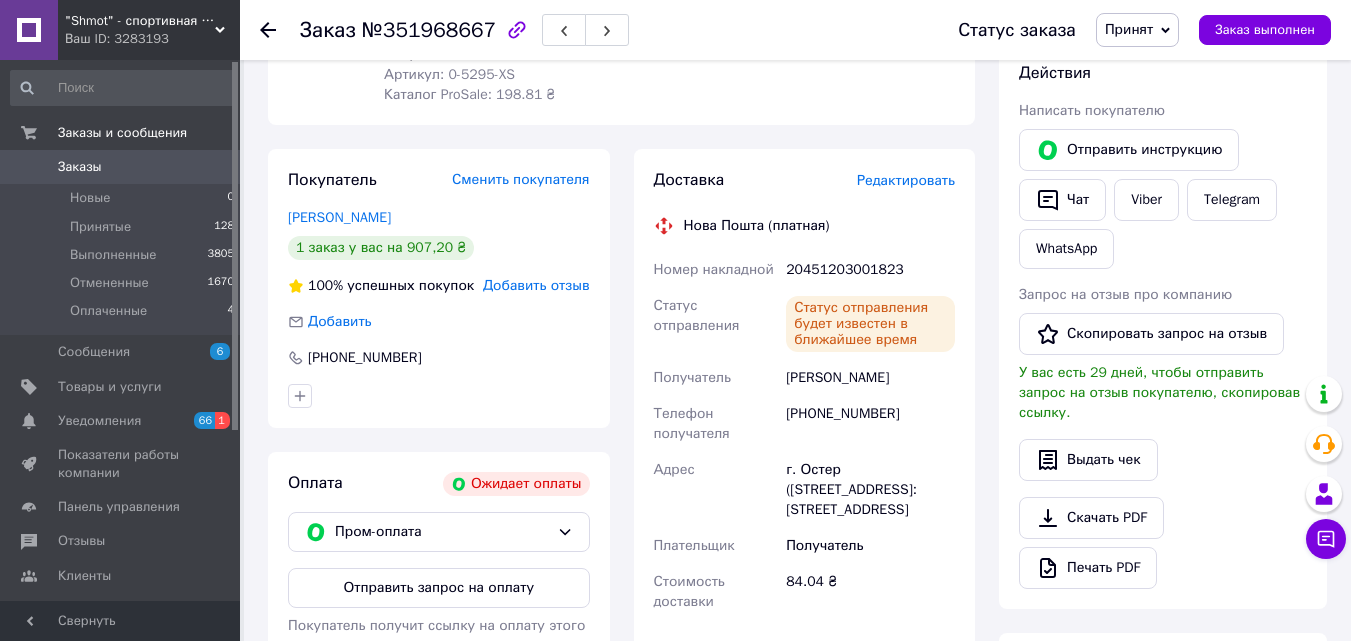 click on "Ваш ID: 3283193" at bounding box center [152, 39] 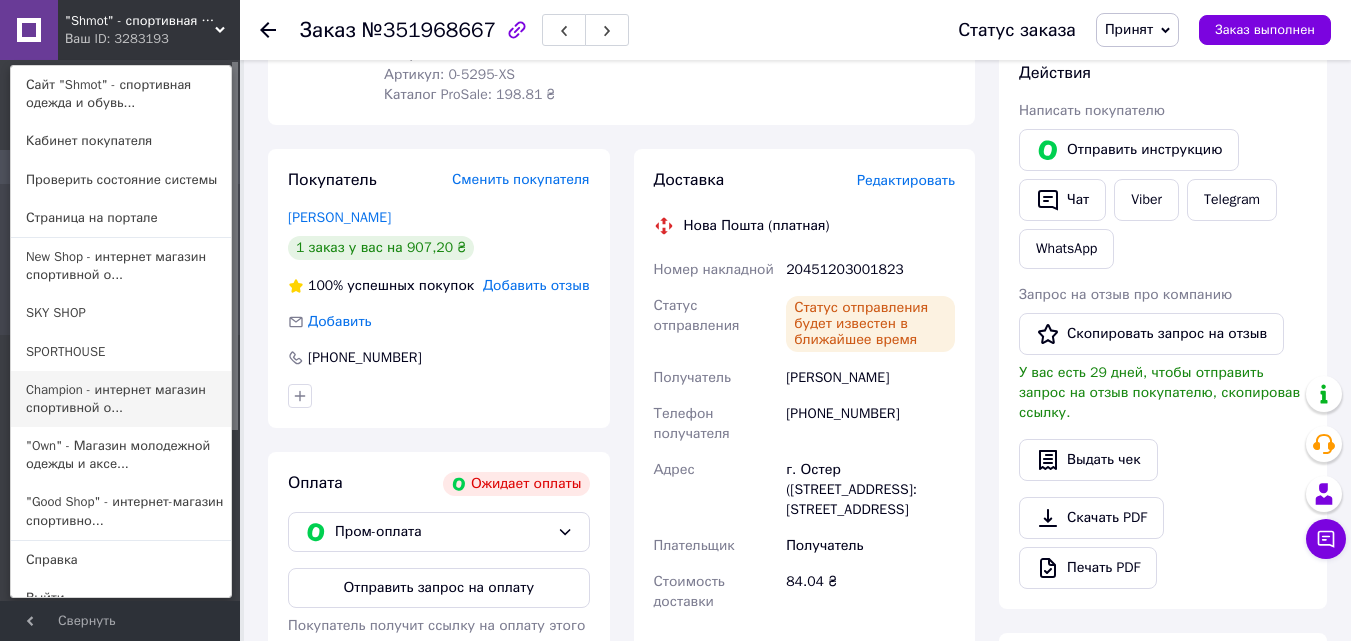 click on "Champion - интернет магазин спортивной о..." at bounding box center (121, 399) 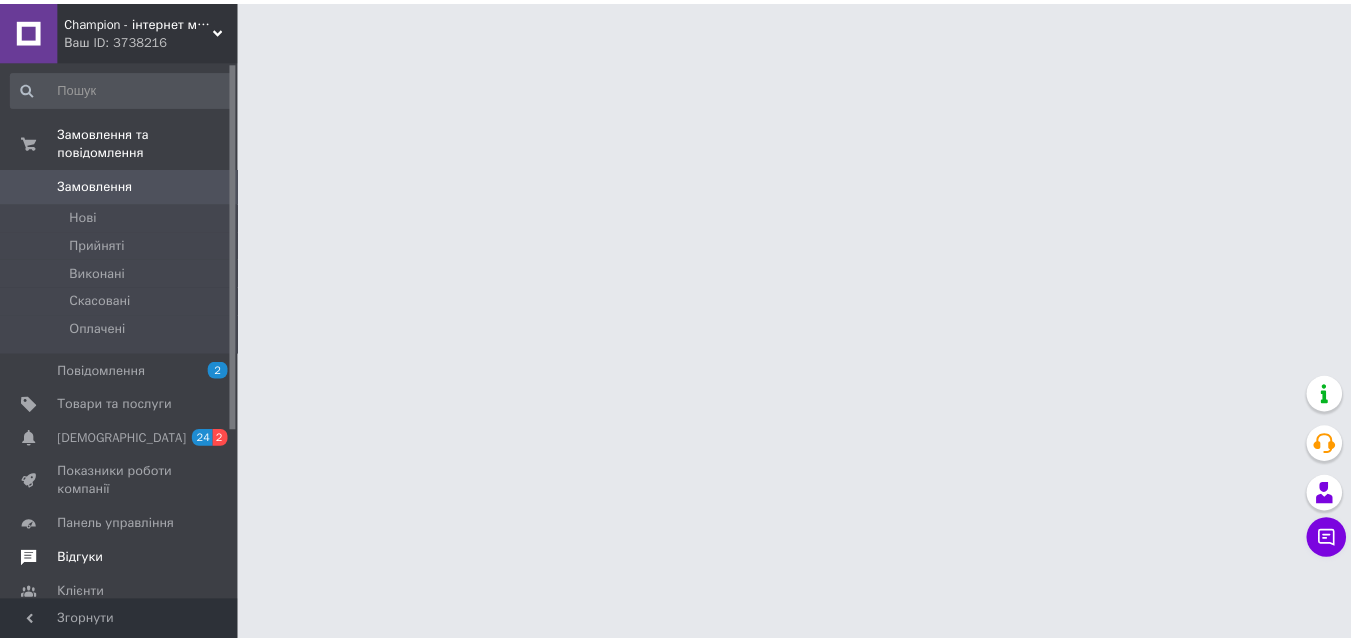 scroll, scrollTop: 0, scrollLeft: 0, axis: both 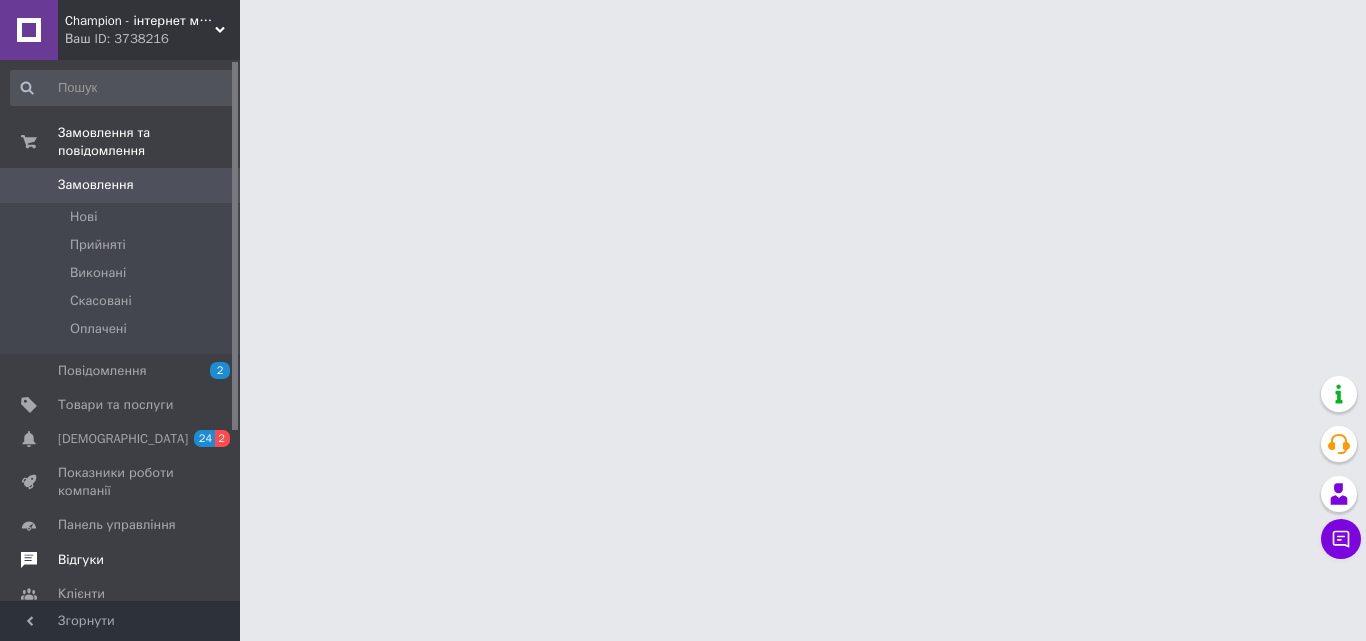 click on "[DEMOGRAPHIC_DATA]" at bounding box center [121, 439] 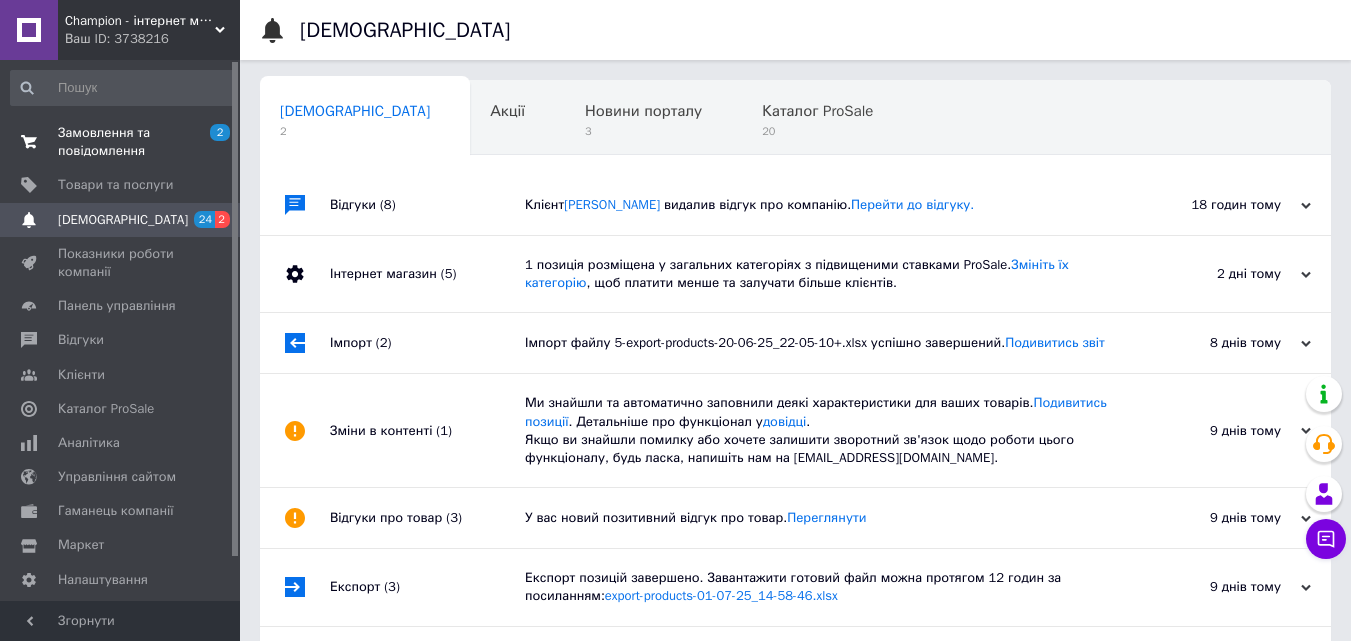 click on "Замовлення та повідомлення" at bounding box center (121, 142) 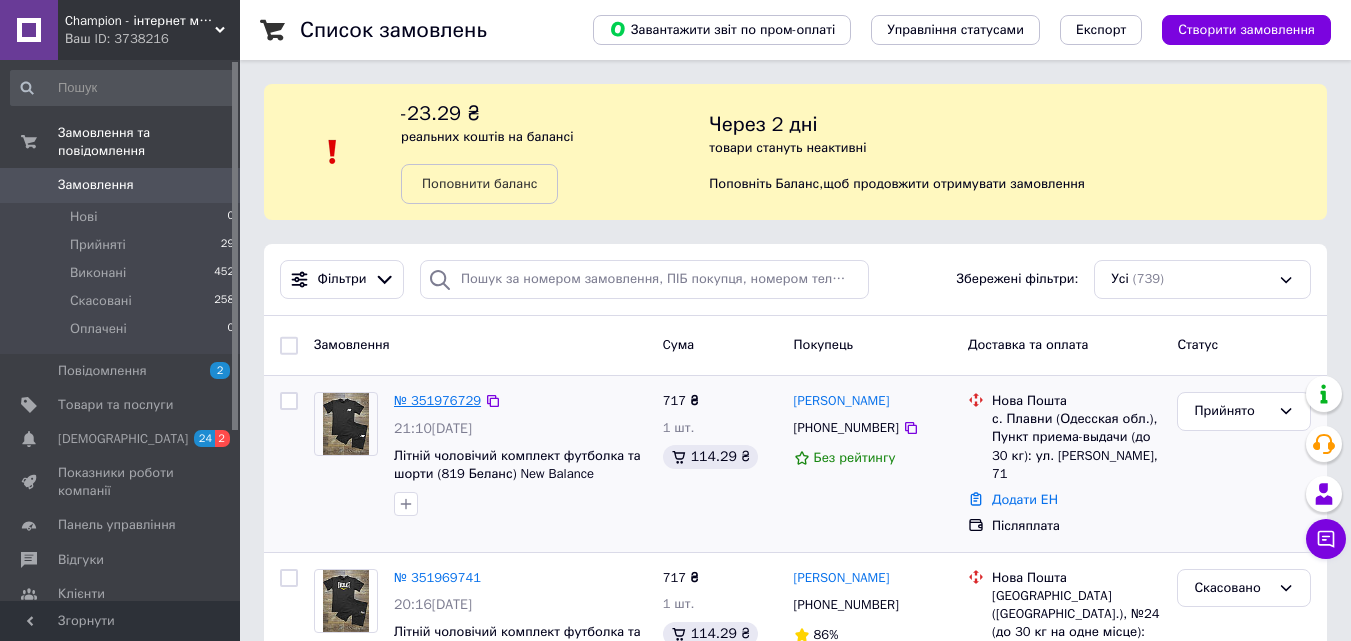 click on "№ 351976729" at bounding box center (437, 400) 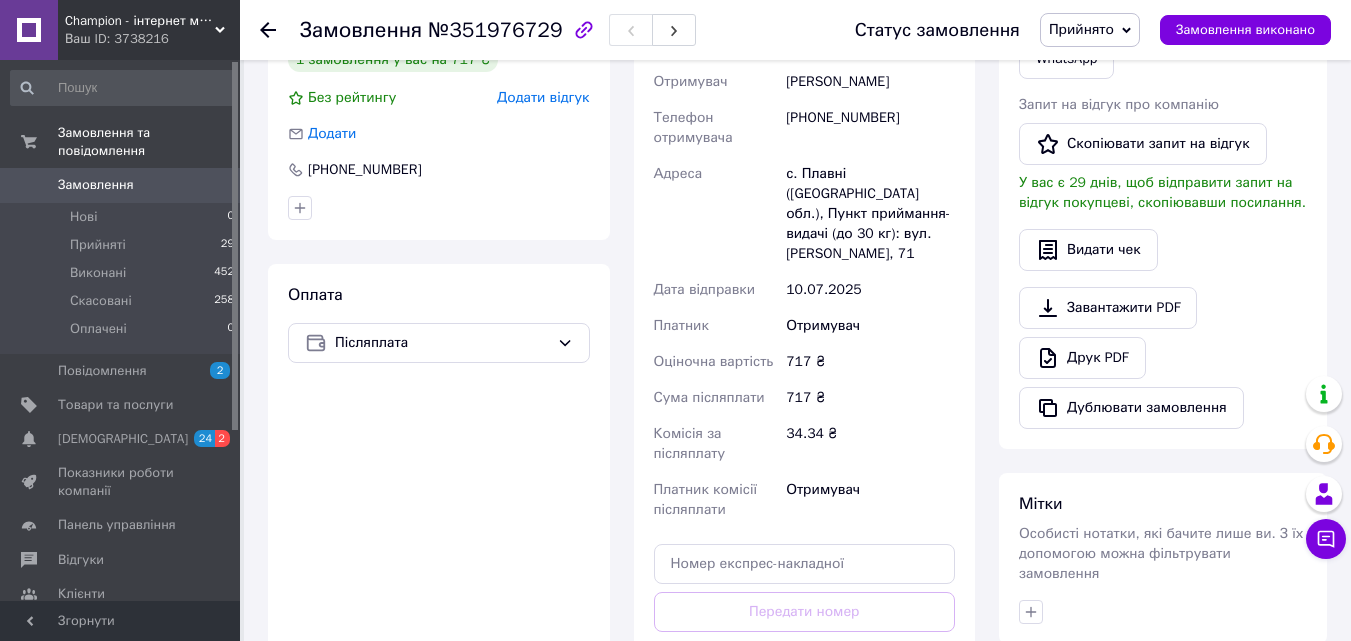 scroll, scrollTop: 500, scrollLeft: 0, axis: vertical 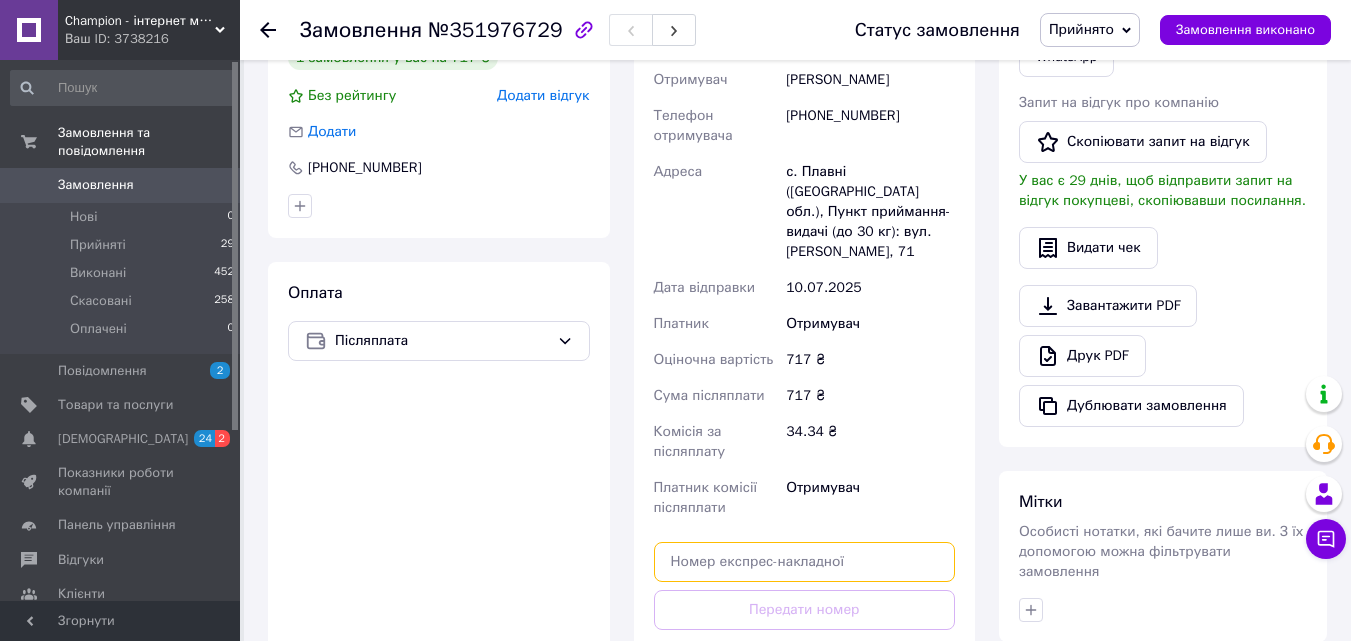 paste on "20451203016076" 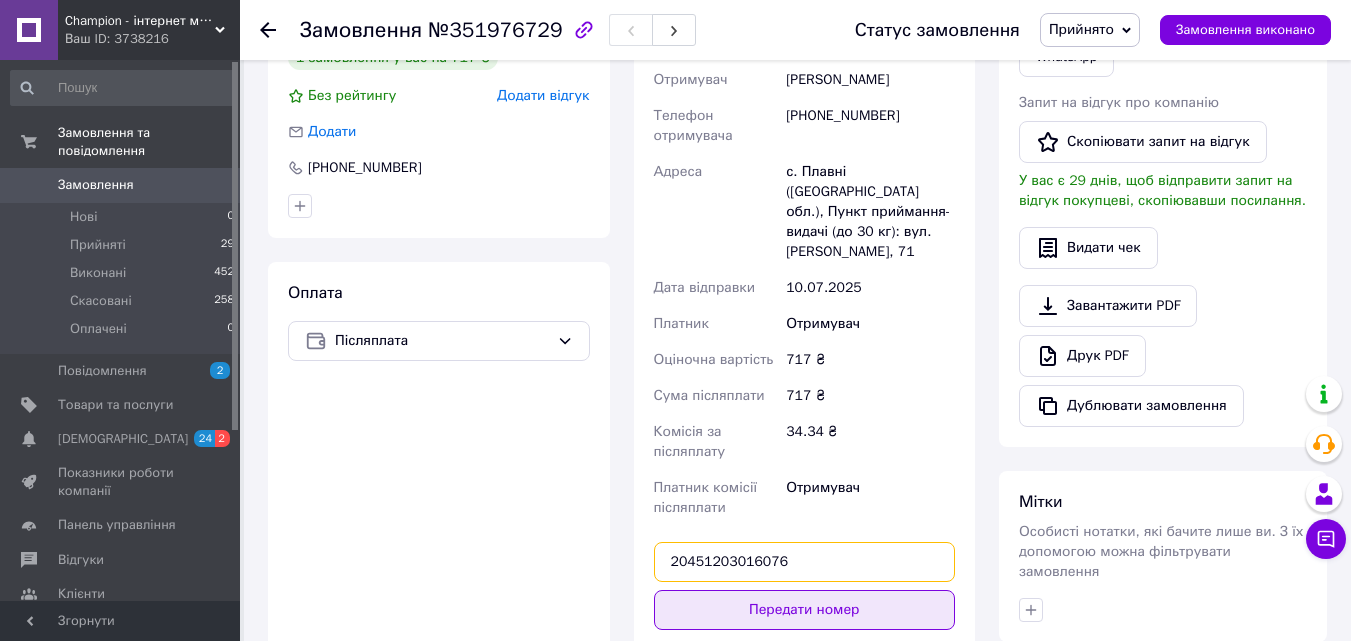 type on "20451203016076" 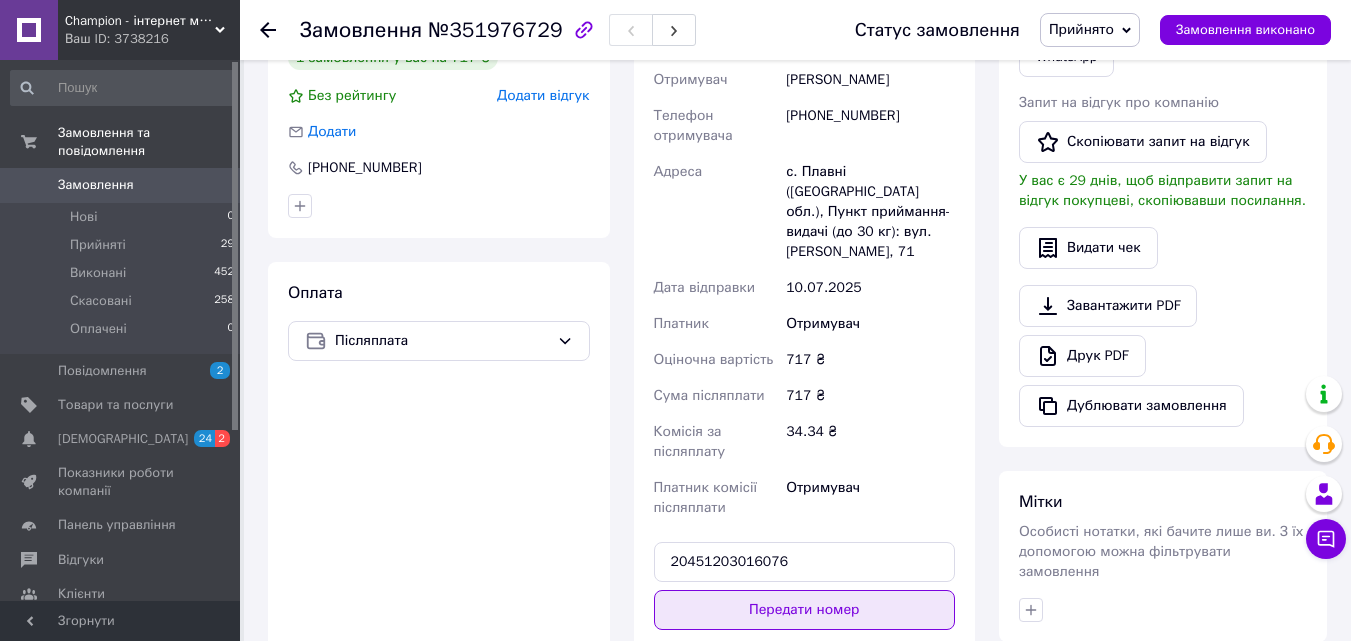 click on "Передати номер" at bounding box center [805, 610] 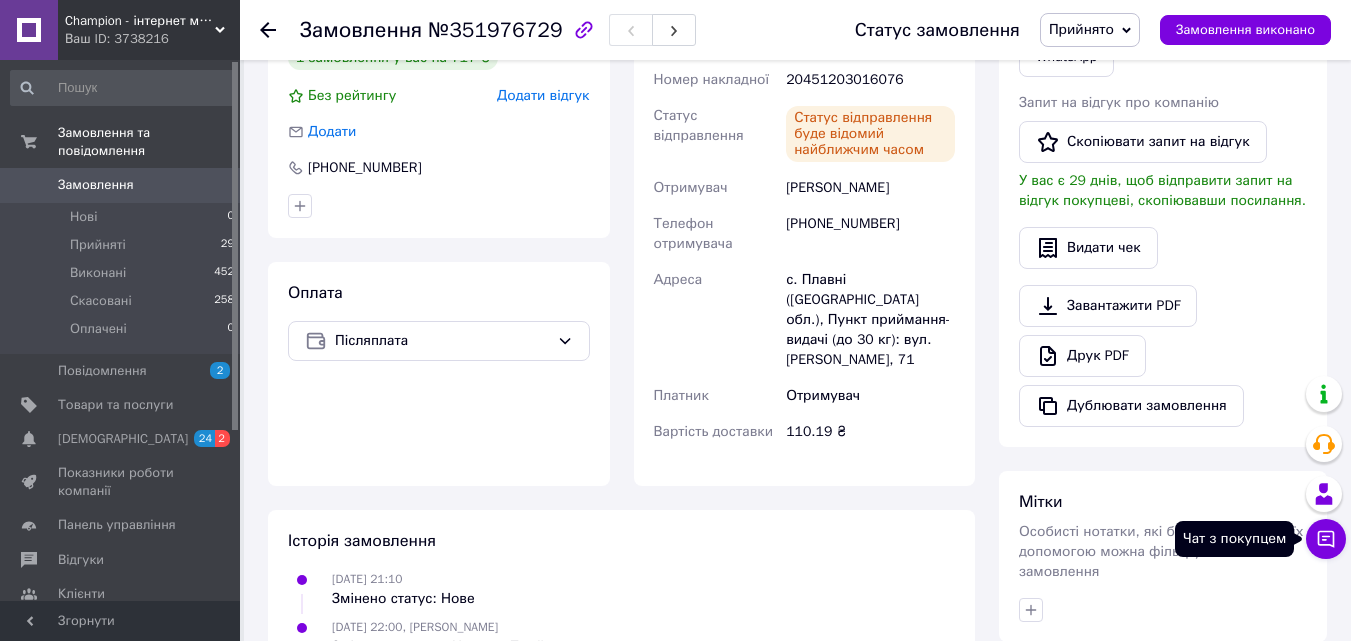 click 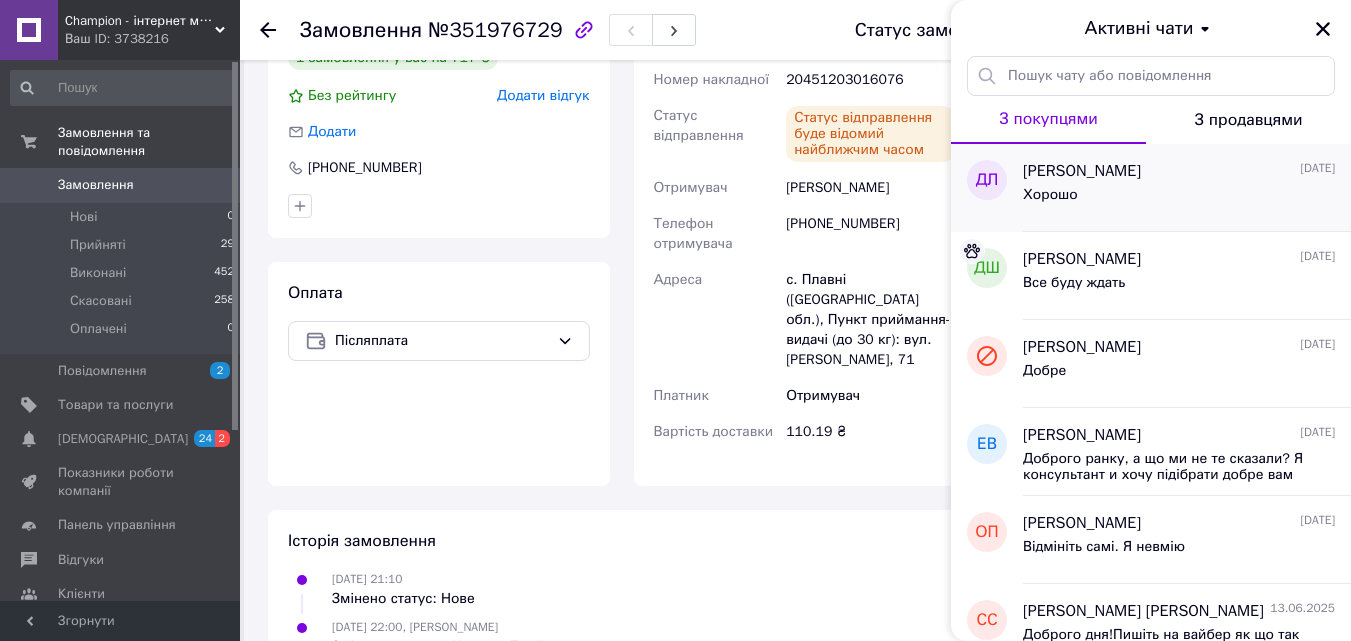 click on "Хорошо" at bounding box center (1179, 199) 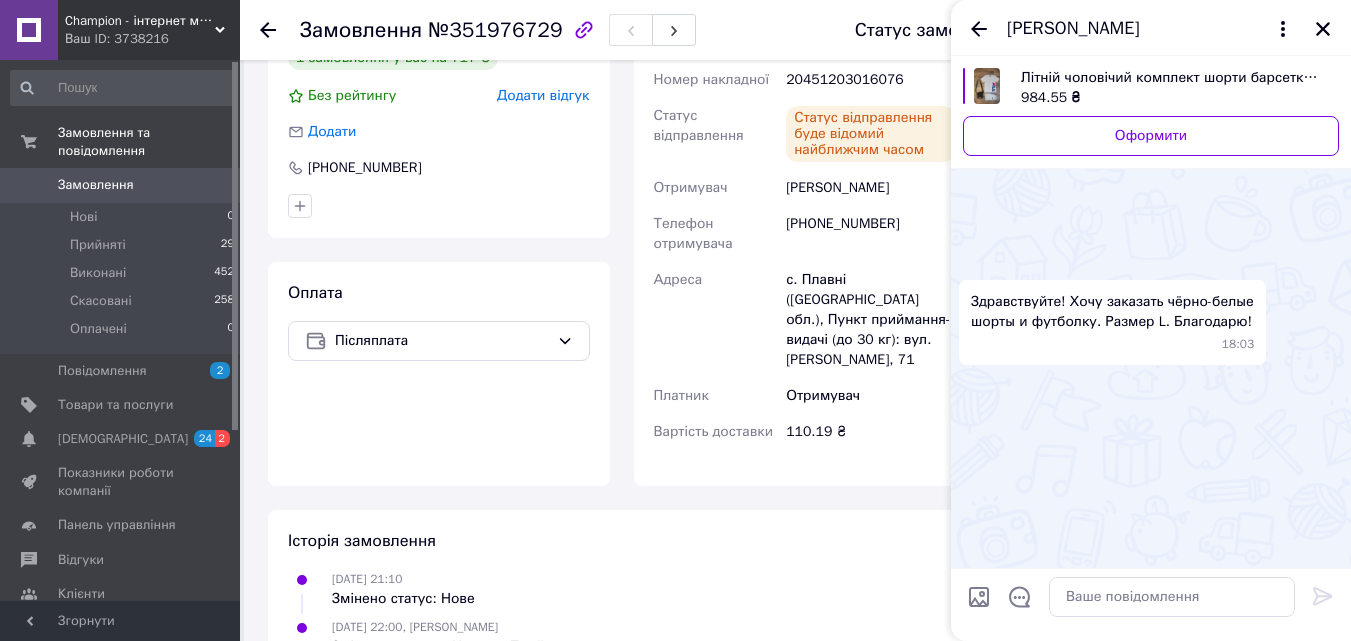 scroll, scrollTop: 2010, scrollLeft: 0, axis: vertical 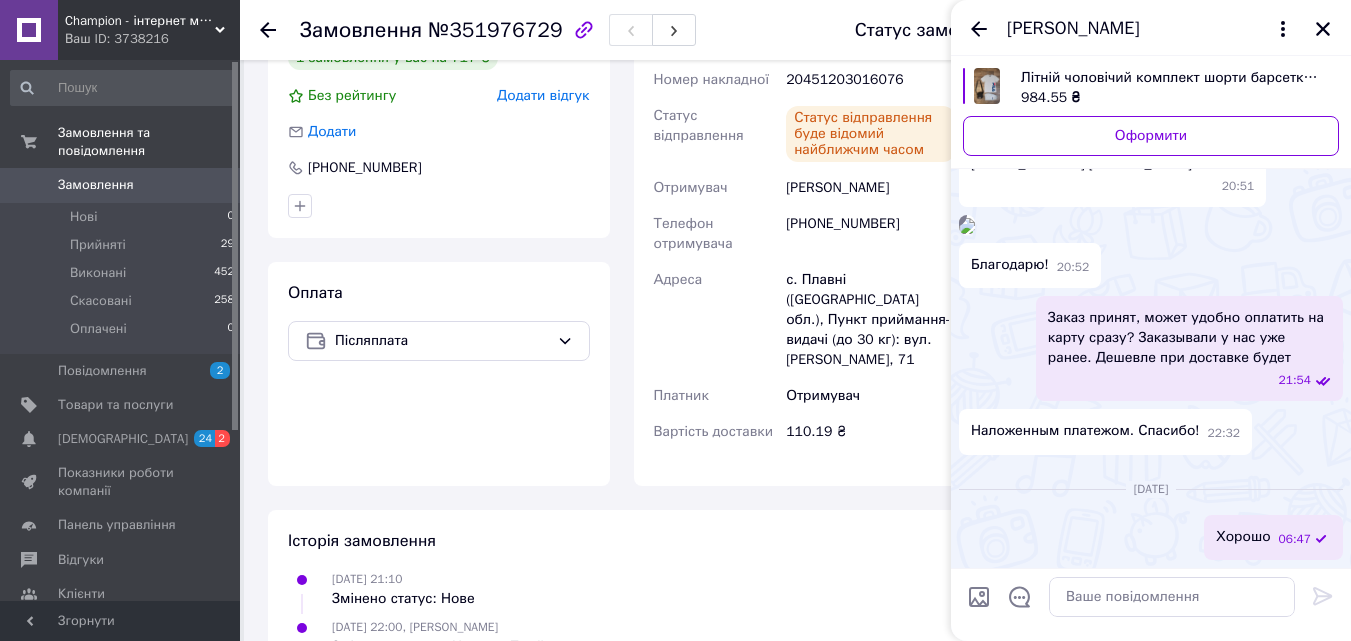 click on "Champion - інтернет магазин спортивного одягу та взуття. Ваш ID: 3738216" at bounding box center [149, 30] 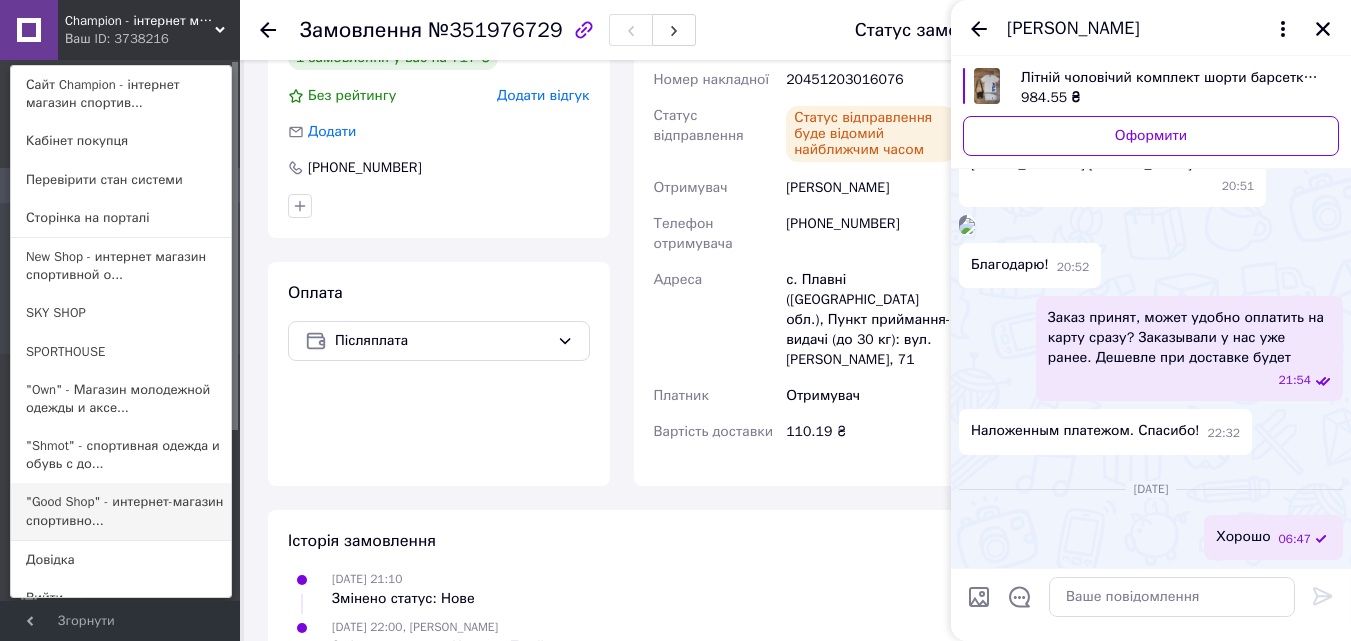 click on ""Good Shop" - интернет-магазин спортивно..." at bounding box center [121, 511] 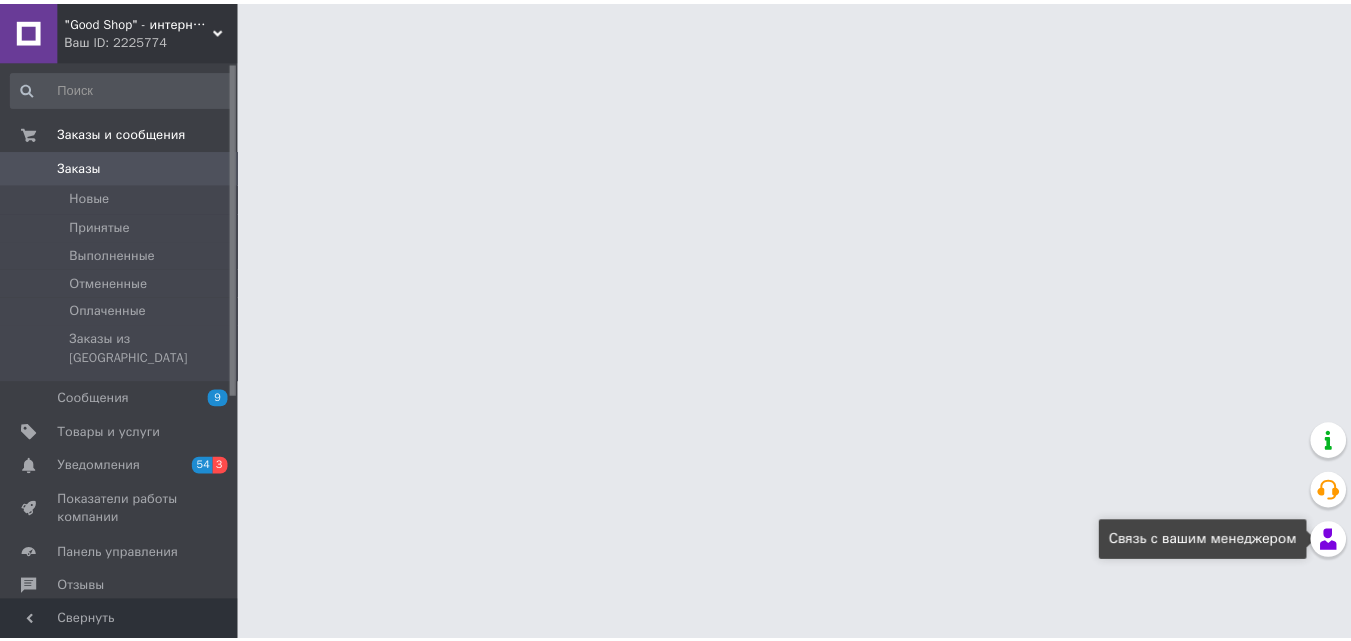 scroll, scrollTop: 0, scrollLeft: 0, axis: both 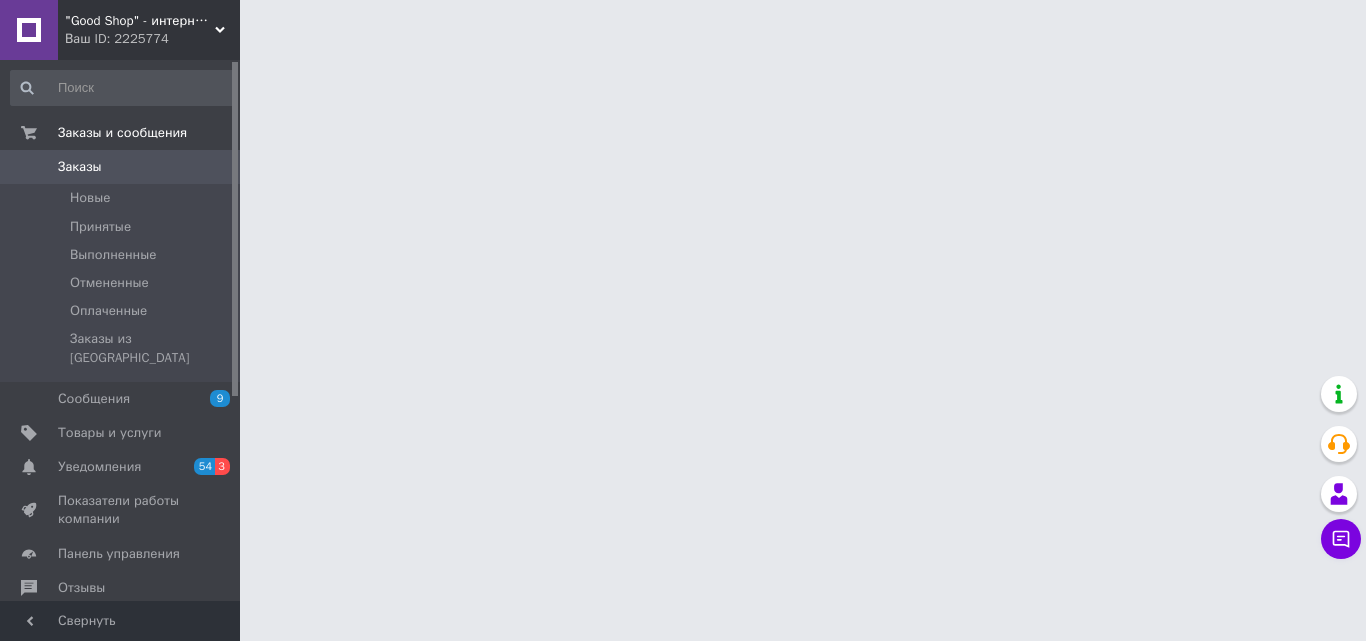 click 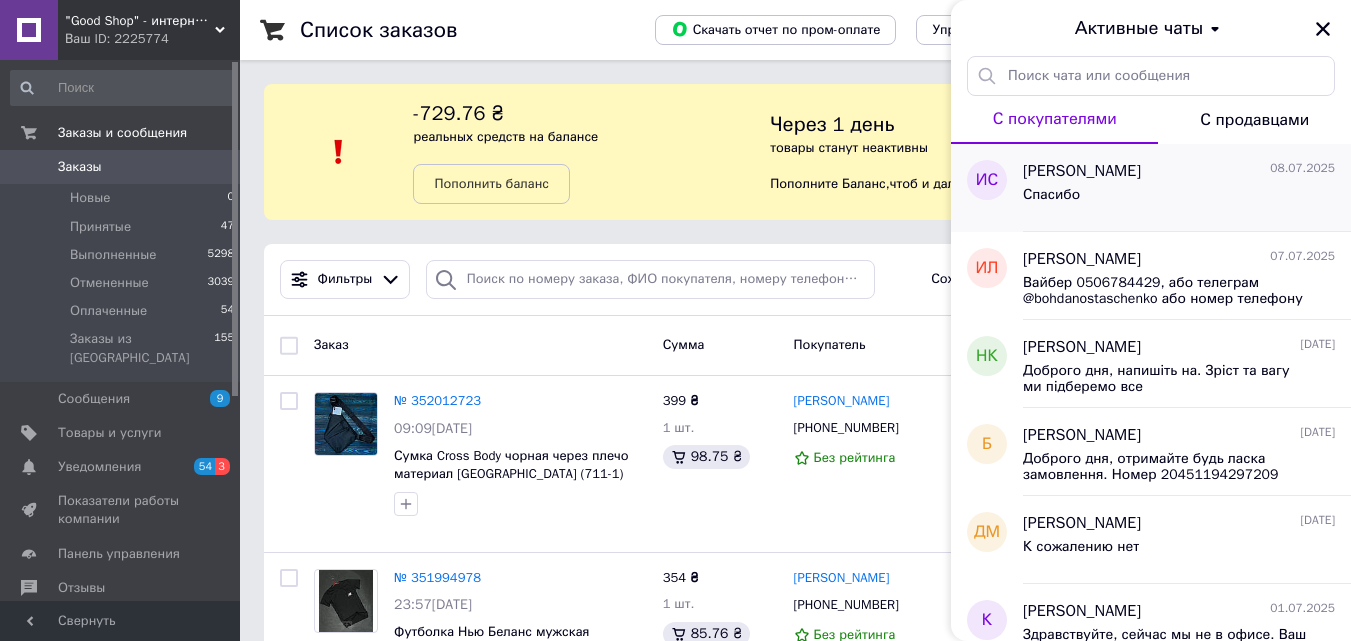 click on "Спасибо" at bounding box center [1179, 199] 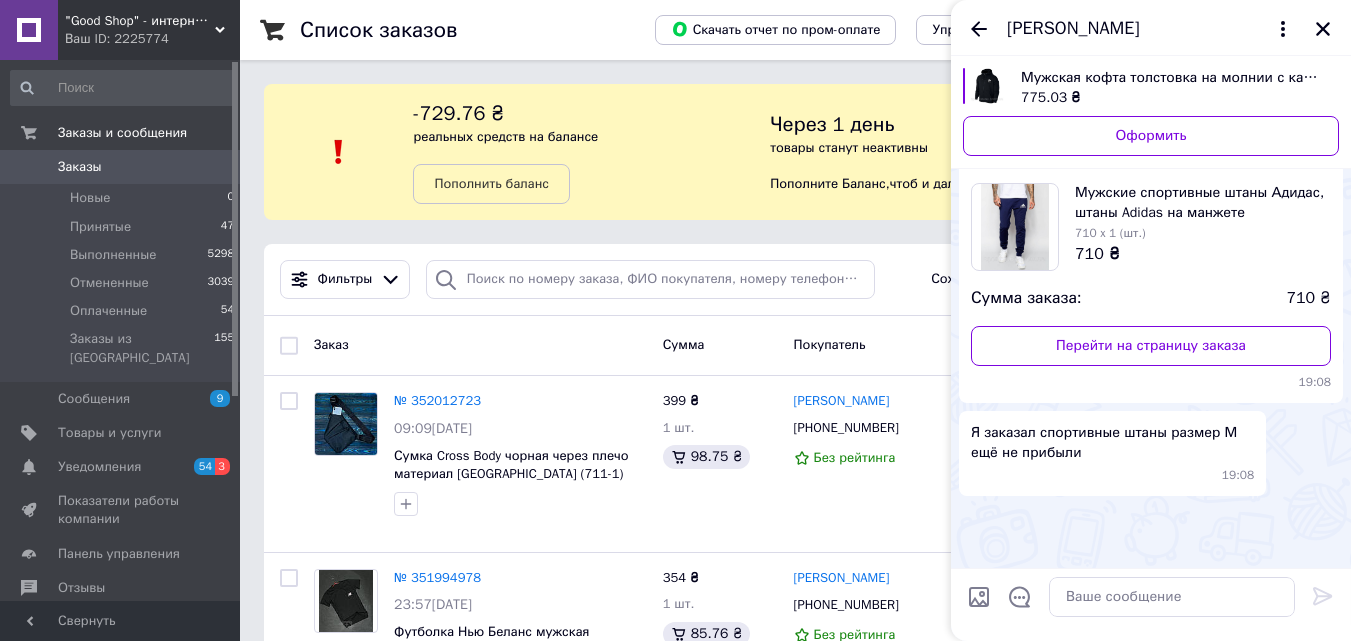 scroll, scrollTop: 735, scrollLeft: 0, axis: vertical 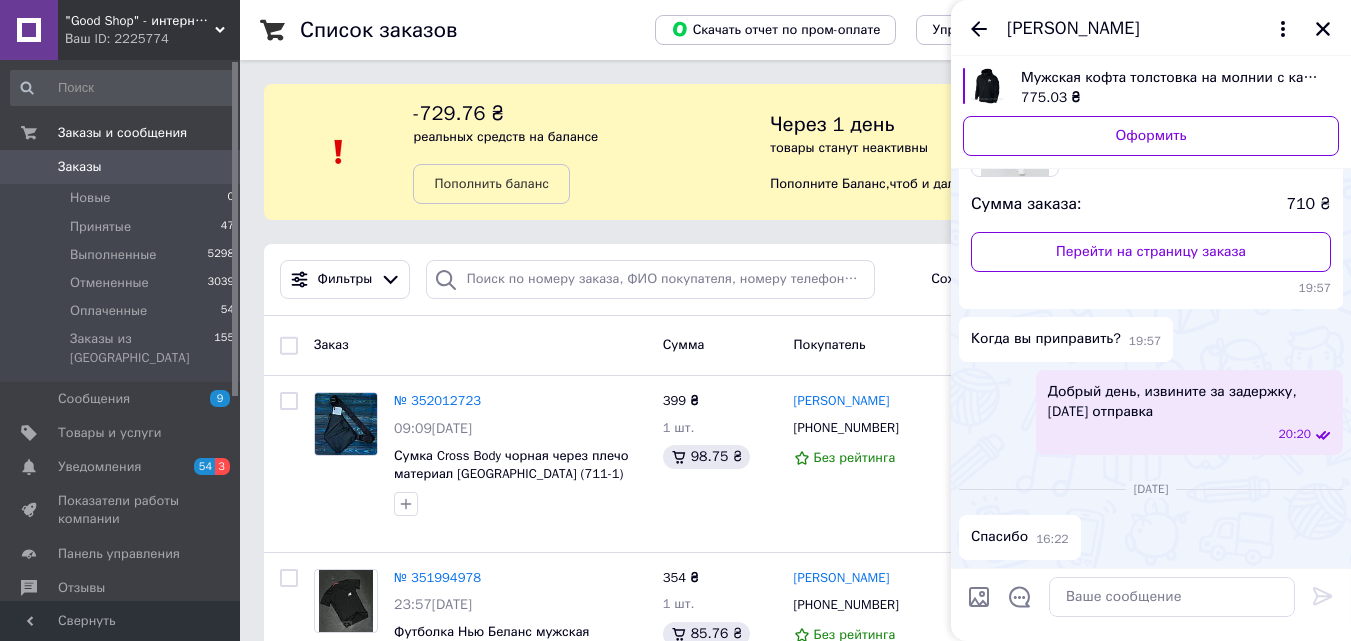 click on ""Good Shop" - интернет-магазин спортивной обуви одежды и аксессуаров." at bounding box center (140, 21) 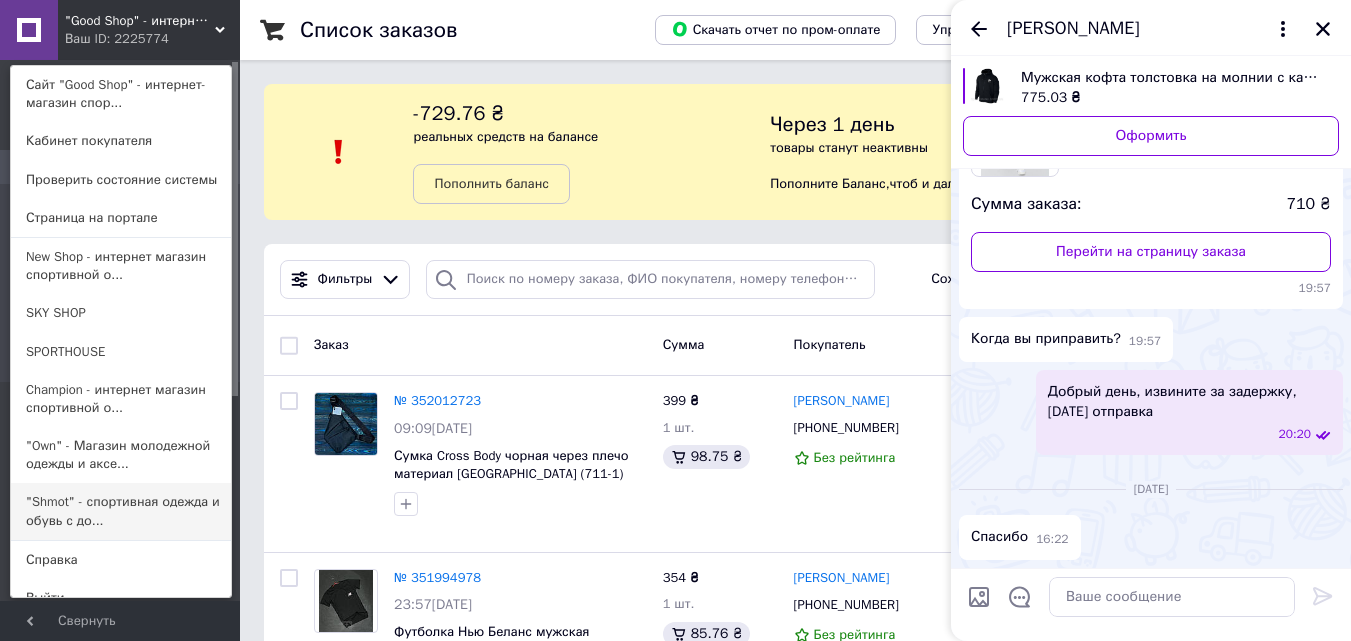 click on ""Shmot" - спортивная одежда и обувь с до..." at bounding box center (121, 511) 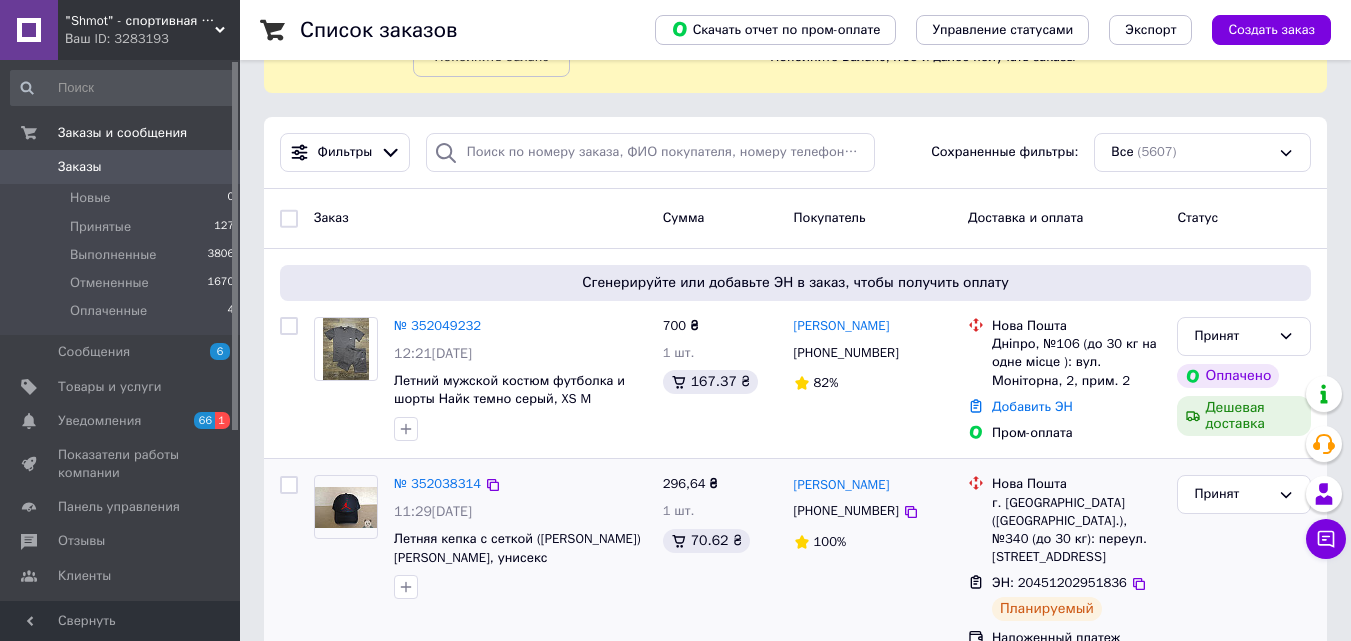 scroll, scrollTop: 200, scrollLeft: 0, axis: vertical 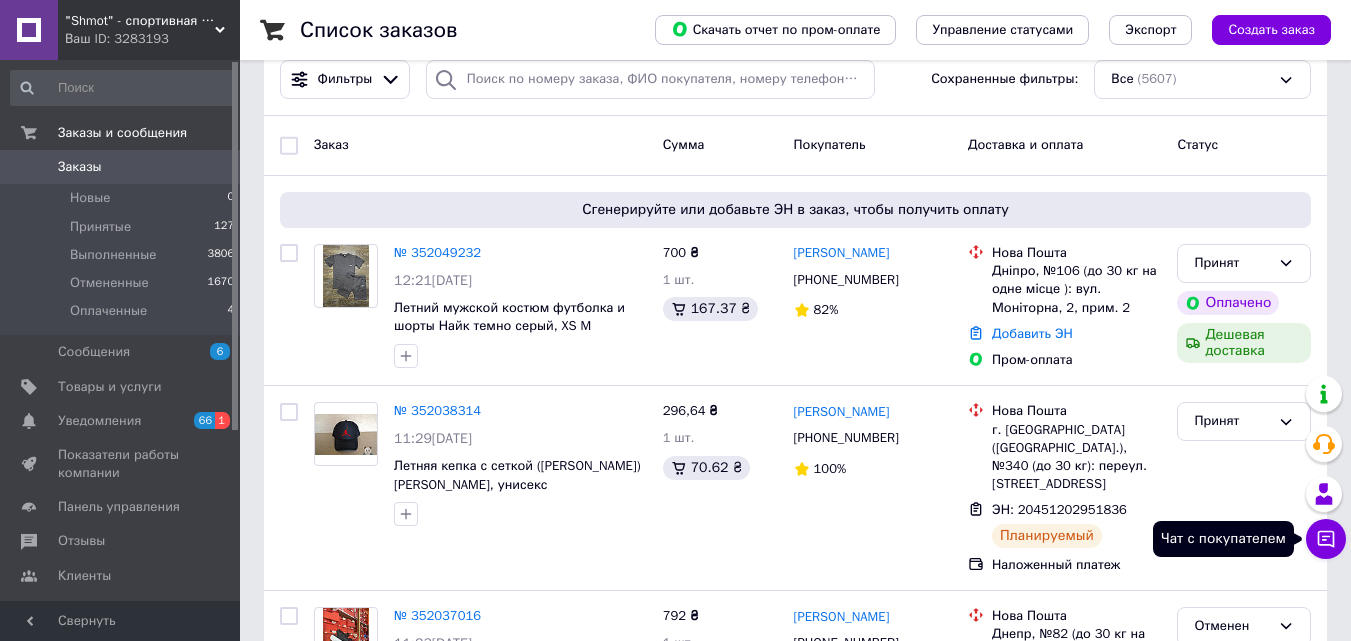 click 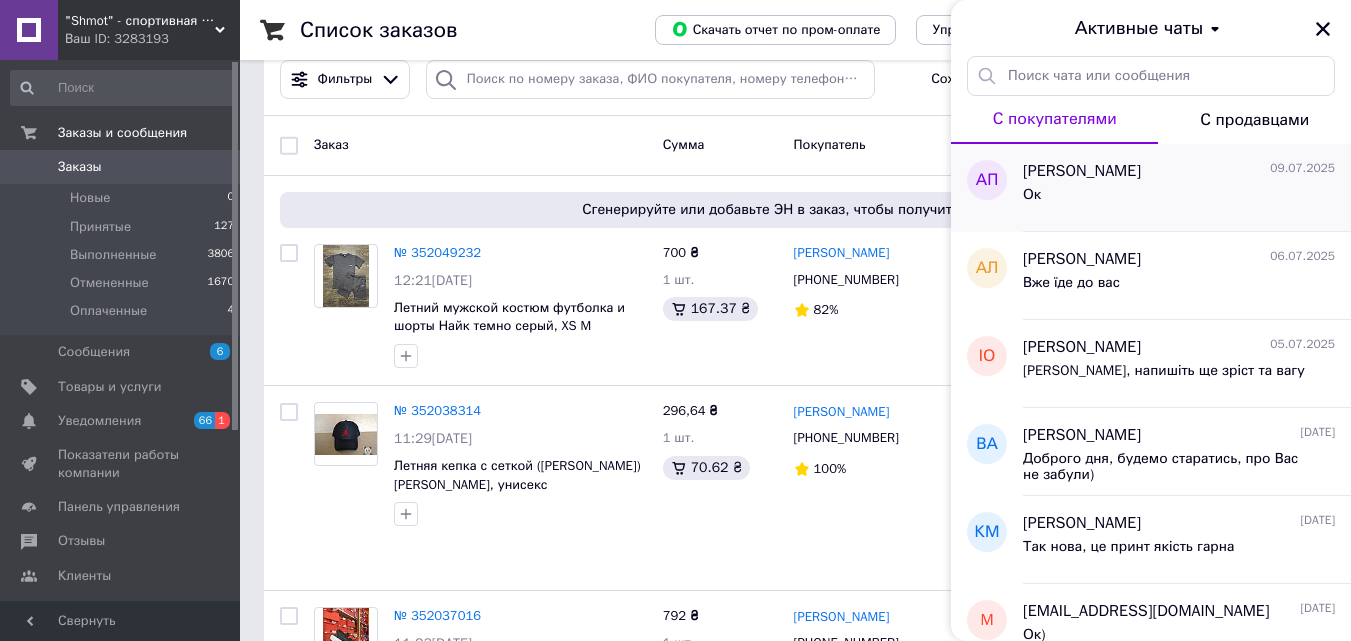 click on "Ок" at bounding box center [1179, 199] 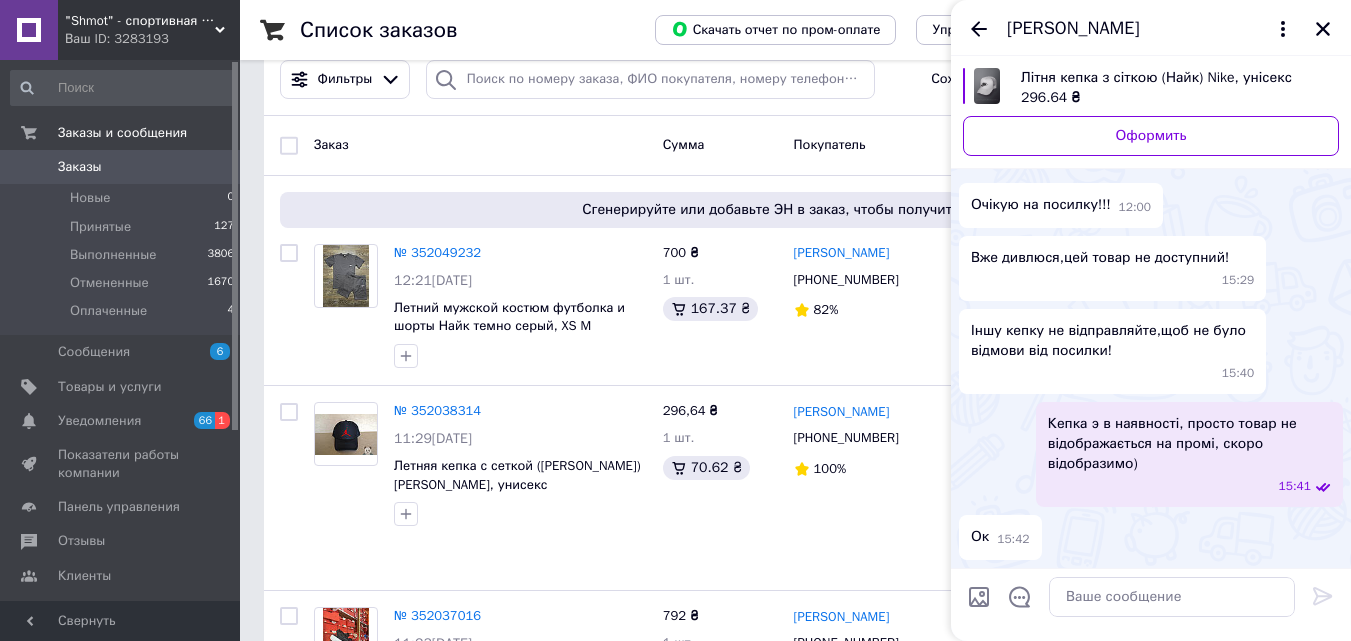 scroll, scrollTop: 835, scrollLeft: 0, axis: vertical 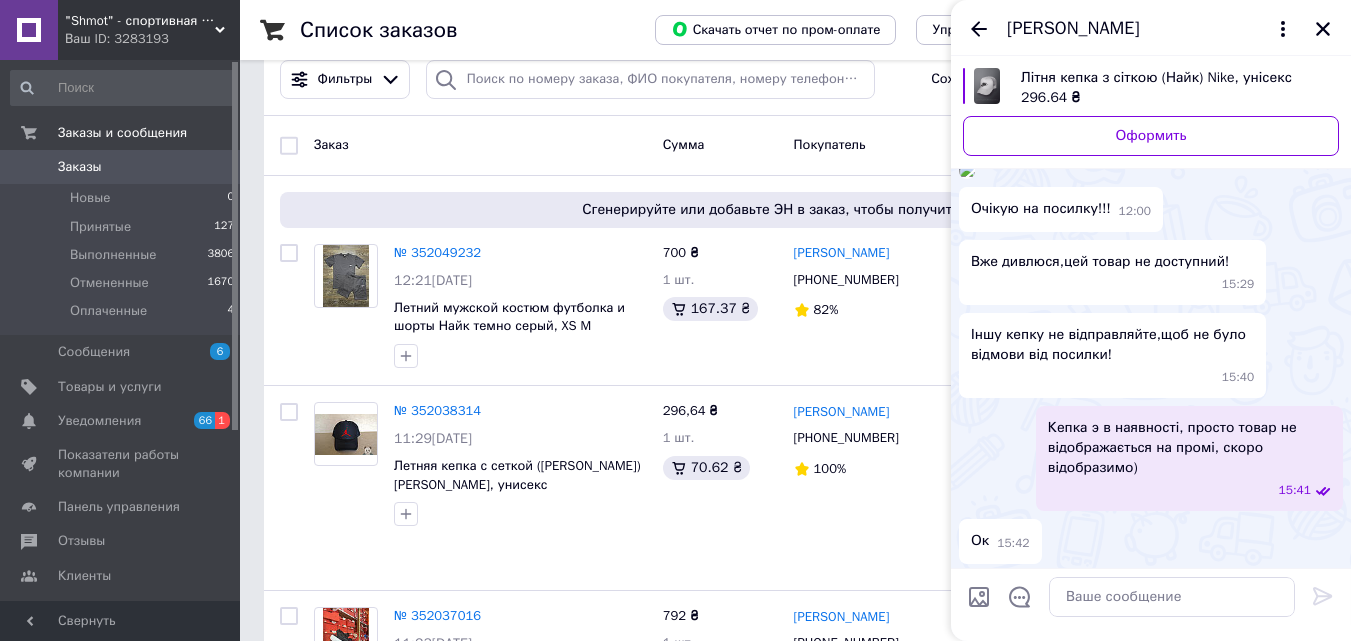 click on "Літня кепка з сіткою (Найк) Nike, унісекс" at bounding box center (1172, 78) 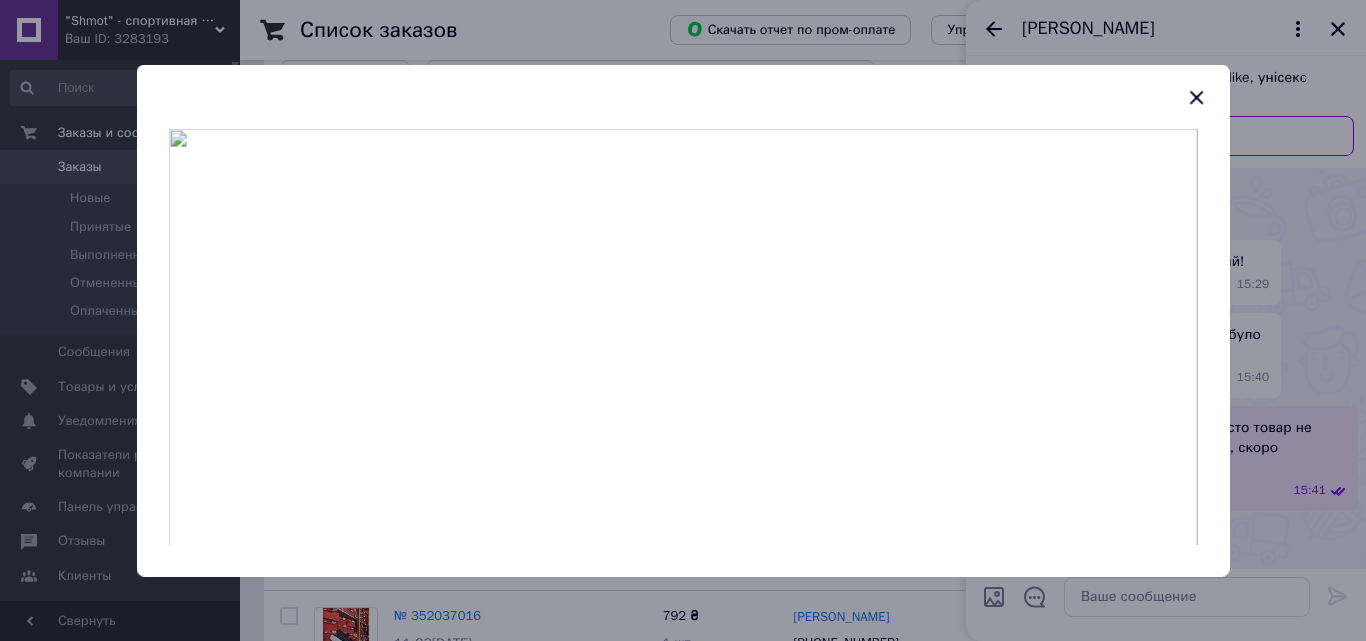drag, startPoint x: 1304, startPoint y: 279, endPoint x: 1168, endPoint y: 517, distance: 274.11676 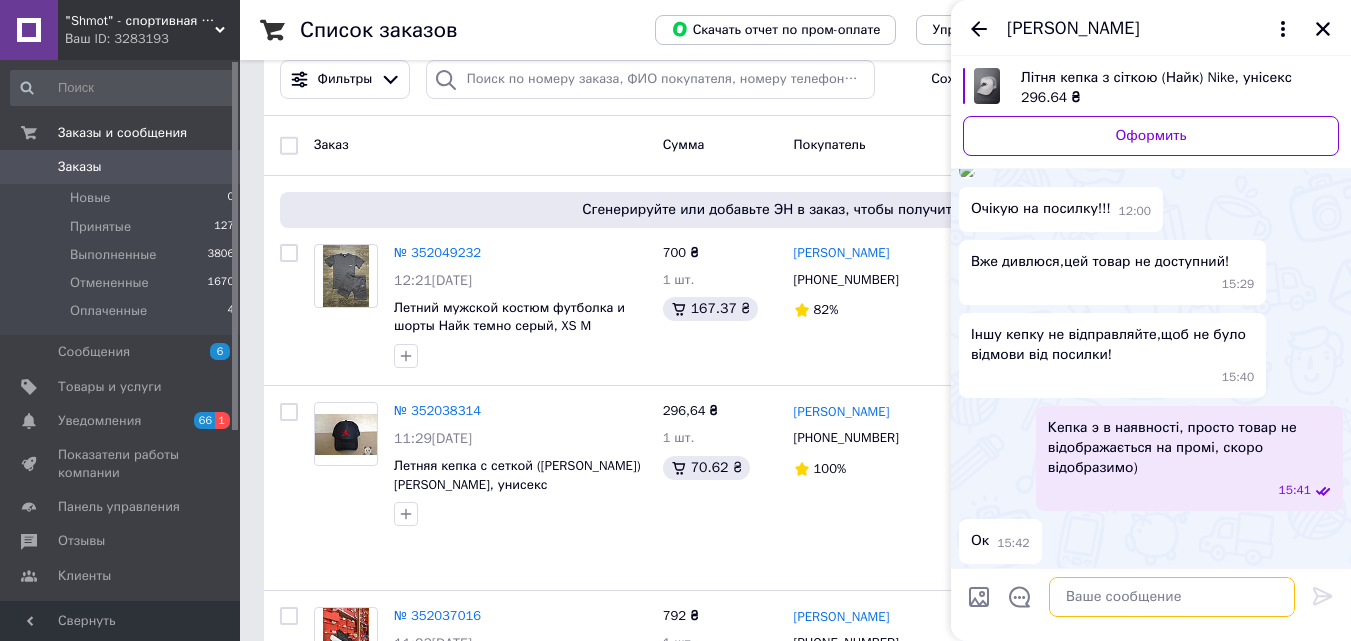 click at bounding box center [1172, 597] 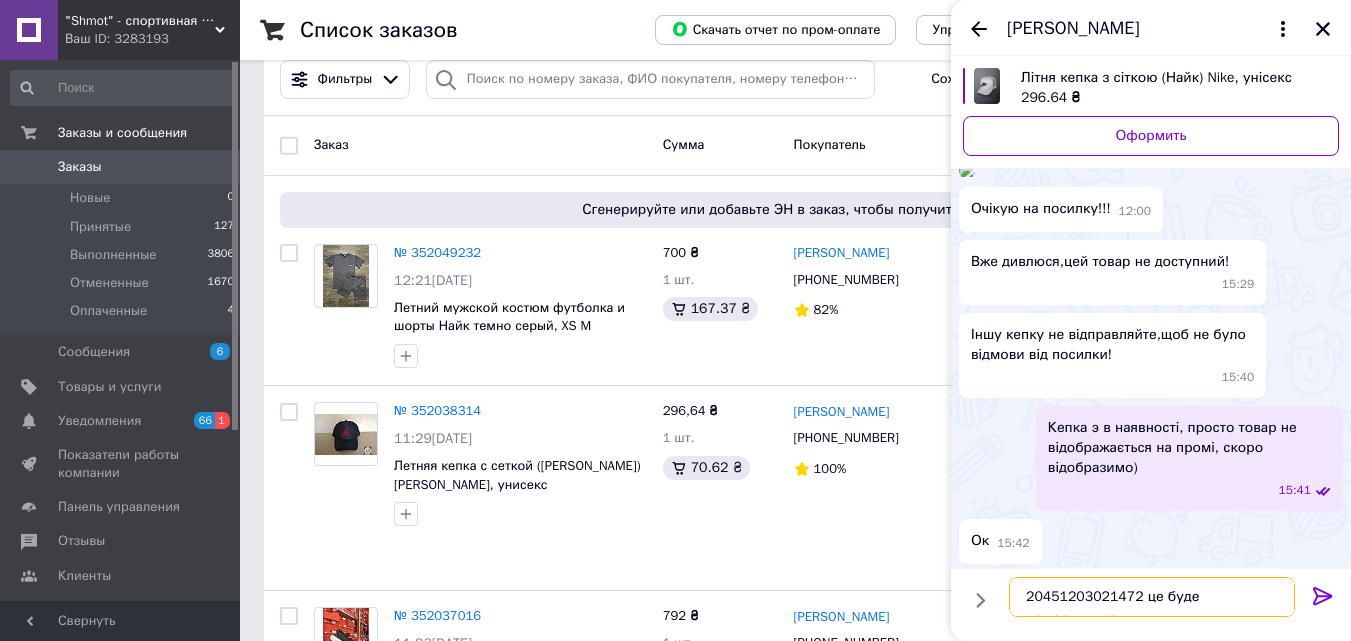 scroll, scrollTop: 2, scrollLeft: 0, axis: vertical 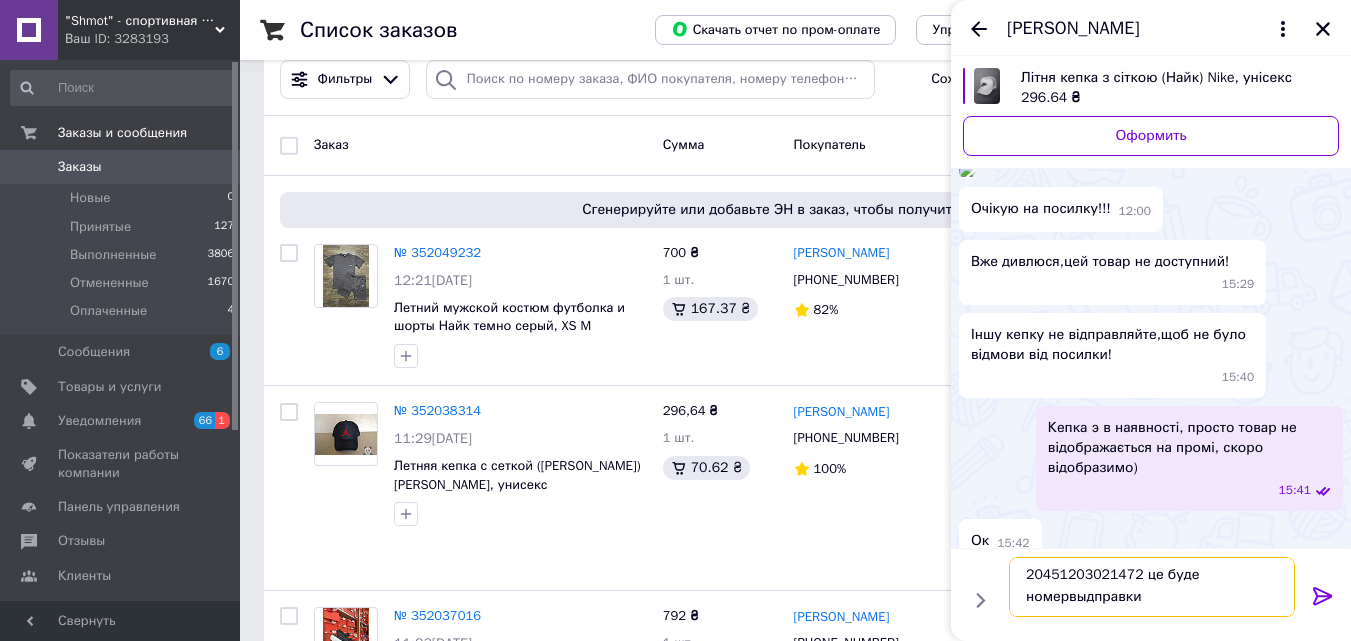 click on "20451203021472 це буде номервыдправки" at bounding box center [1152, 587] 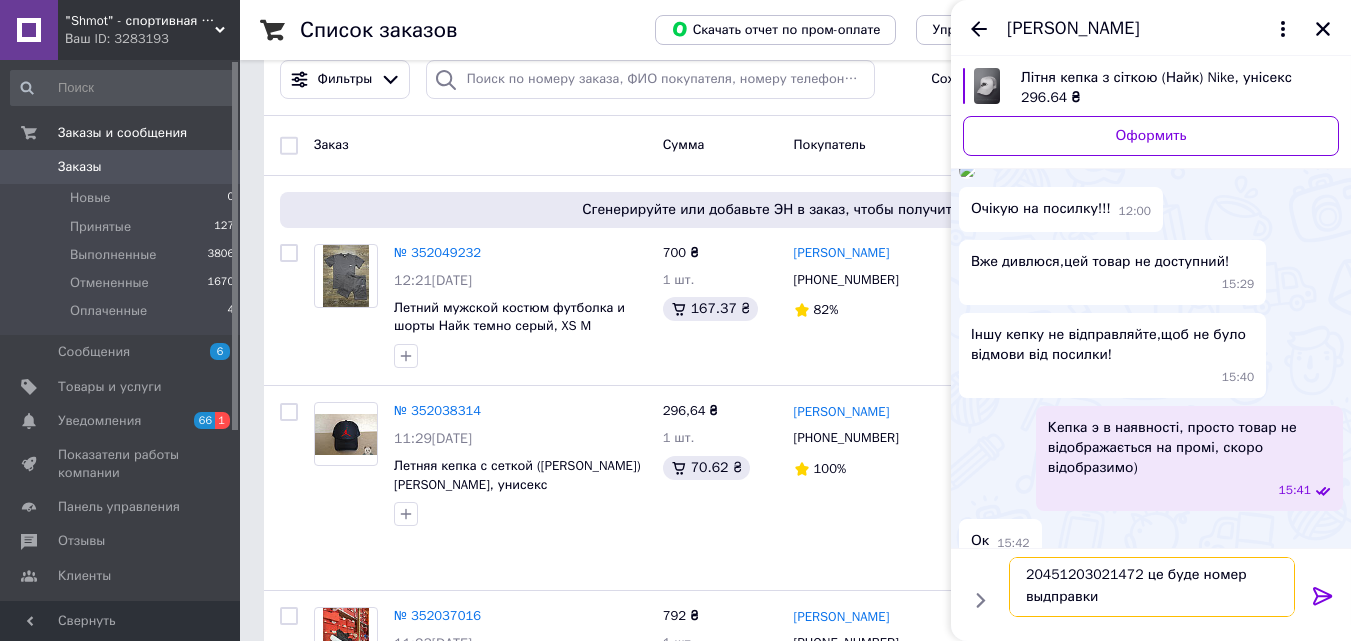 click on "20451203021472 це буде номер выдправки" at bounding box center (1152, 587) 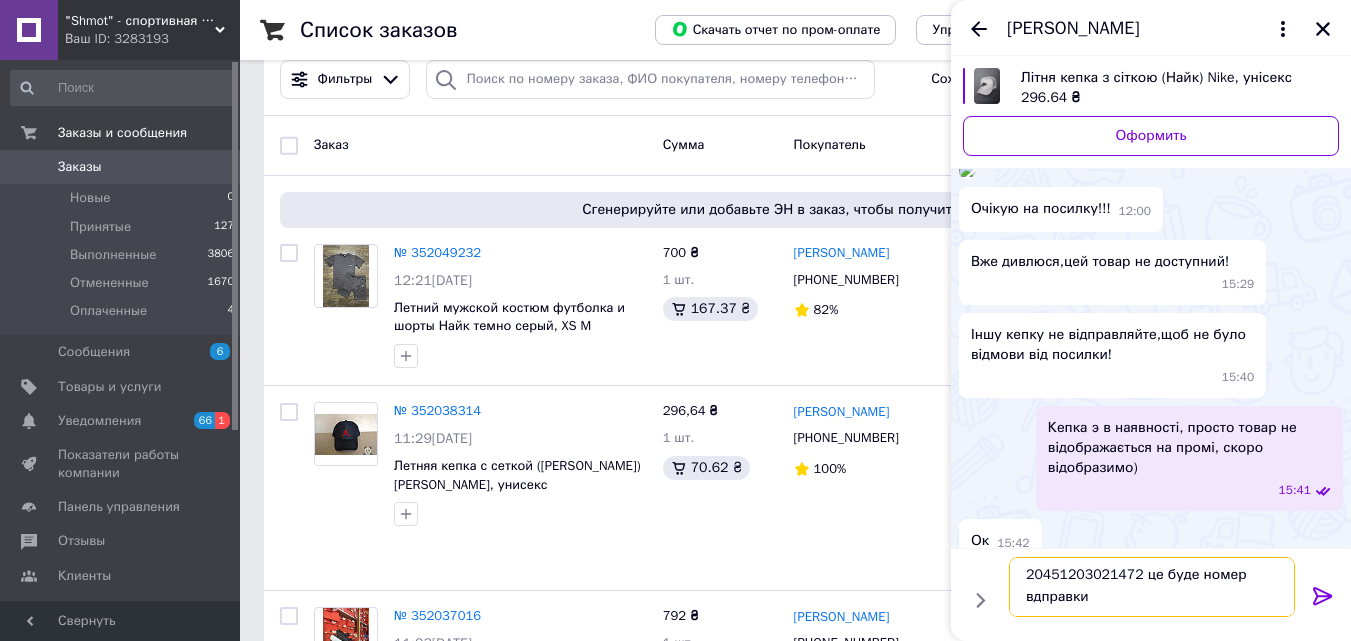 type on "20451203021472 це буде номер відправки" 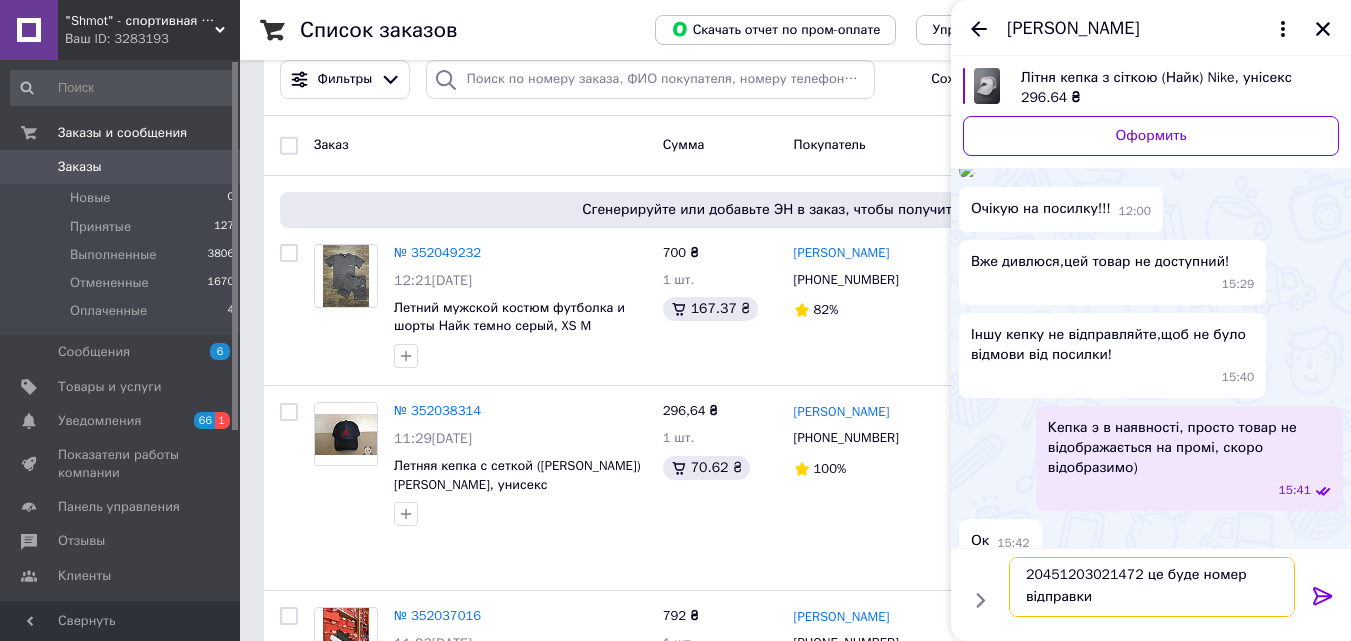 type 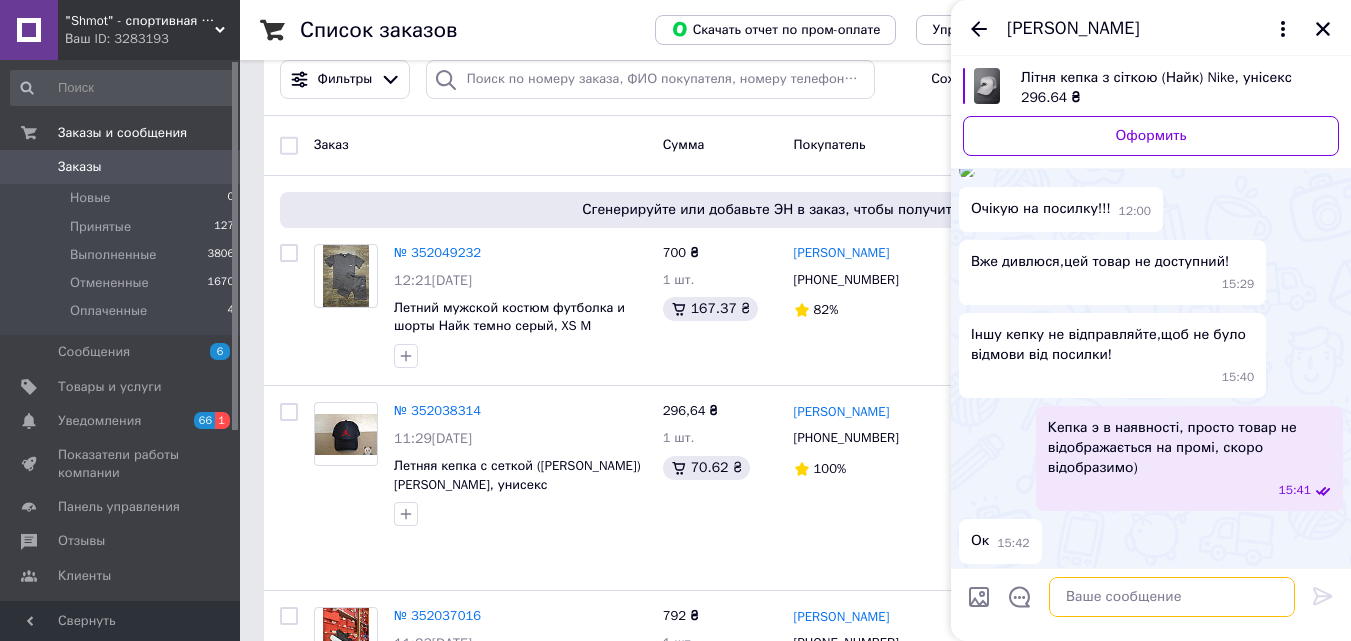 scroll, scrollTop: 0, scrollLeft: 0, axis: both 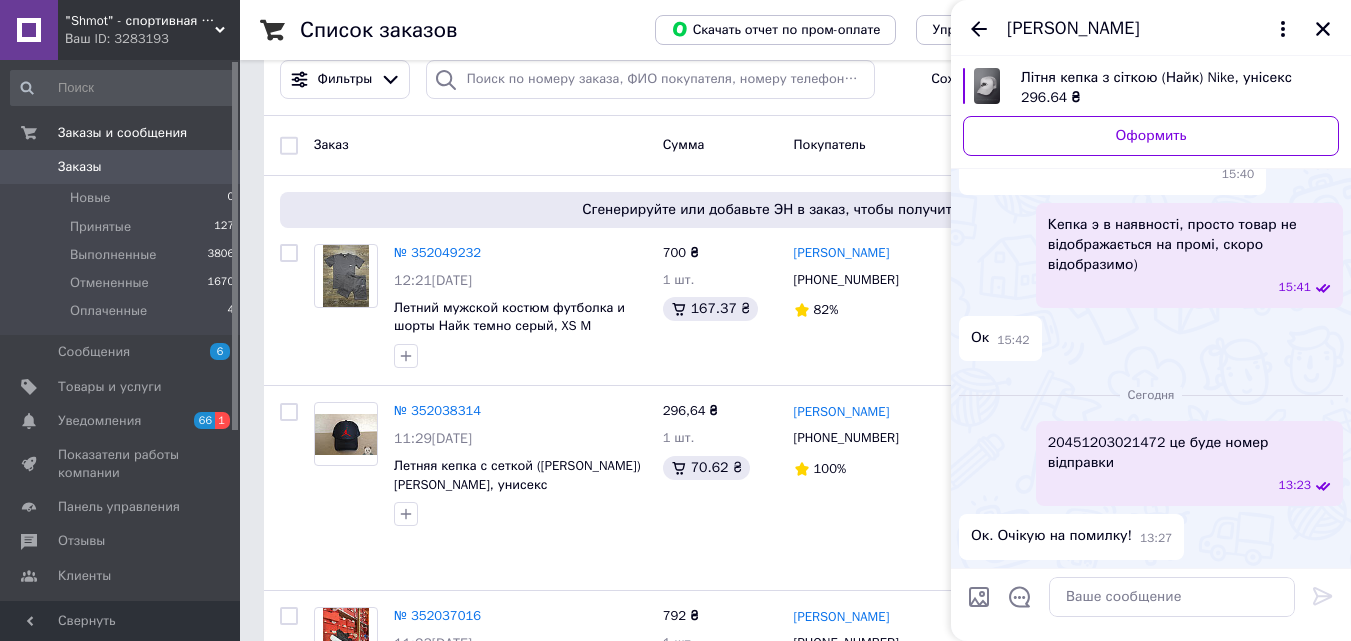 click on ""Shmot" - спортивная одежда и обувь с доставкой по Украине." at bounding box center (140, 21) 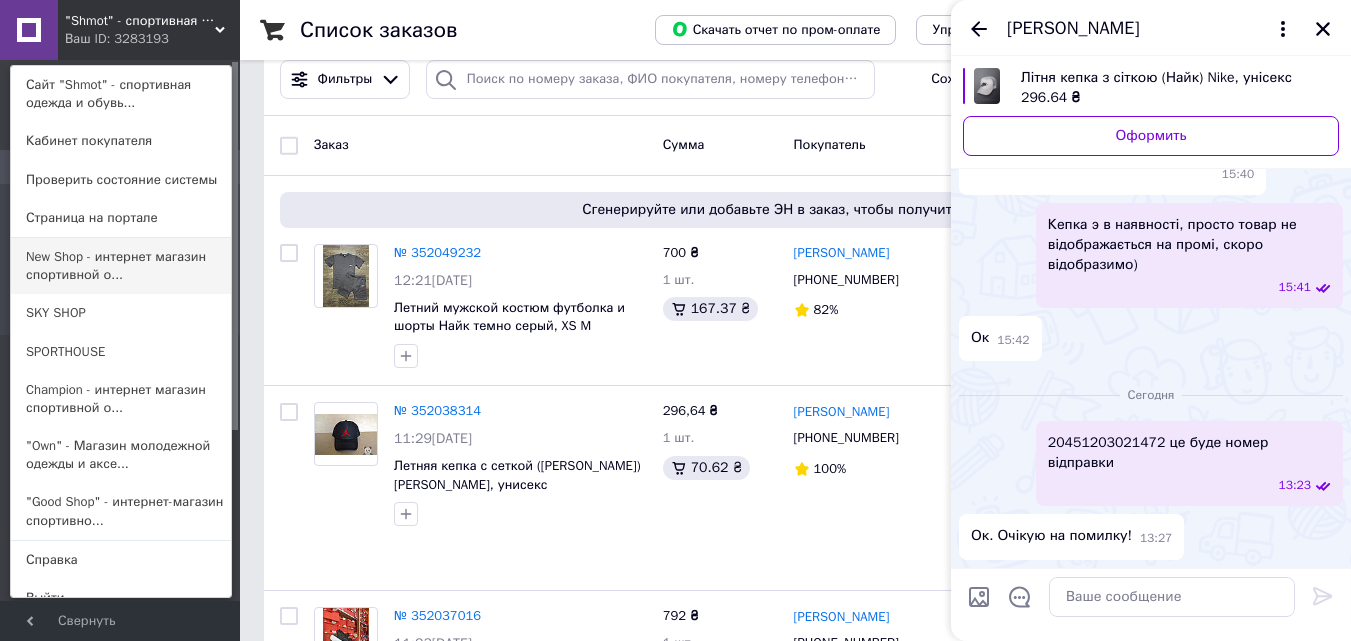 click on "New Shop - интернет магазин спортивной о..." at bounding box center [121, 266] 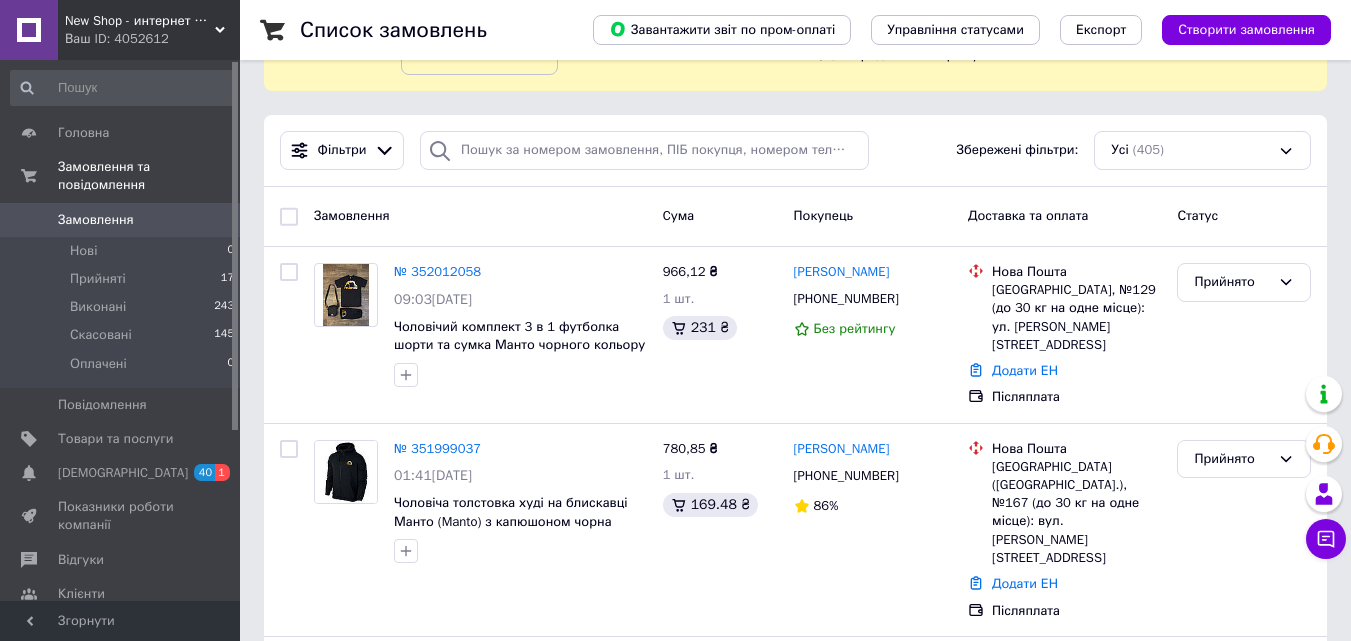 scroll, scrollTop: 200, scrollLeft: 0, axis: vertical 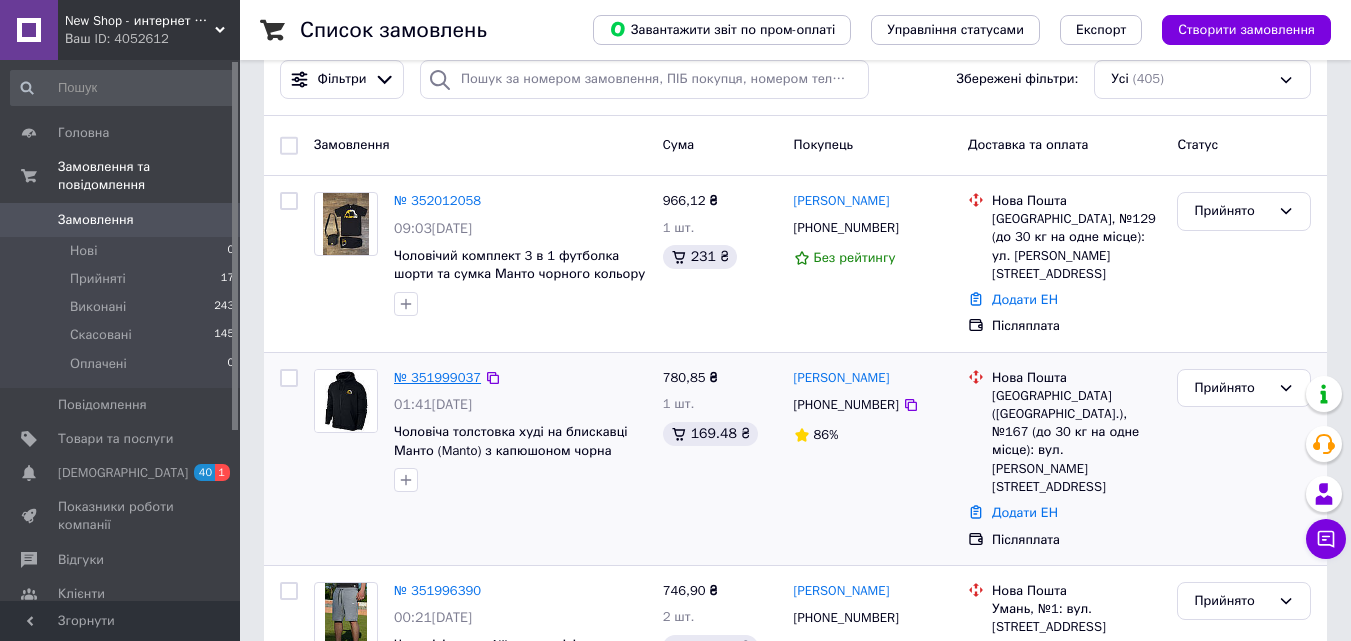 click on "№ 351999037" at bounding box center (437, 377) 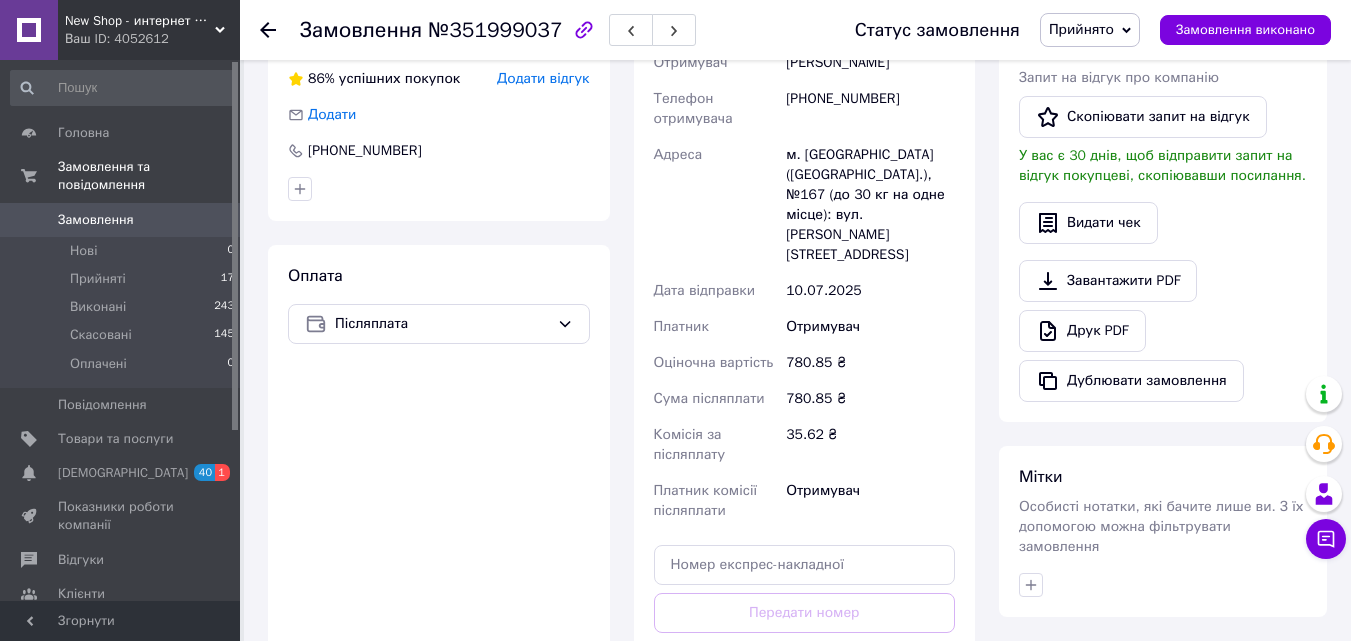scroll, scrollTop: 700, scrollLeft: 0, axis: vertical 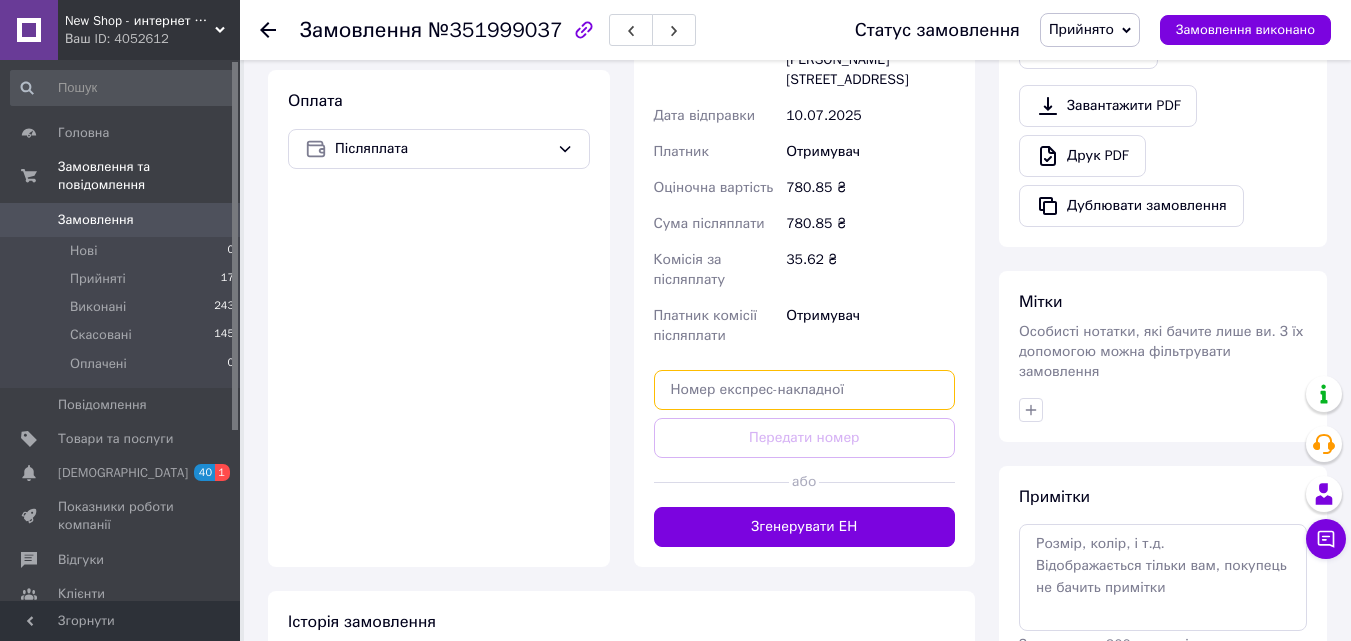 click at bounding box center (805, 390) 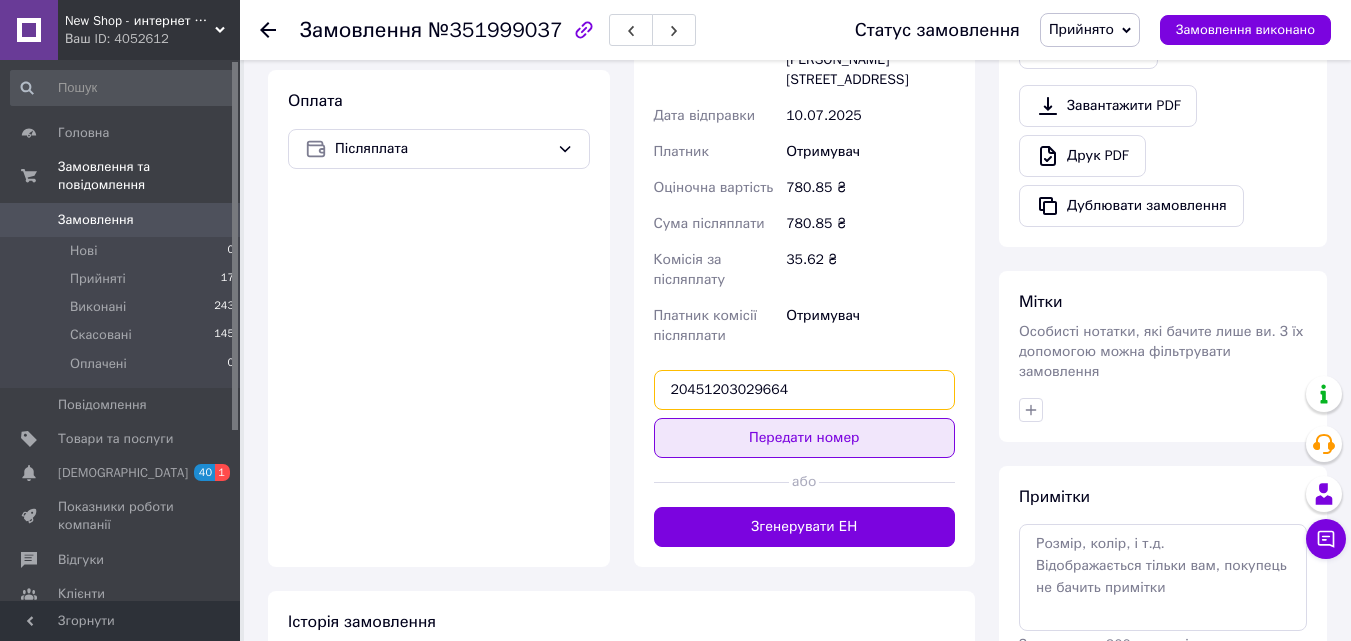 type on "20451203029664" 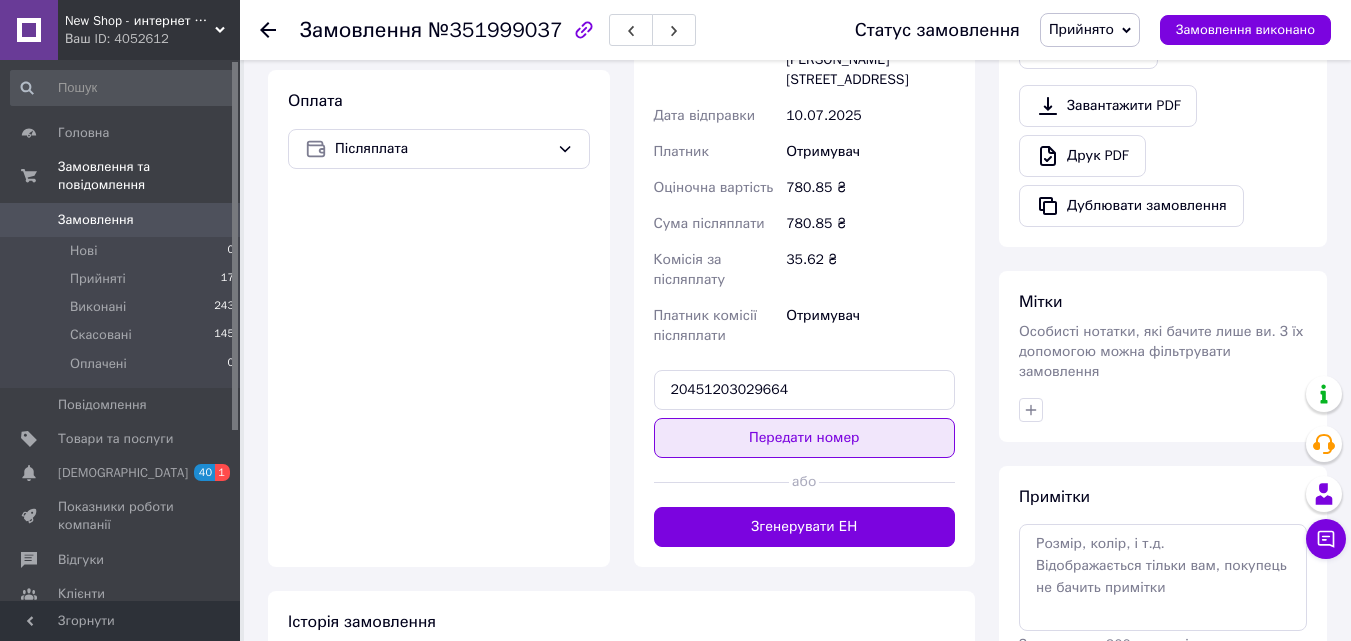 click on "Передати номер" at bounding box center [805, 438] 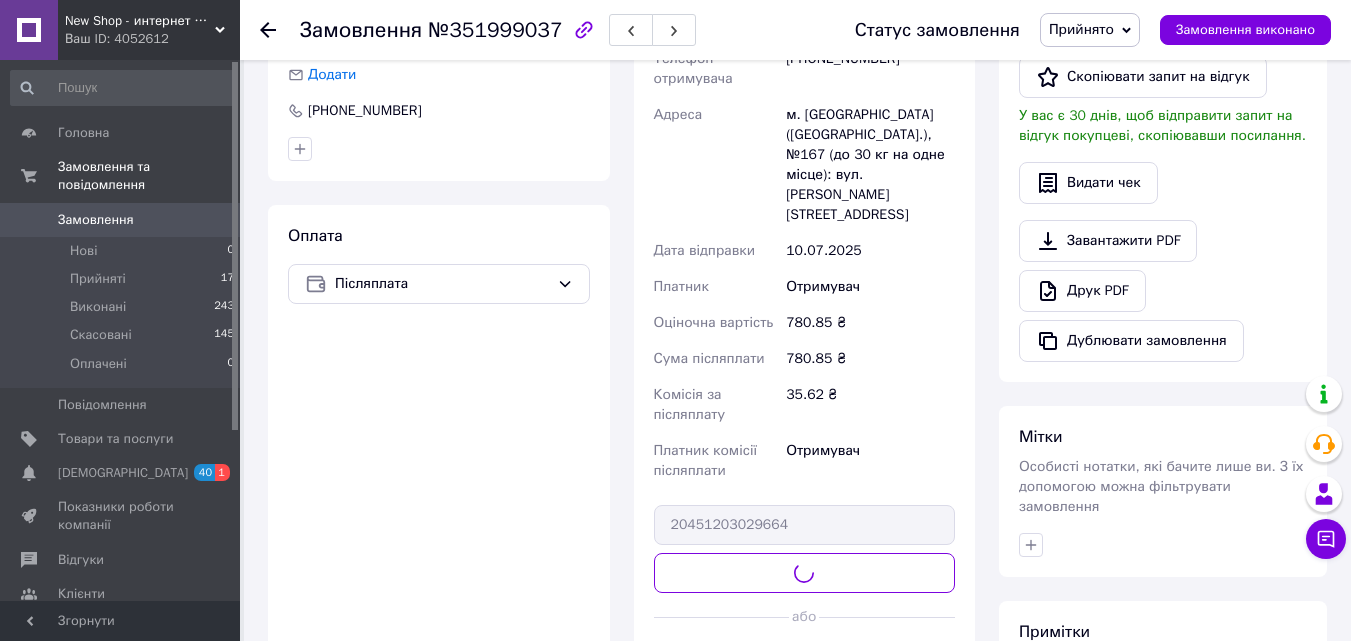 scroll, scrollTop: 400, scrollLeft: 0, axis: vertical 